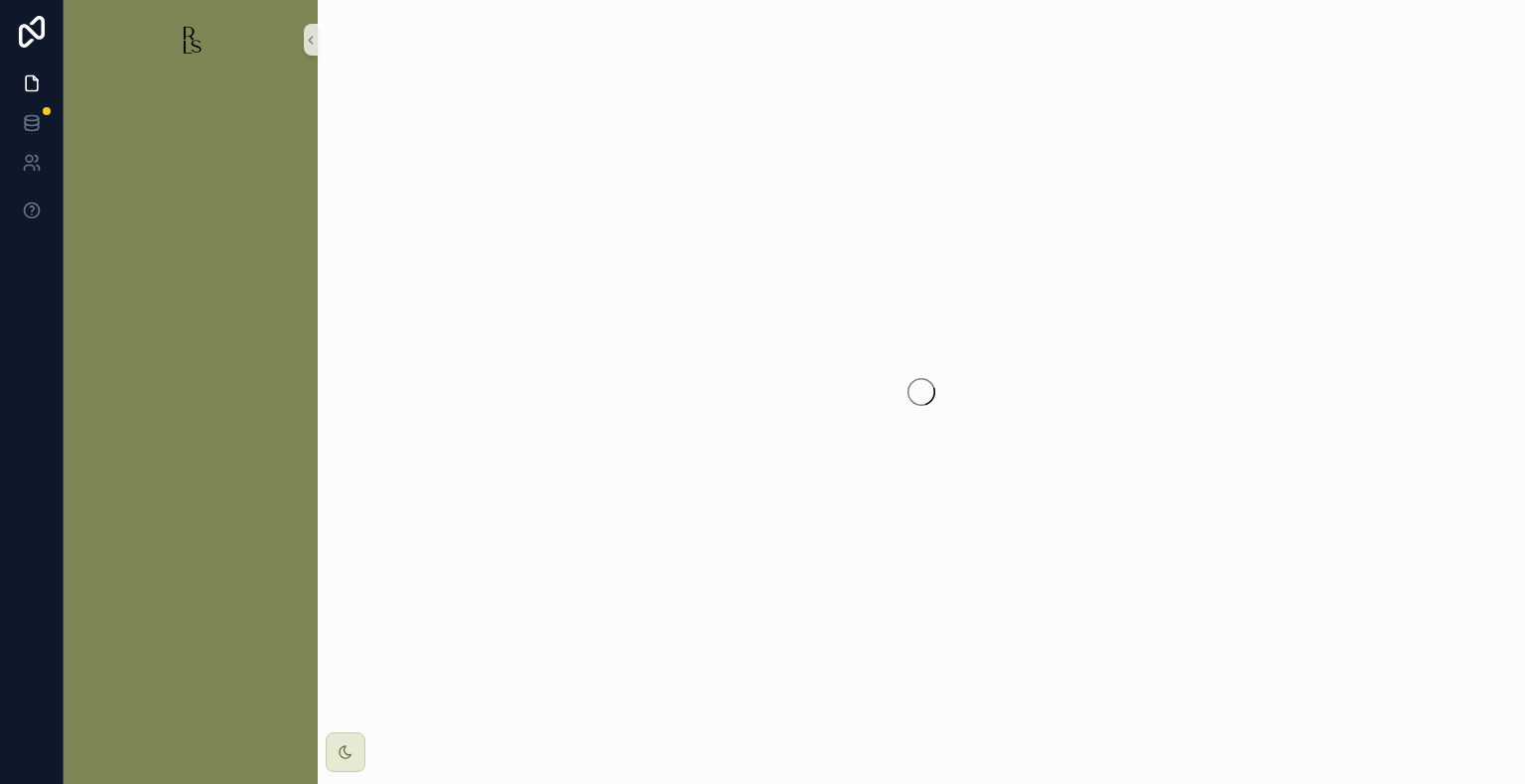 scroll, scrollTop: 0, scrollLeft: 0, axis: both 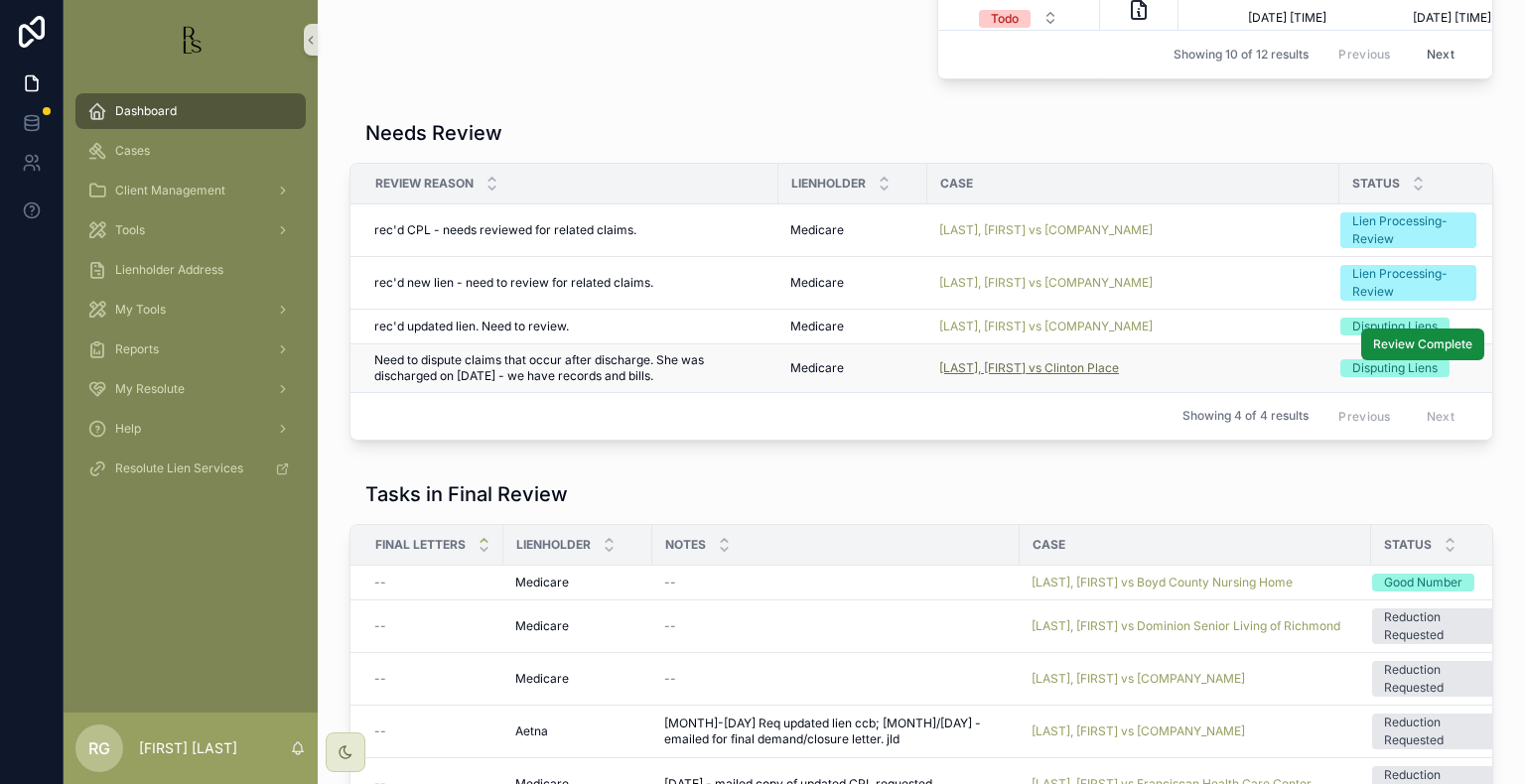 click on "[LAST], [FIRST] vs Clinton Place" at bounding box center (1029, 368) 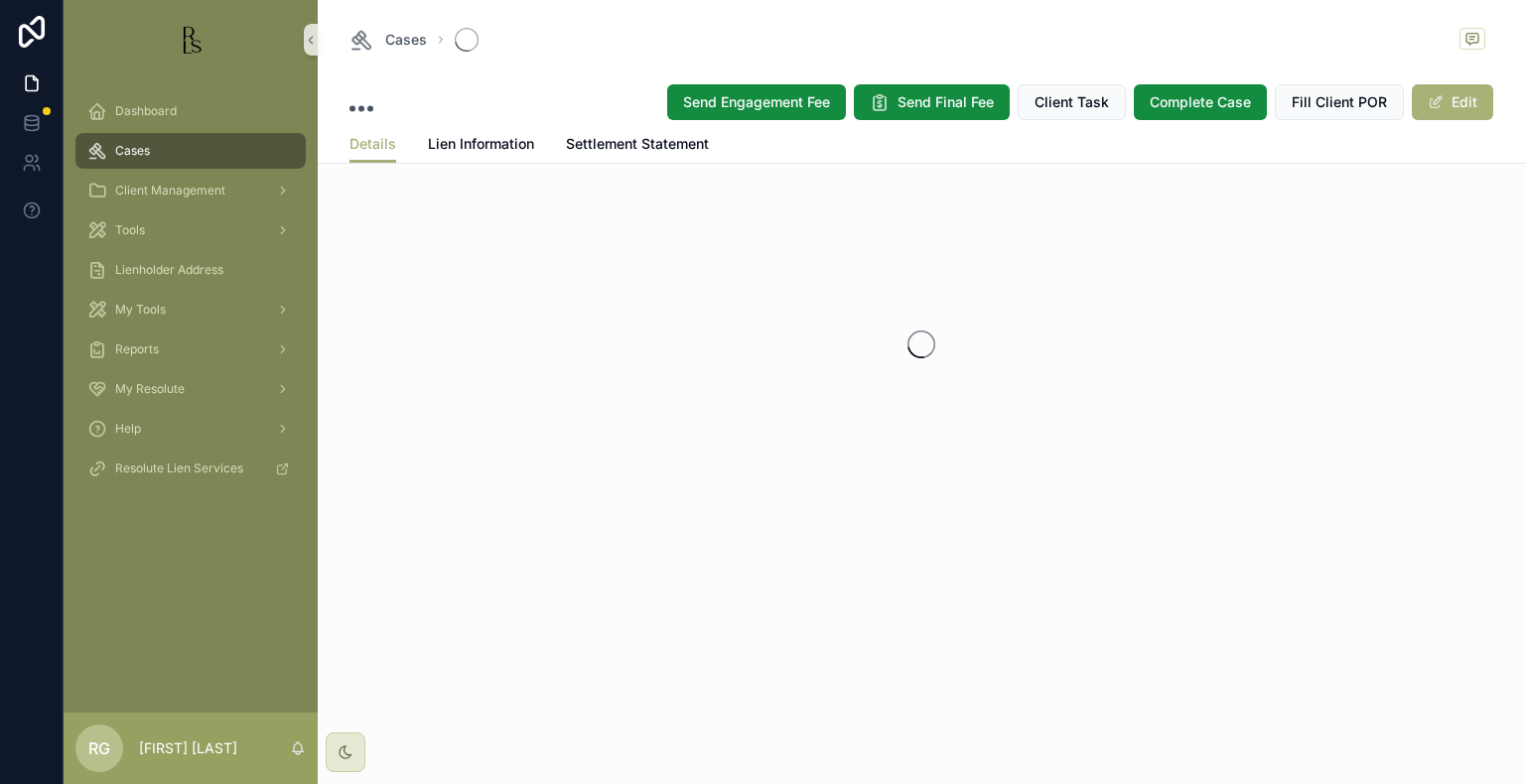 scroll, scrollTop: 0, scrollLeft: 0, axis: both 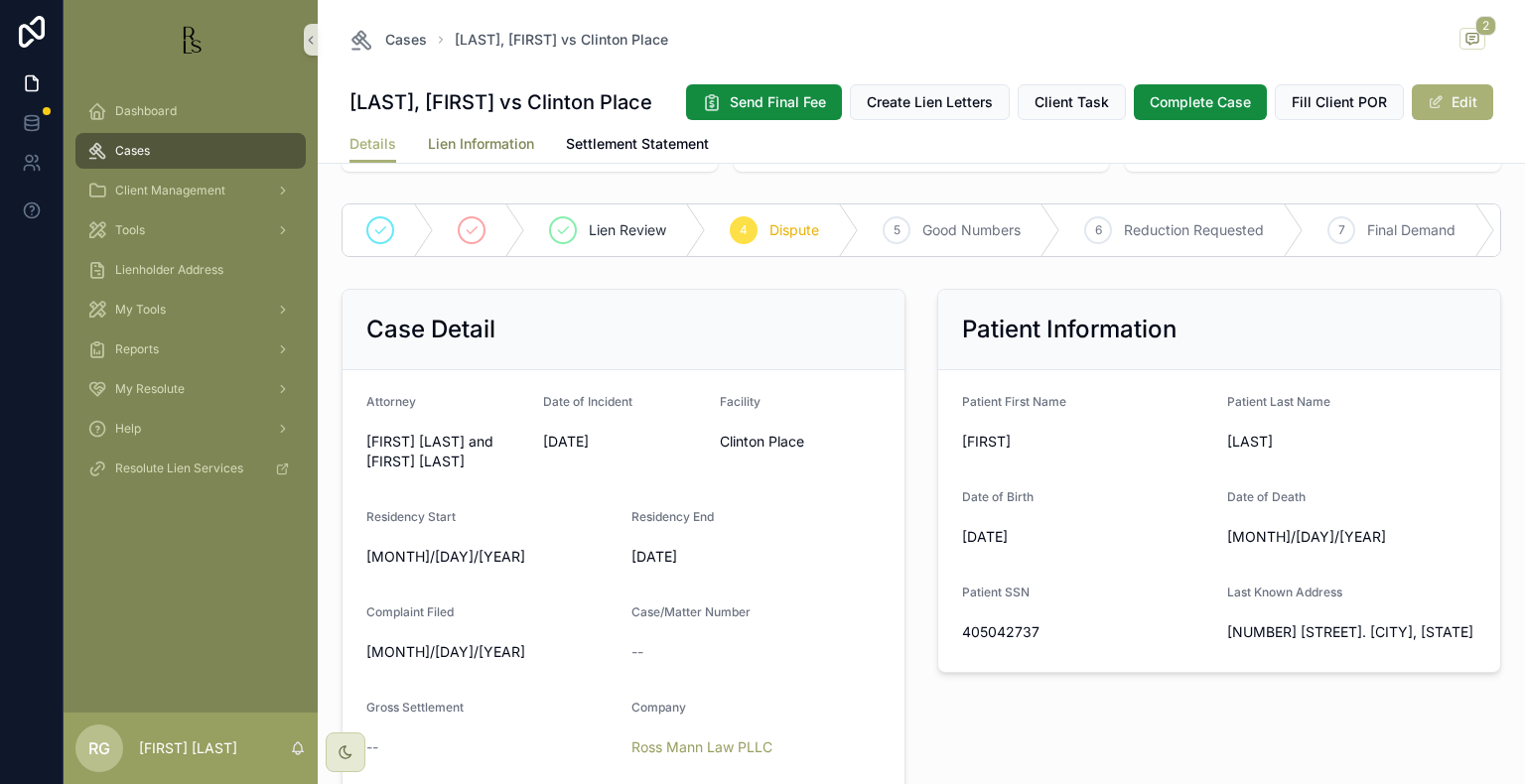 click on "Lien Information" at bounding box center (481, 144) 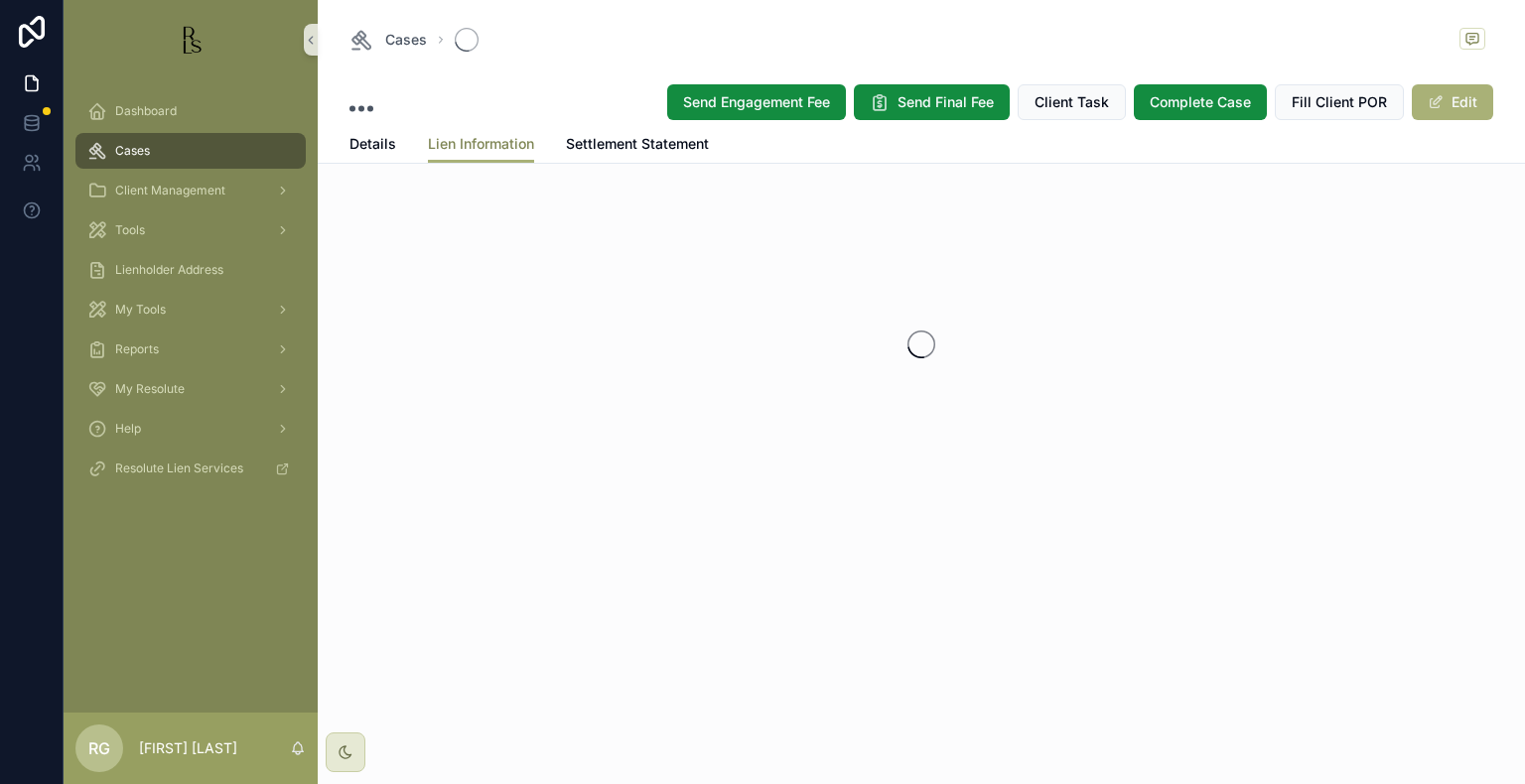 scroll, scrollTop: 0, scrollLeft: 0, axis: both 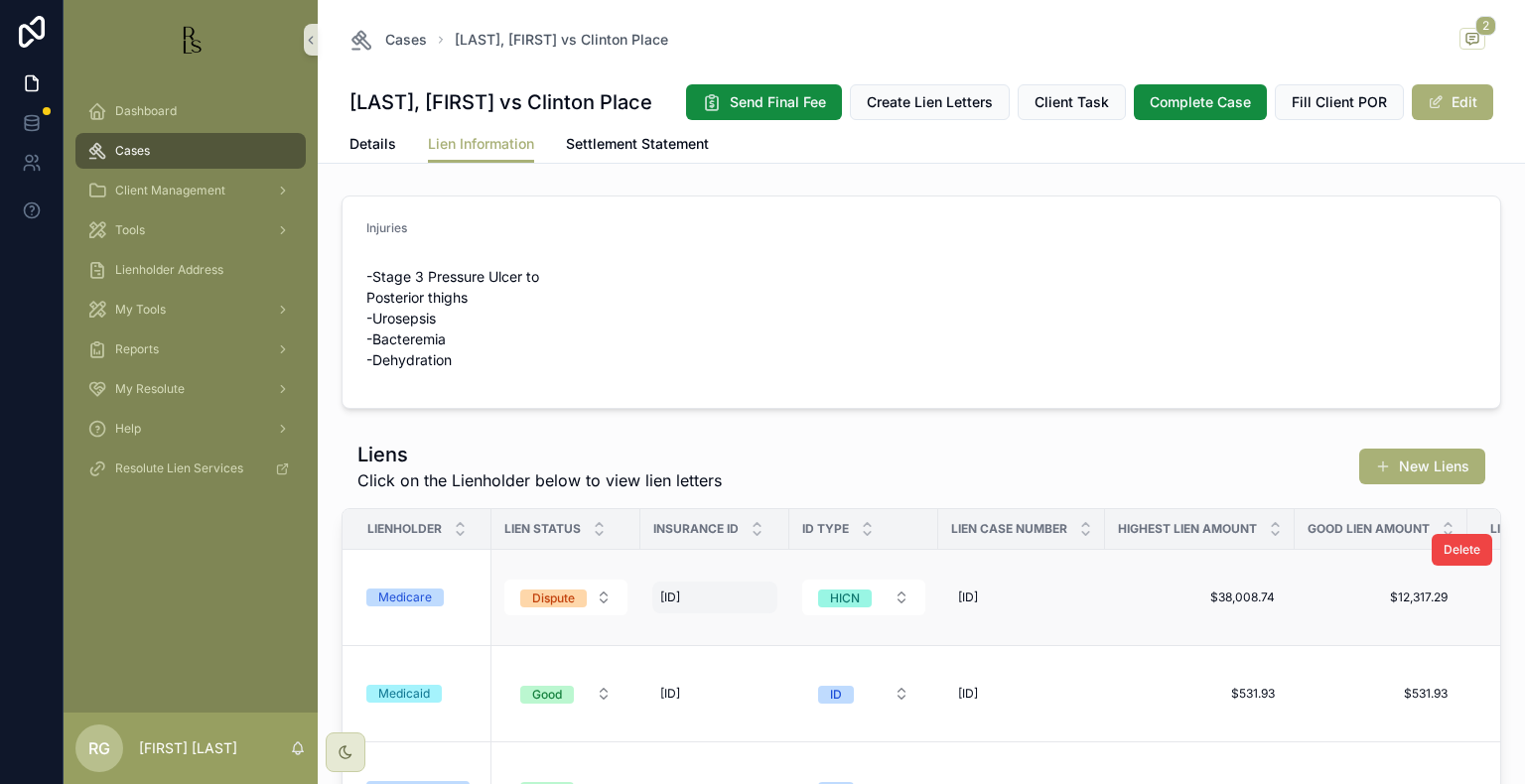 click on "2WJ7CF6JC66 2WJ7CF6JC66" at bounding box center [715, 597] 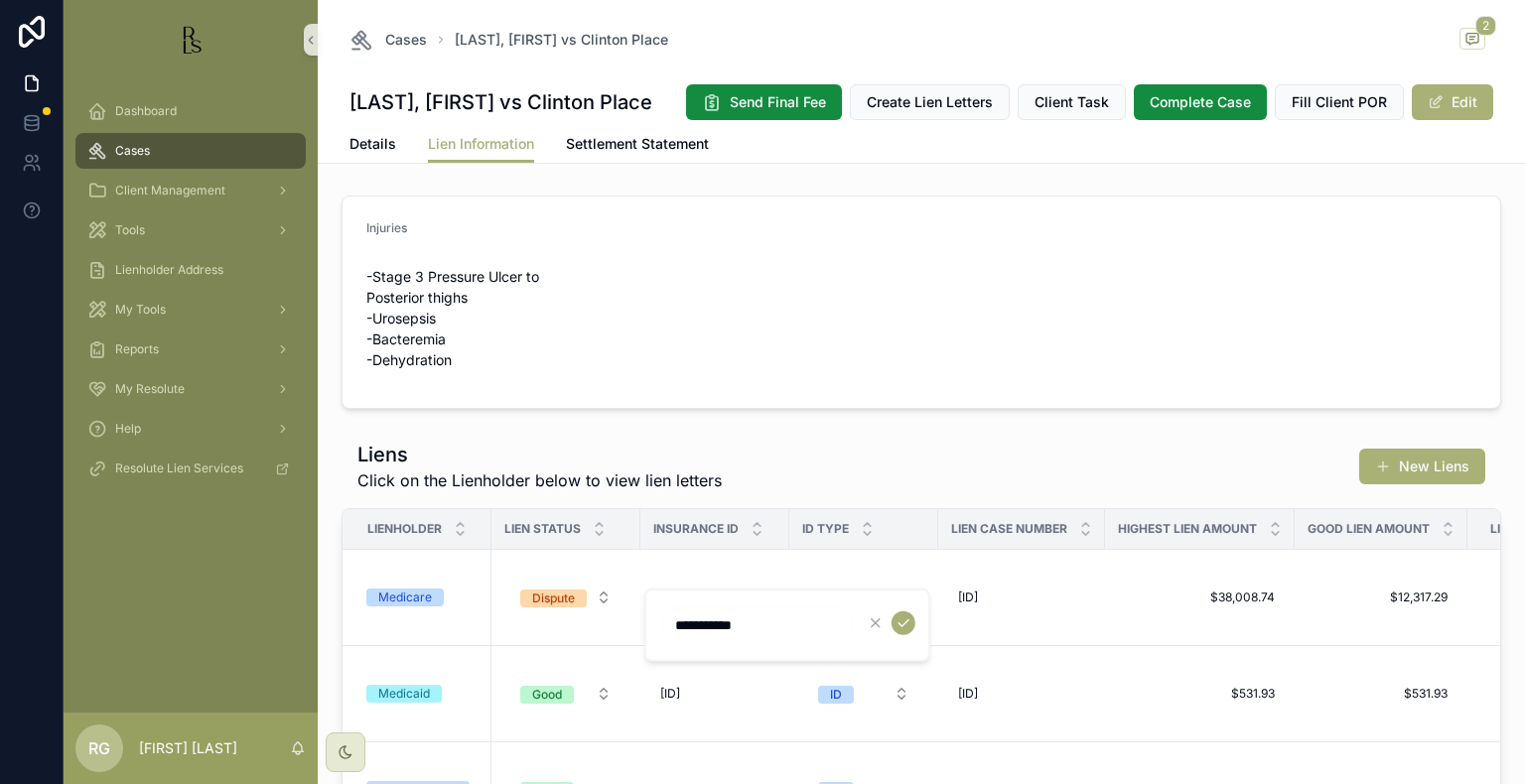 drag, startPoint x: 783, startPoint y: 625, endPoint x: 655, endPoint y: 633, distance: 128.24976 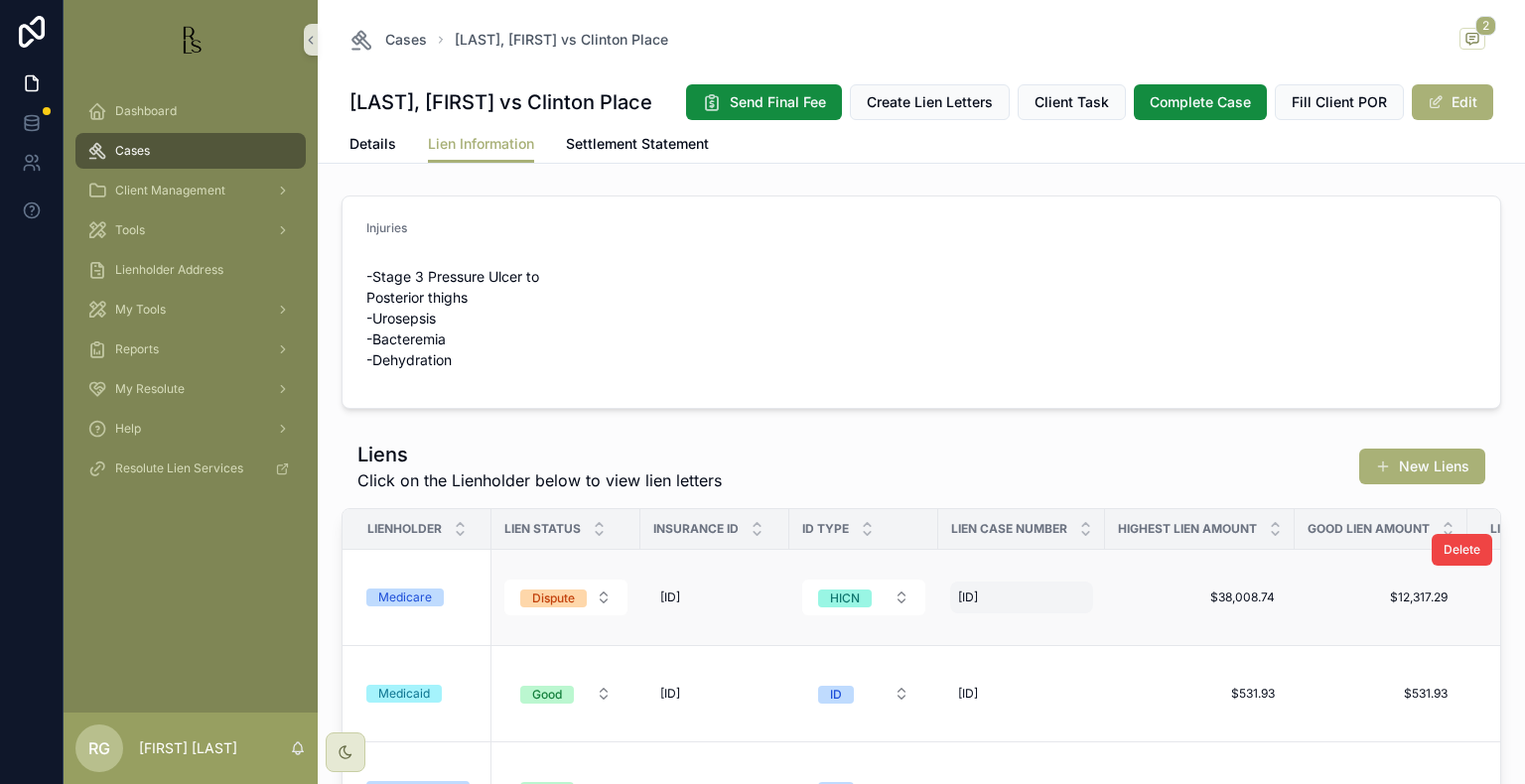 click on "202426309001472 202426309001472" at bounding box center (1022, 597) 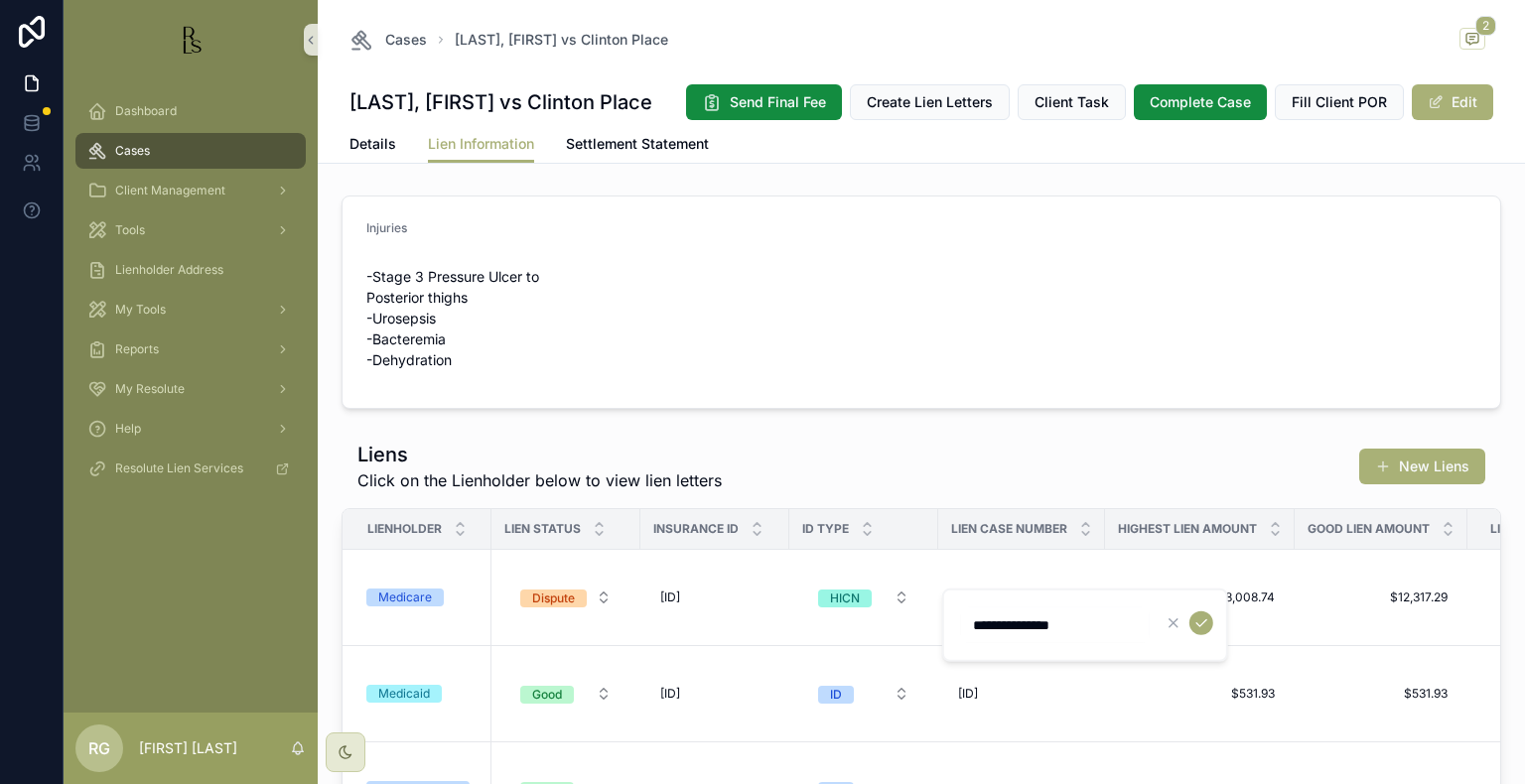 drag, startPoint x: 1108, startPoint y: 629, endPoint x: 981, endPoint y: 617, distance: 127.56567 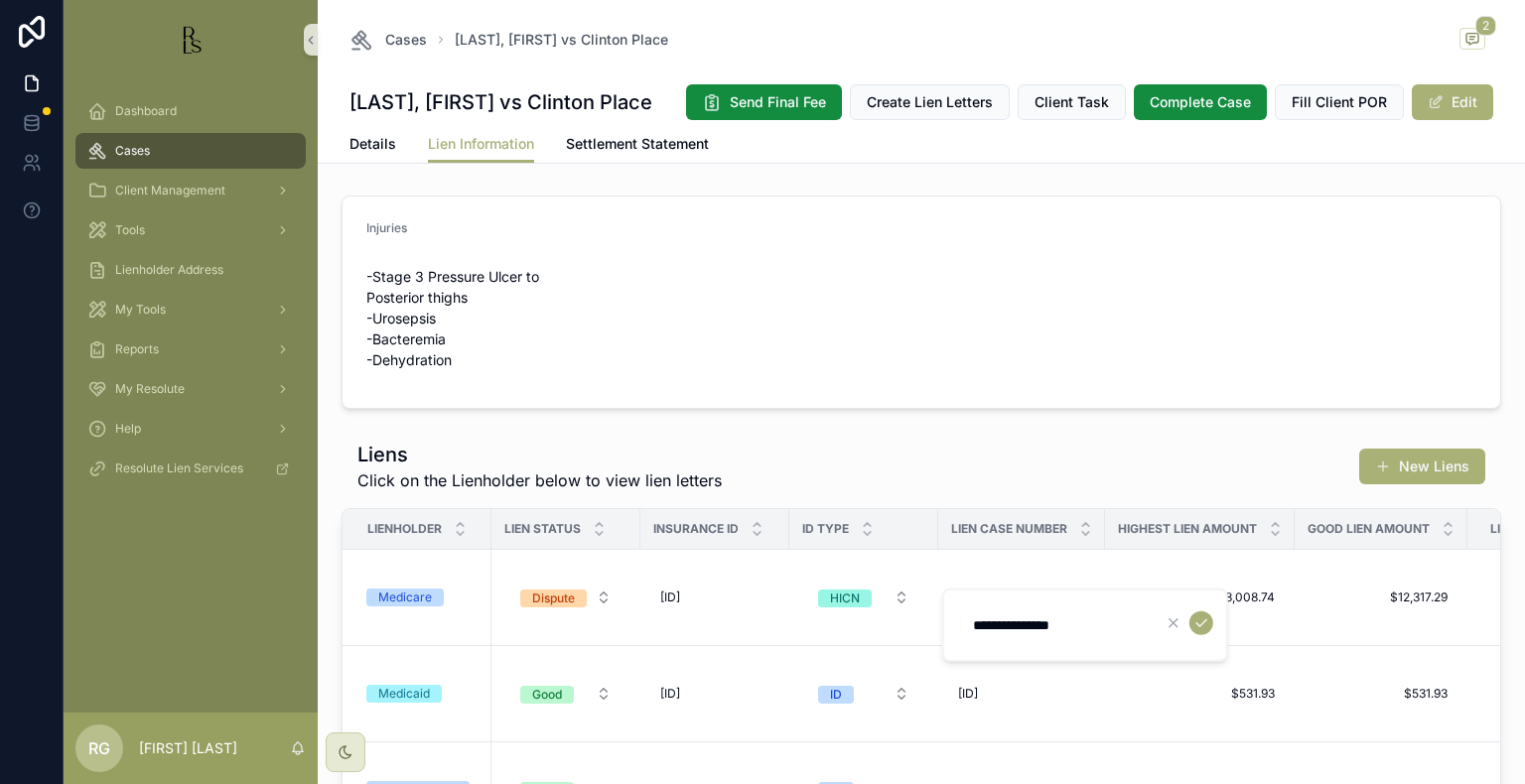 click on "Injuries -Stage 3 Pressure Ulcer to
Posterior thighs
-Urosepsis
-Bacteremia
-Dehydration" at bounding box center (921, 302) 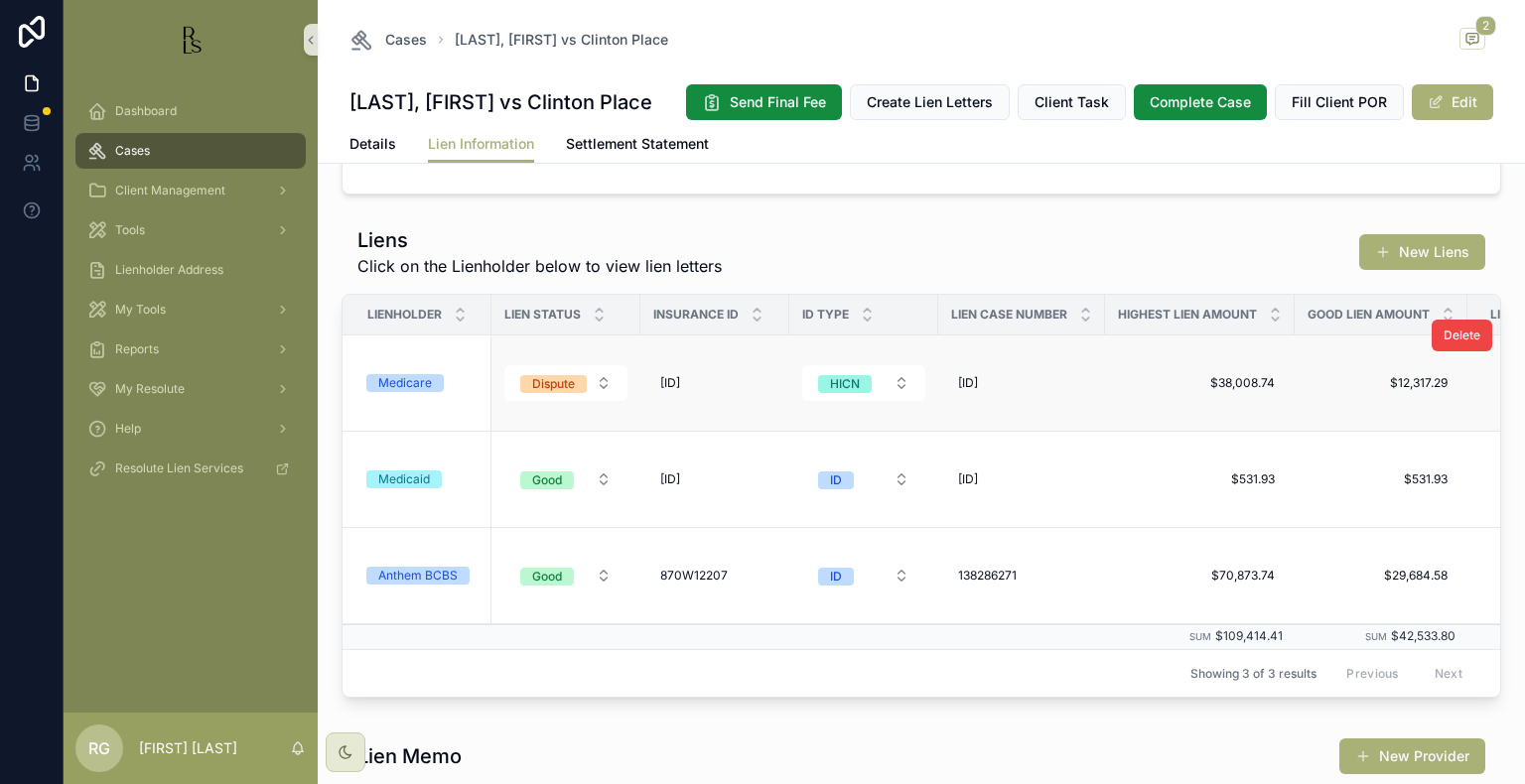 scroll, scrollTop: 198, scrollLeft: 0, axis: vertical 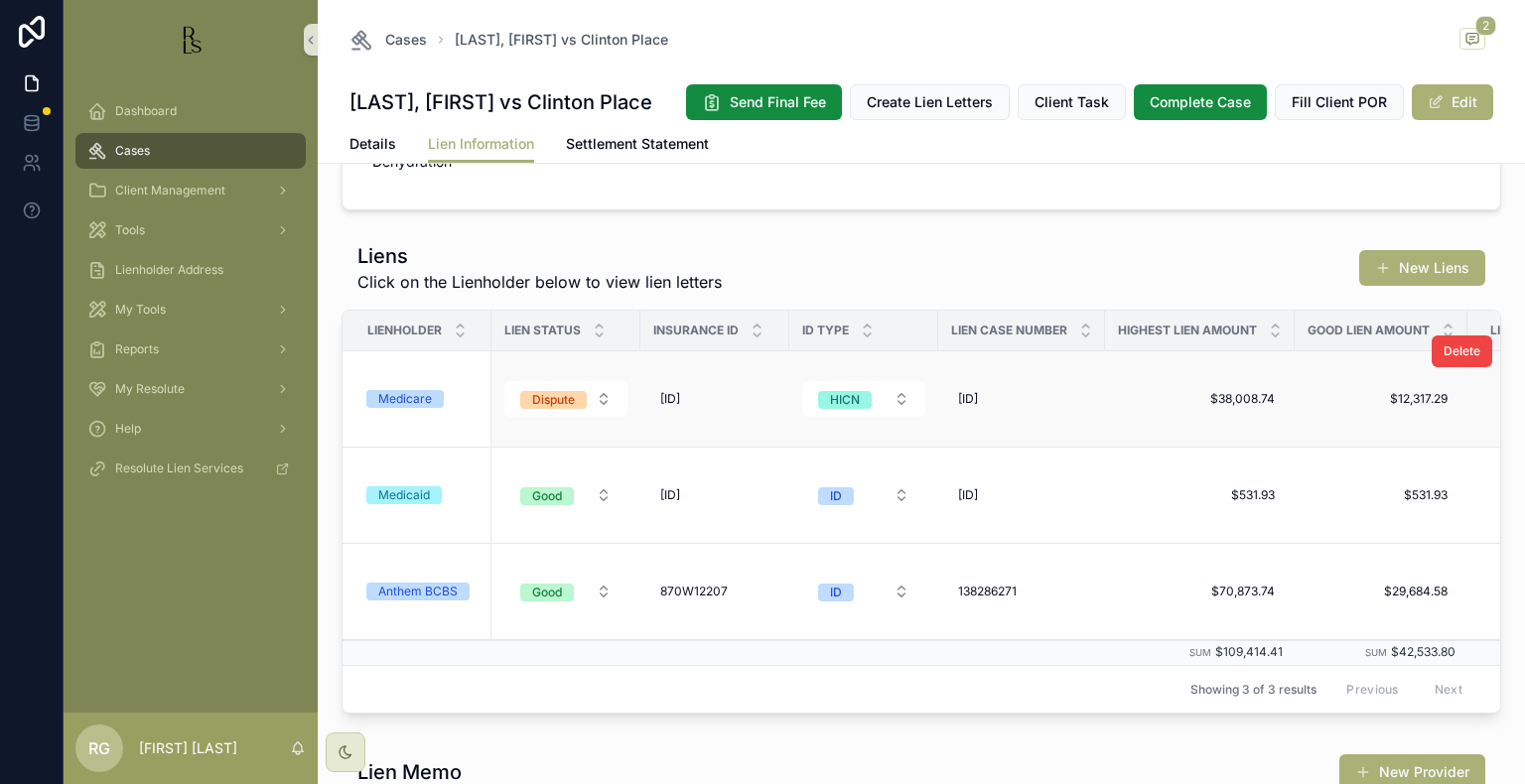 click on "Medicare" at bounding box center (405, 399) 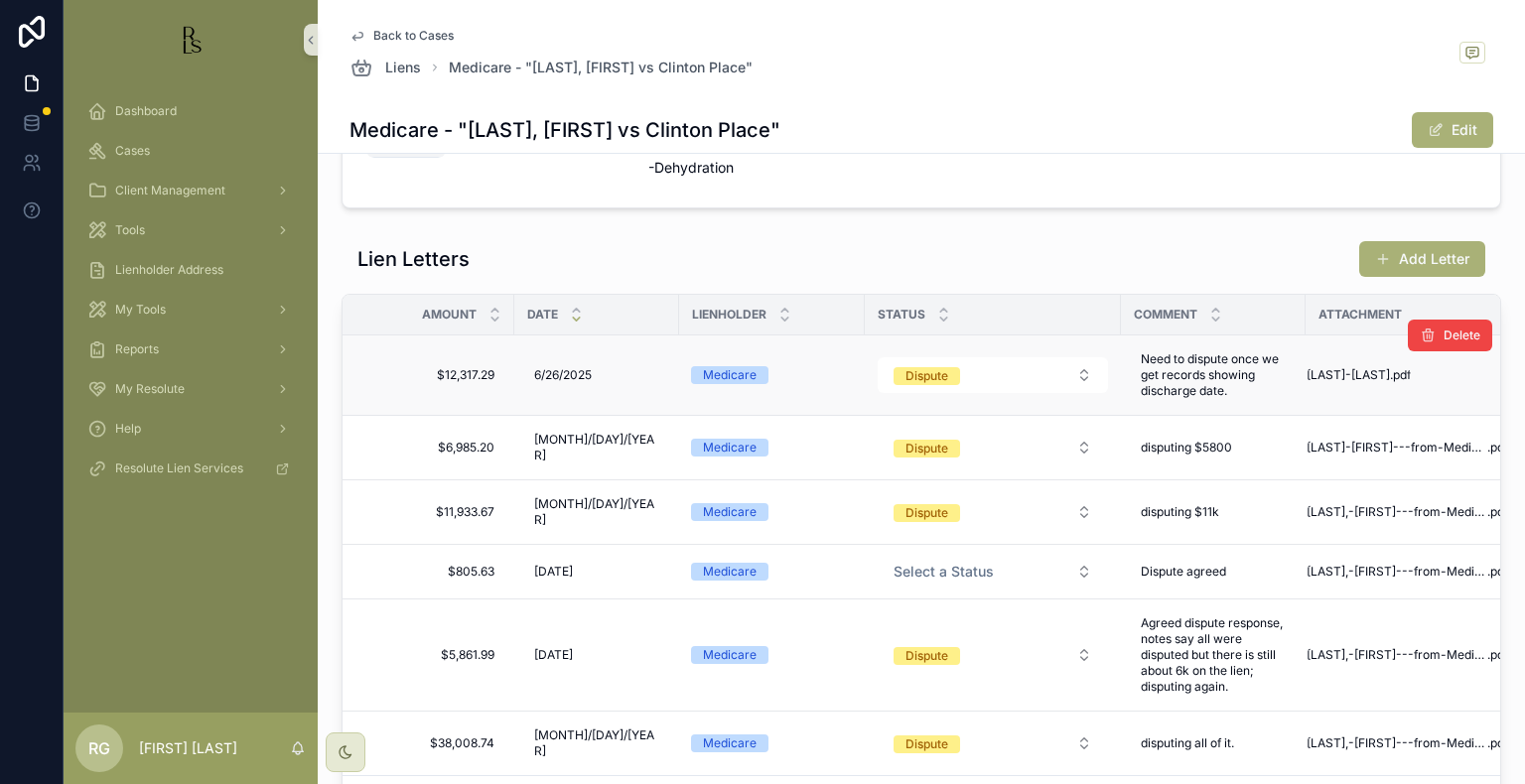 scroll, scrollTop: 480, scrollLeft: 0, axis: vertical 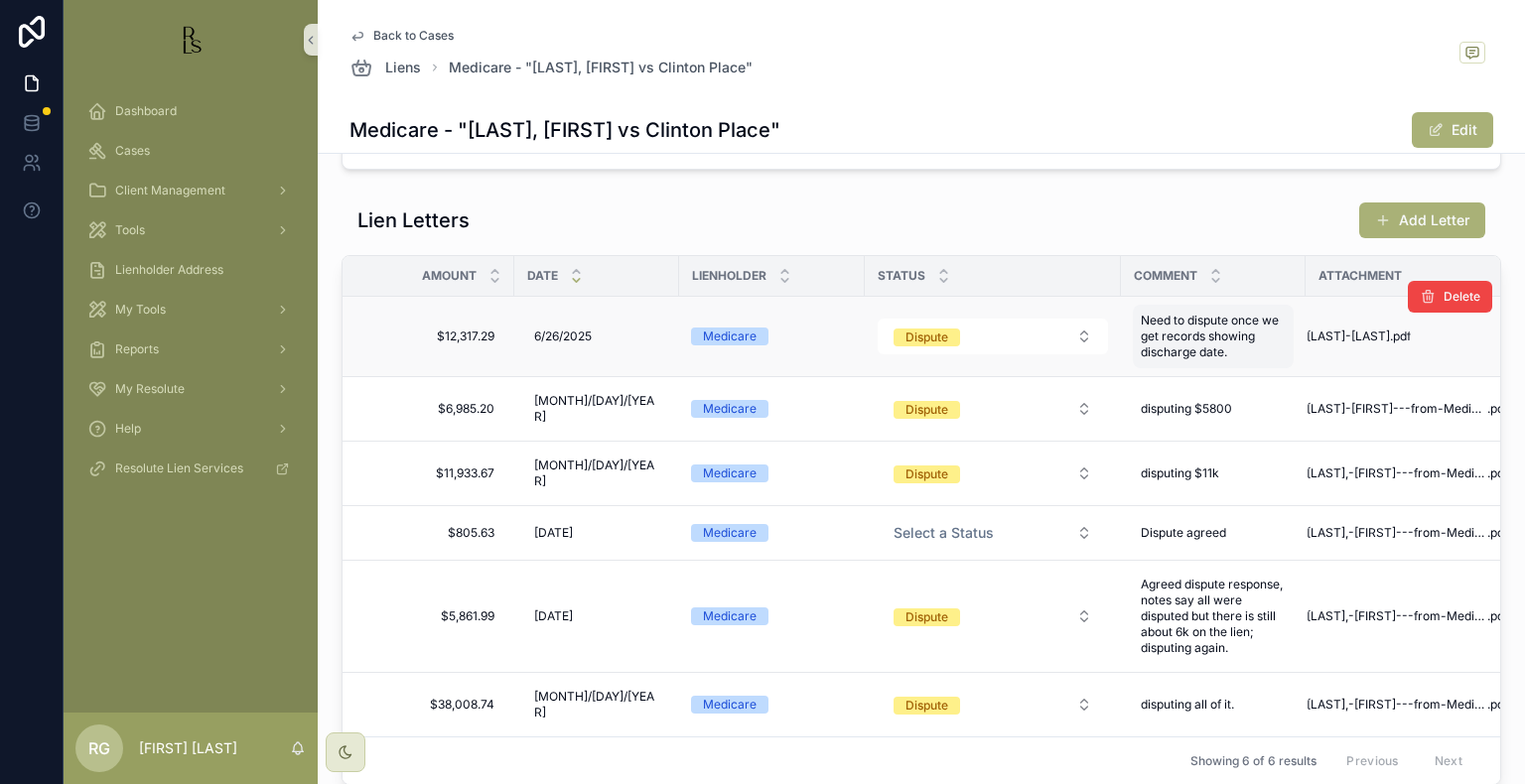 click on "Need to dispute once we get records showing discharge date." at bounding box center [1213, 336] 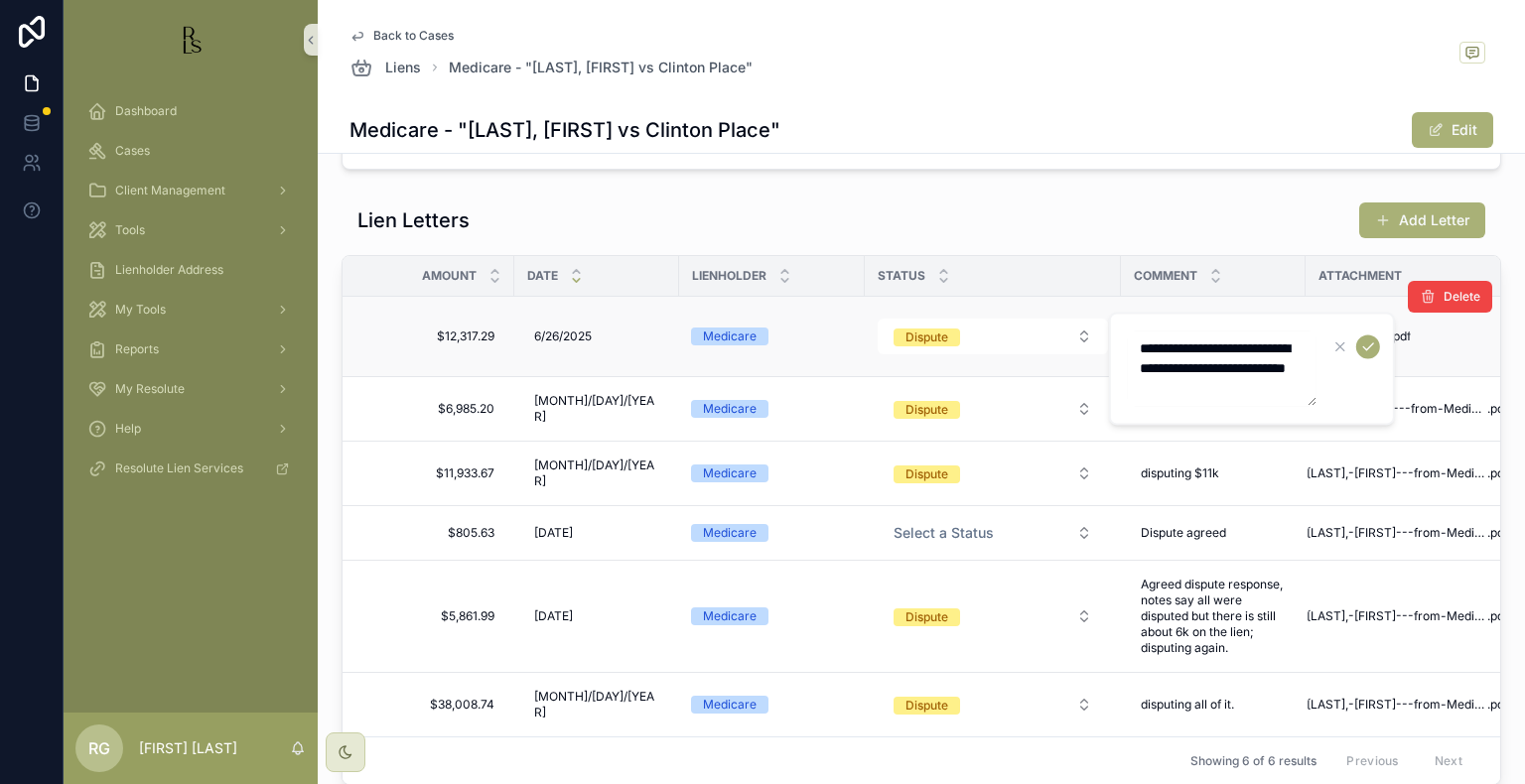 drag, startPoint x: 1259, startPoint y: 385, endPoint x: 1108, endPoint y: 343, distance: 156.7323 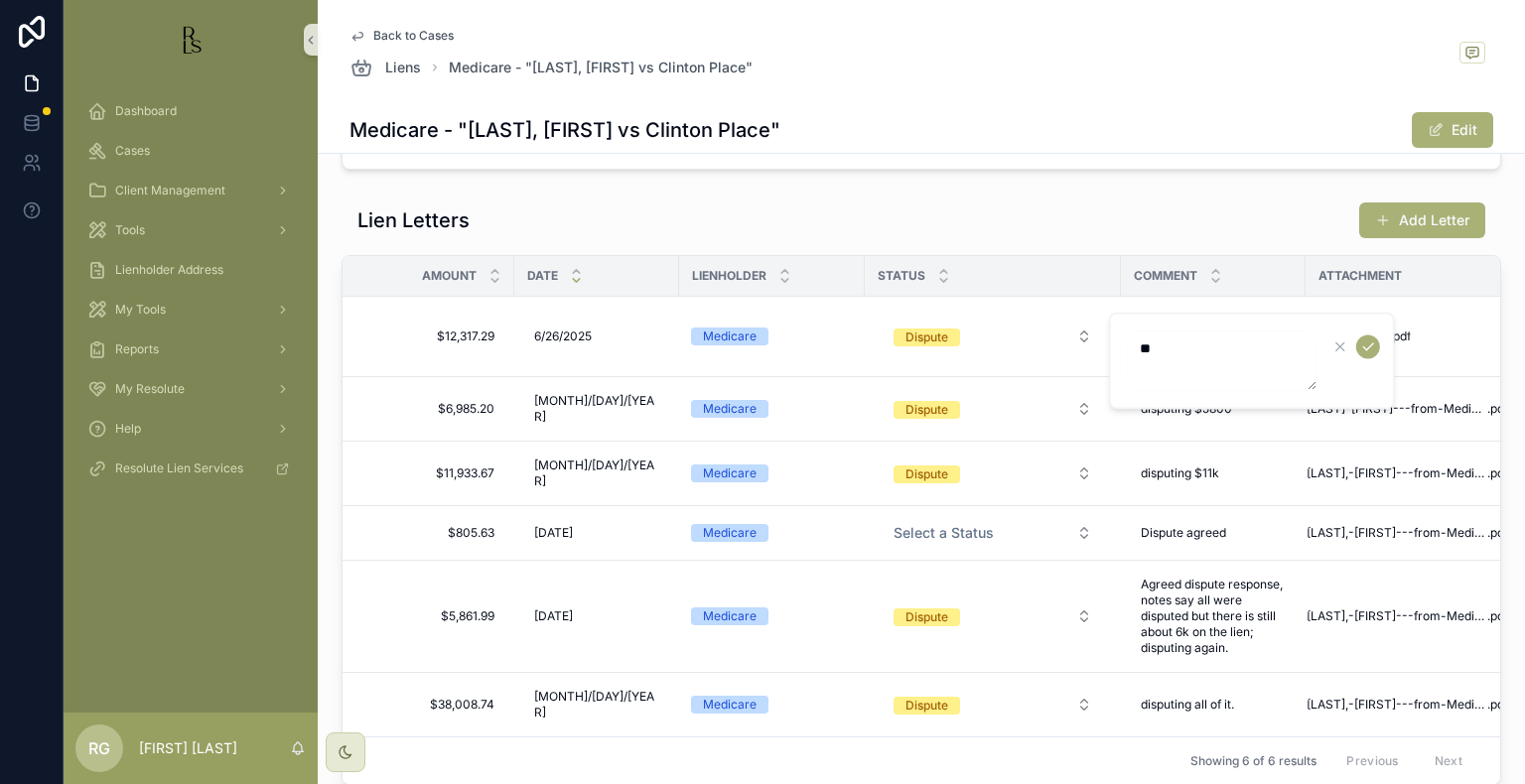 type on "*" 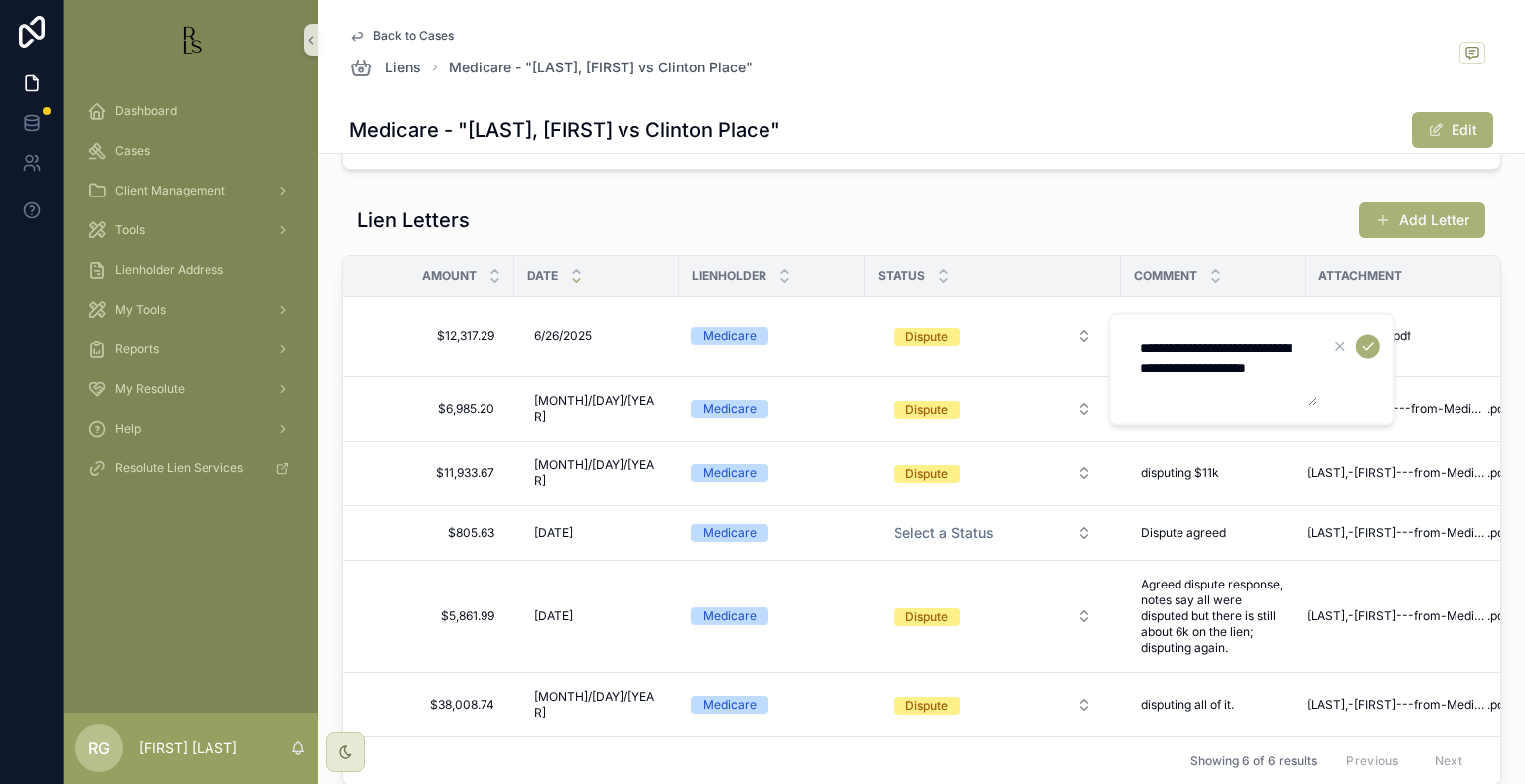 drag, startPoint x: 1223, startPoint y: 370, endPoint x: 1228, endPoint y: 353, distance: 17.720045 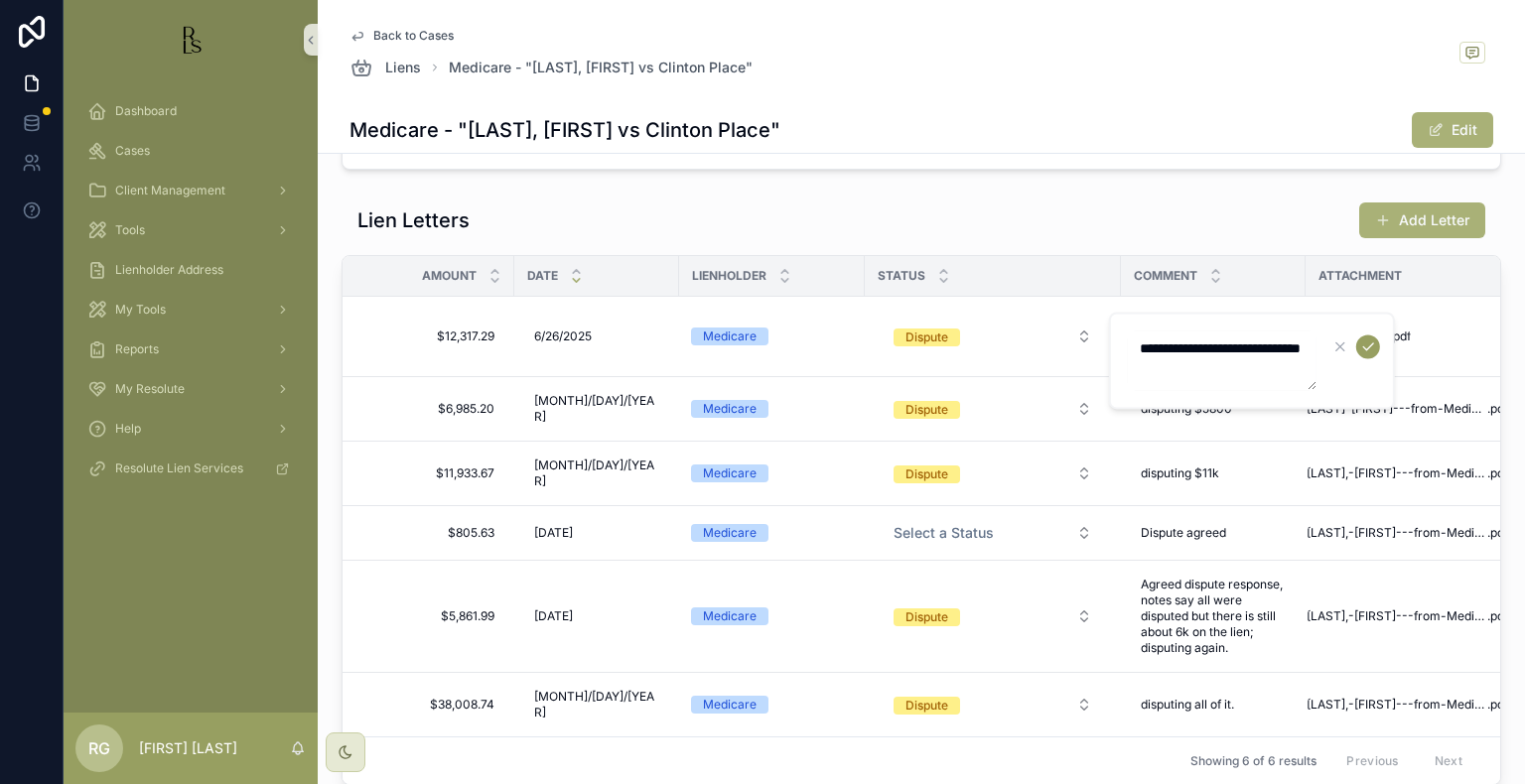type on "**********" 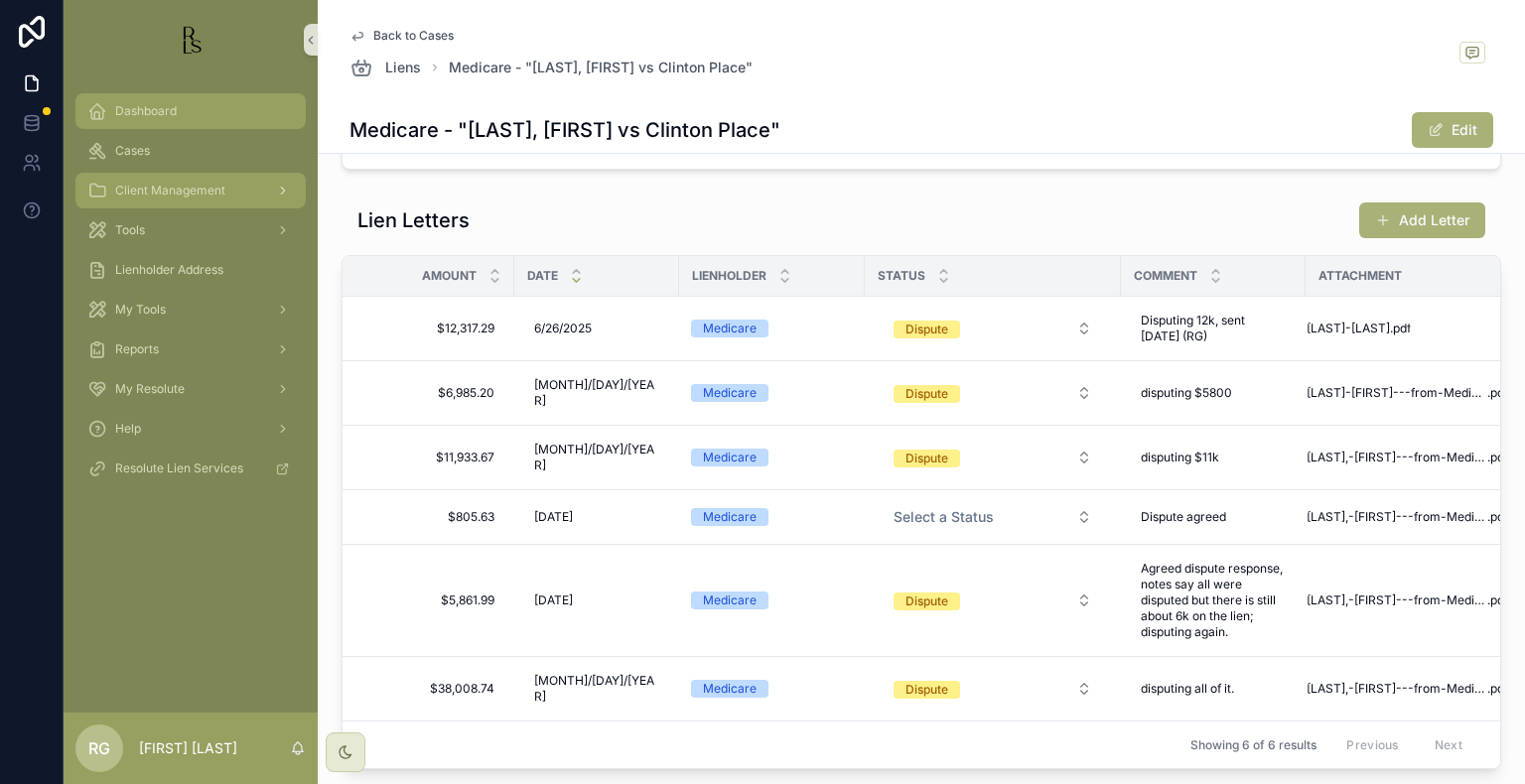 click on "Dashboard" at bounding box center [146, 111] 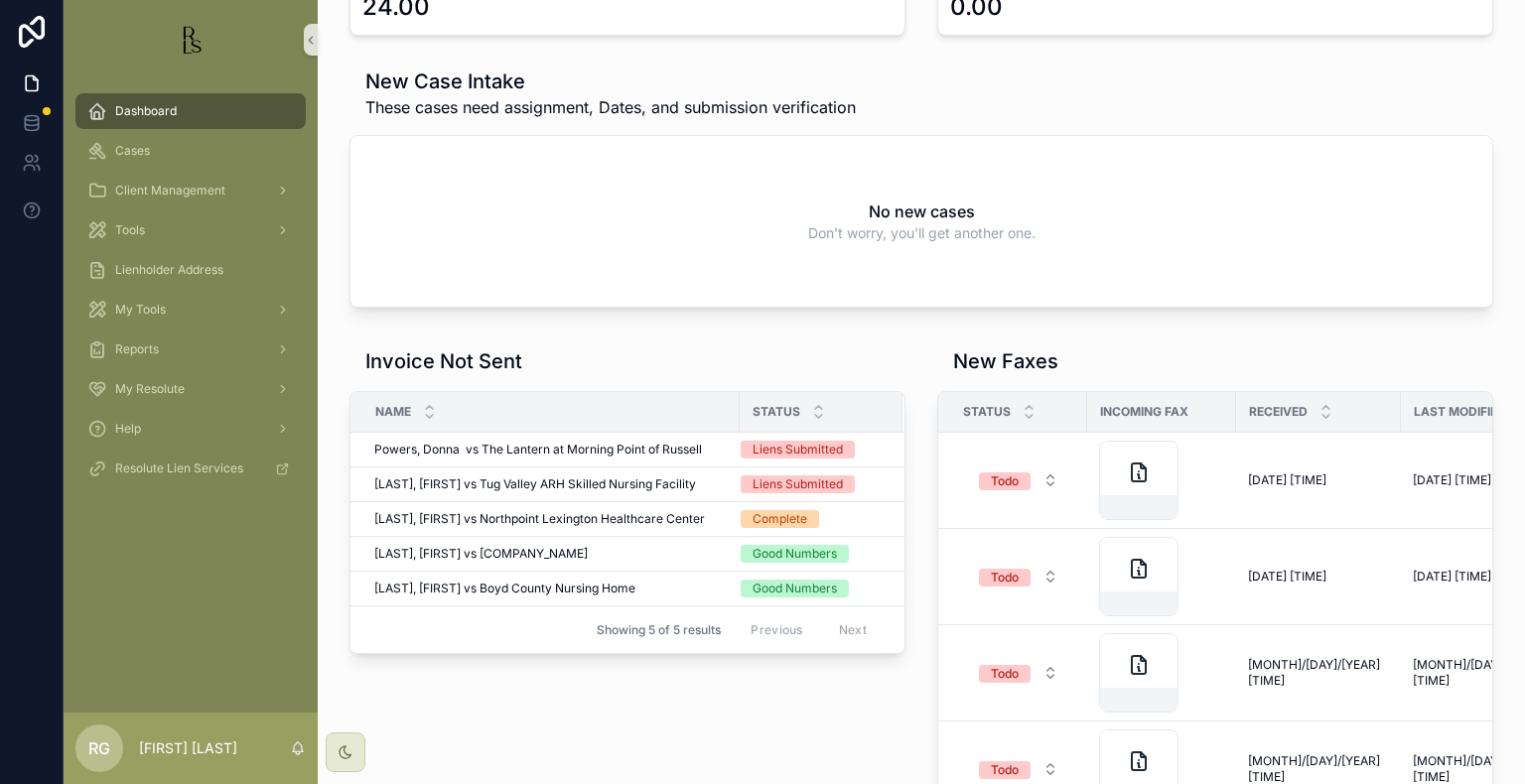 scroll, scrollTop: 432, scrollLeft: 0, axis: vertical 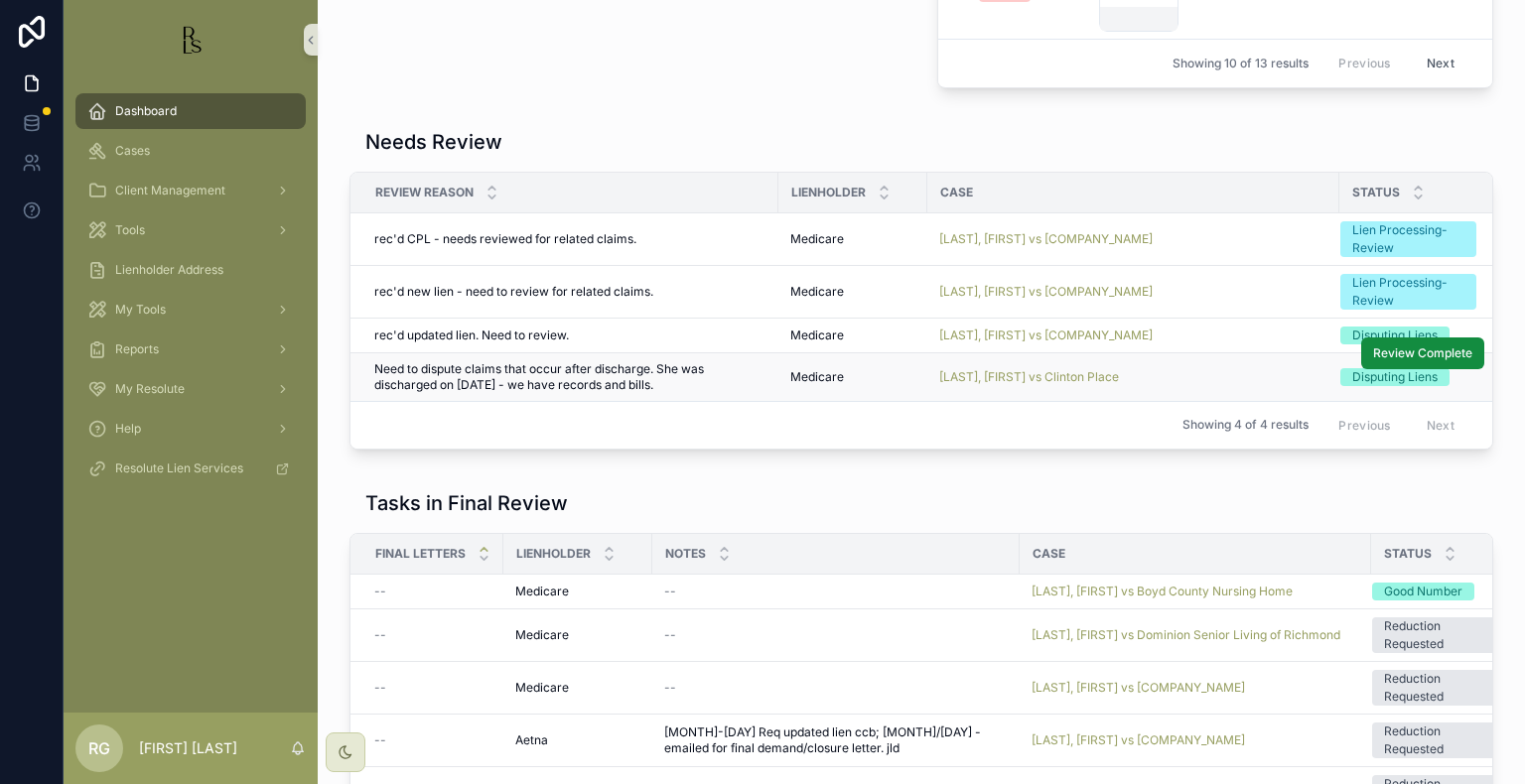 click on "[LAST], [FIRST] vs Clinton Place" at bounding box center (1133, 376) 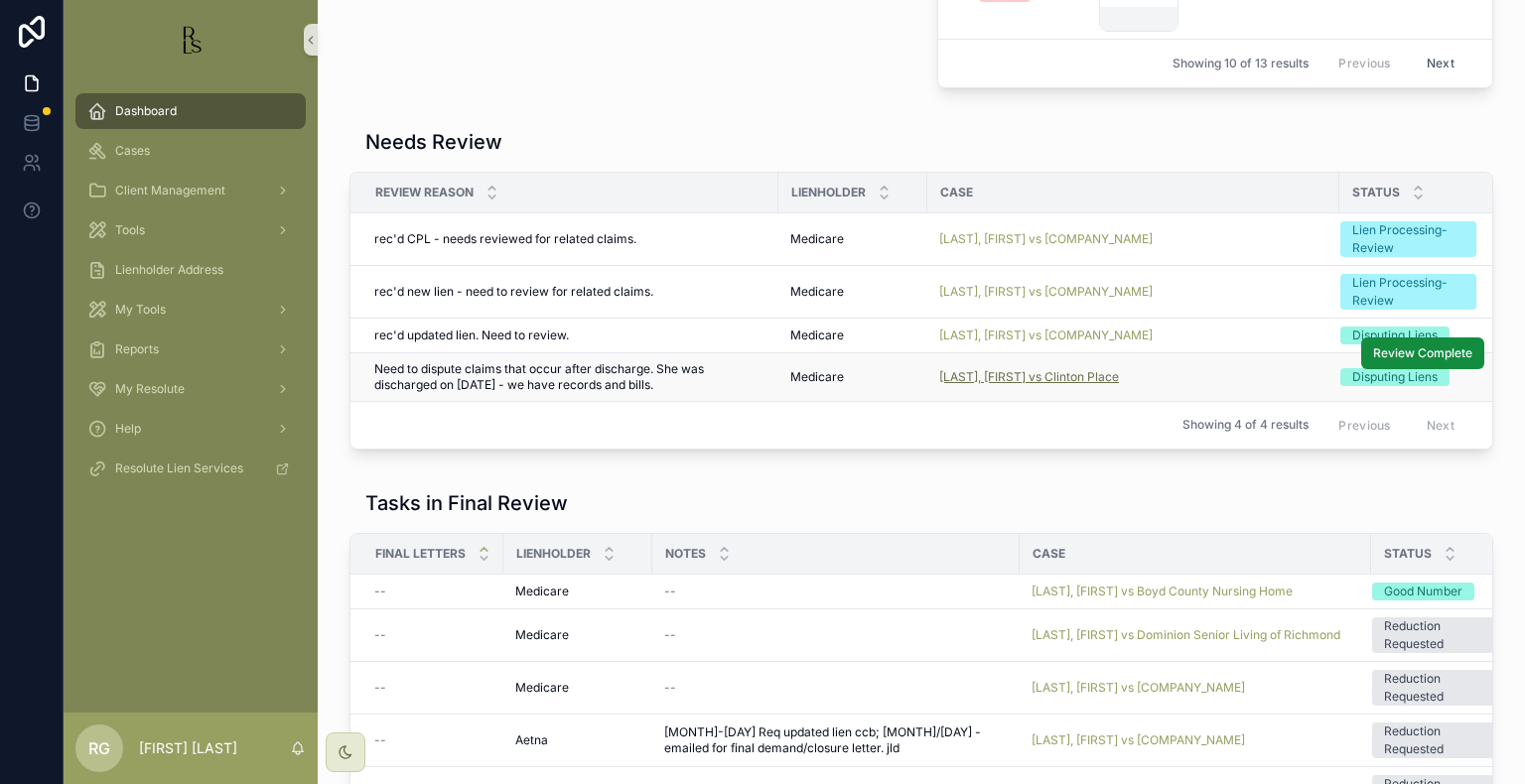 click on "[LAST], [FIRST] vs Clinton Place" at bounding box center (1029, 377) 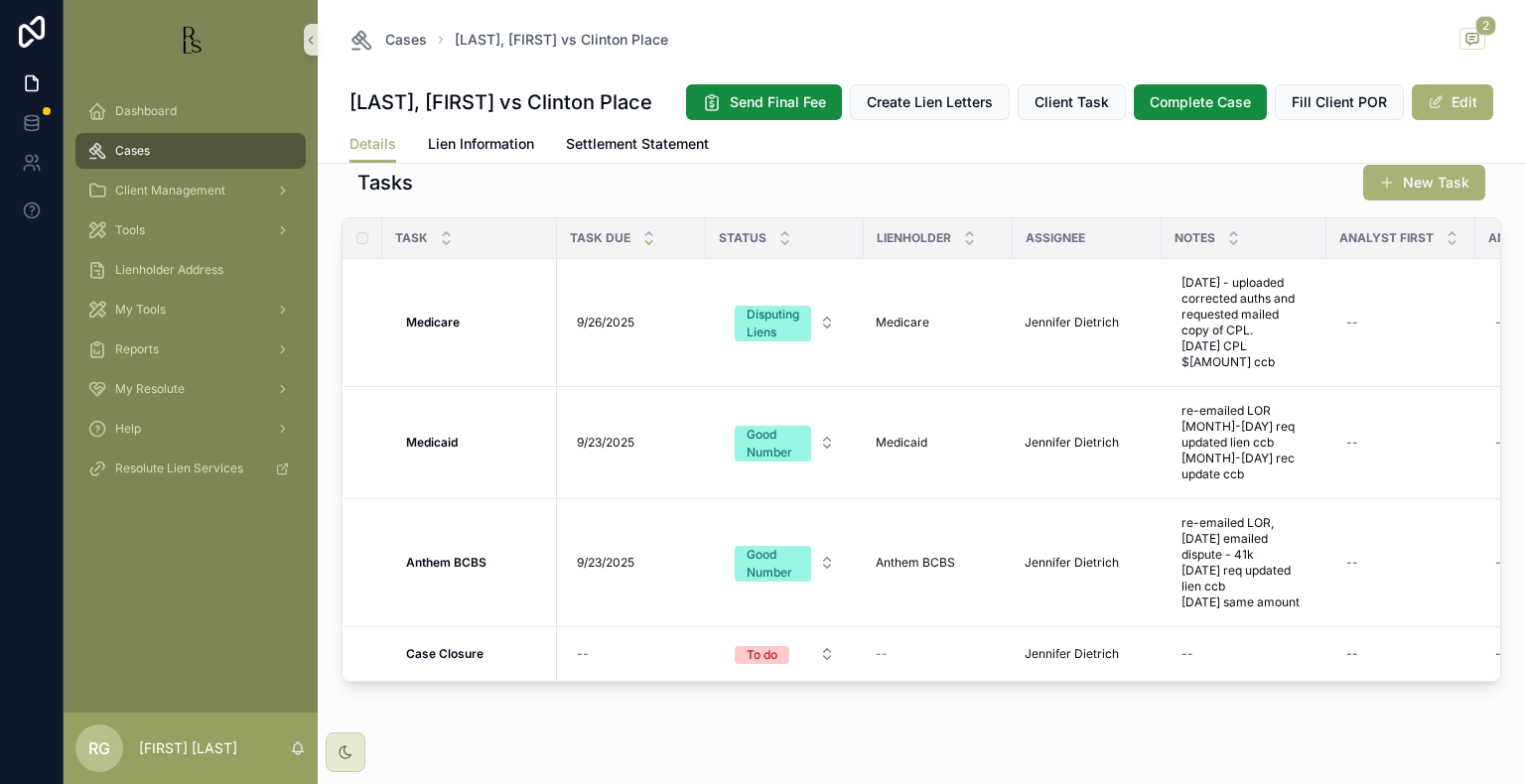 scroll, scrollTop: 1544, scrollLeft: 0, axis: vertical 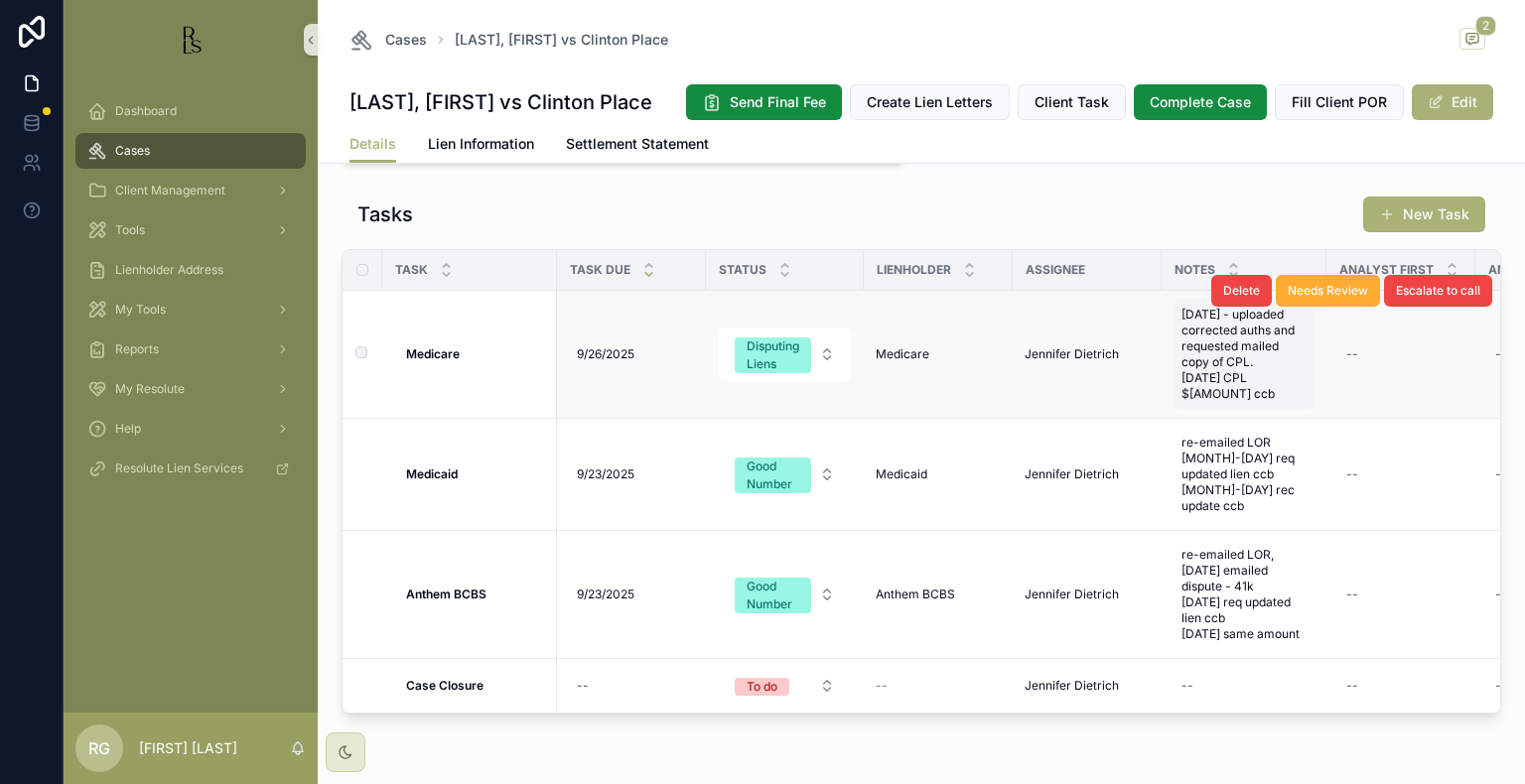 click on "[DATE] - uploaded corrected auths and requested mailed copy of CPL.
[DATE] CPL $[AMOUNT] ccb" at bounding box center (1244, 354) 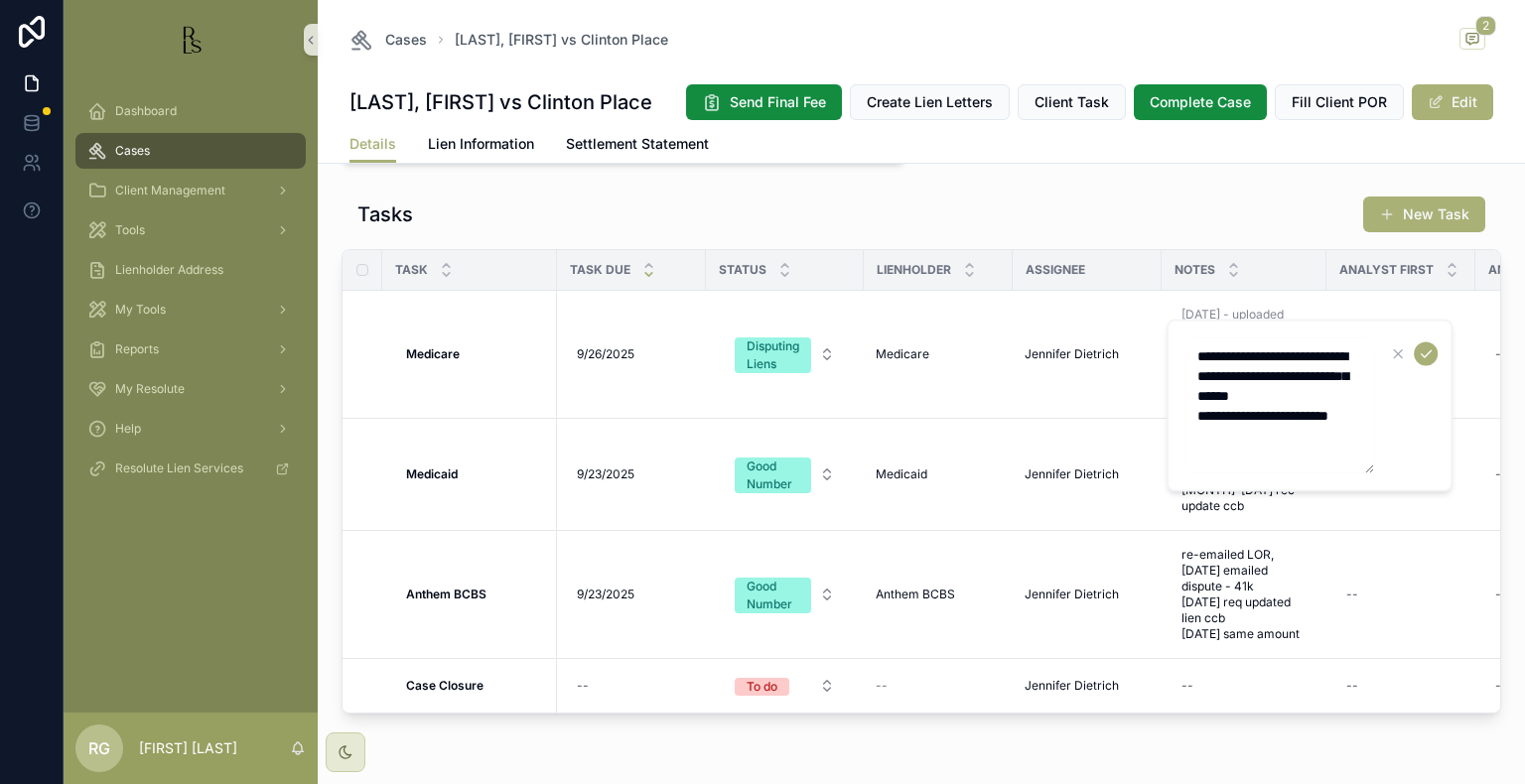 click on "**********" at bounding box center [1280, 406] 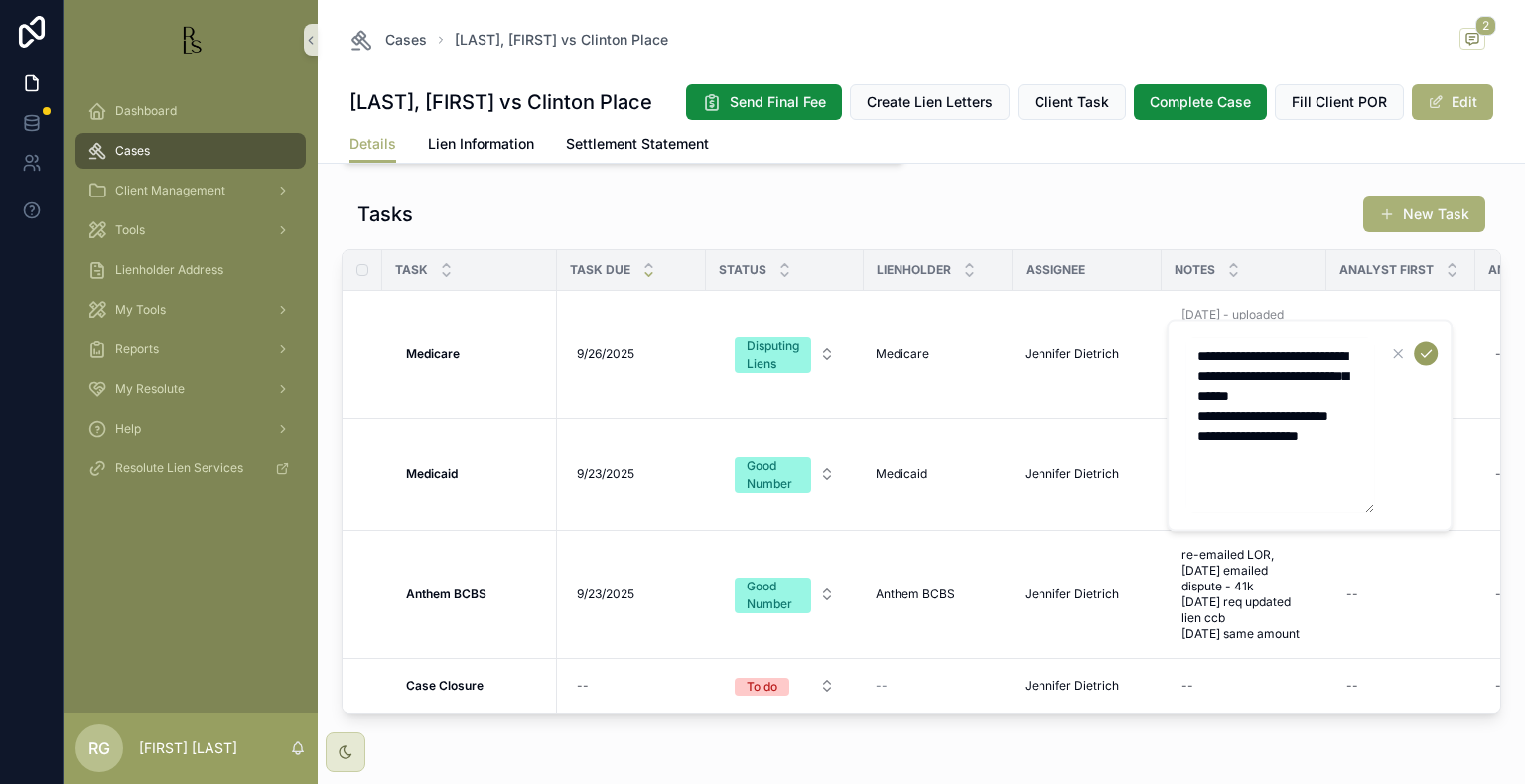 type on "**********" 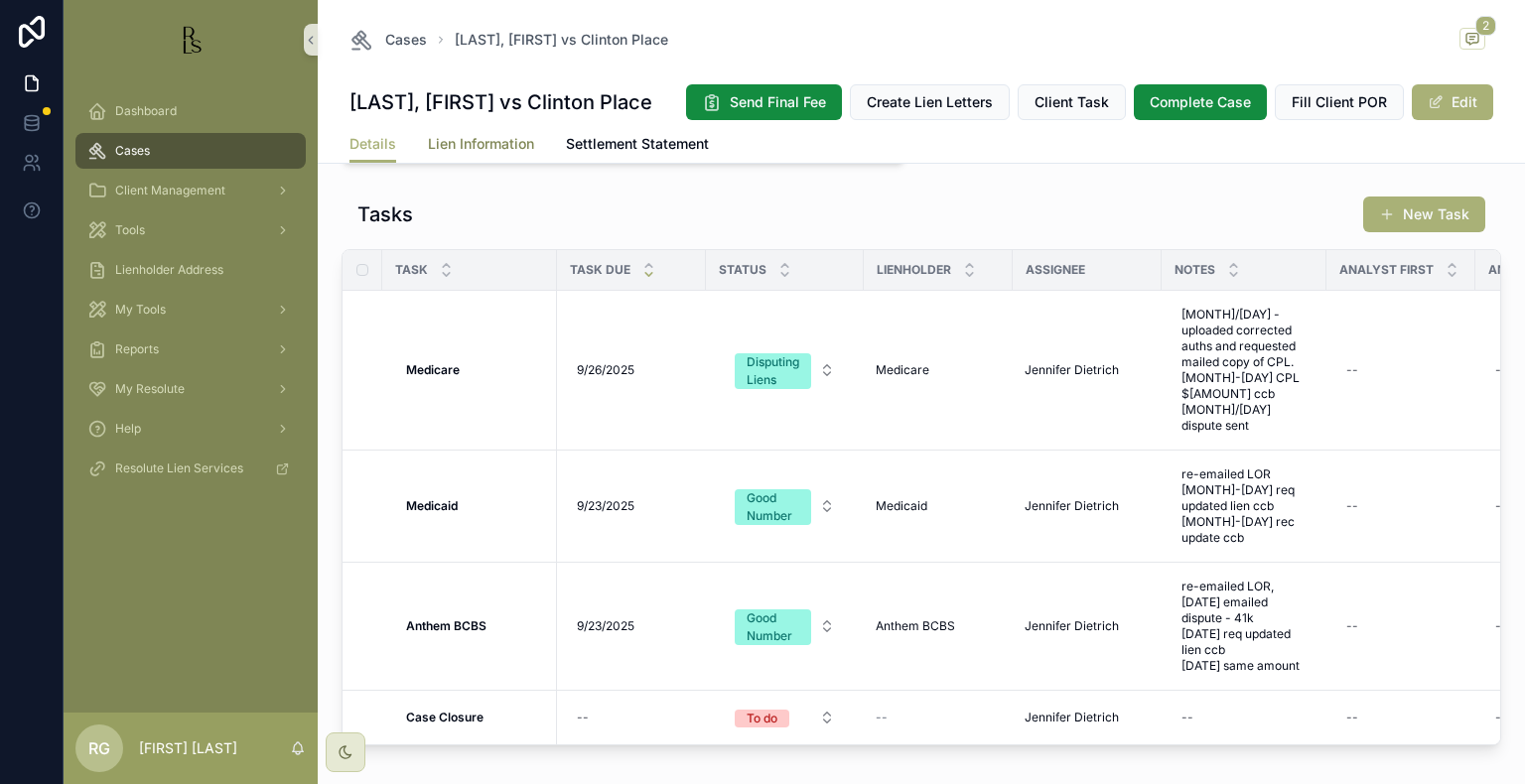 click on "Lien Information" at bounding box center [481, 144] 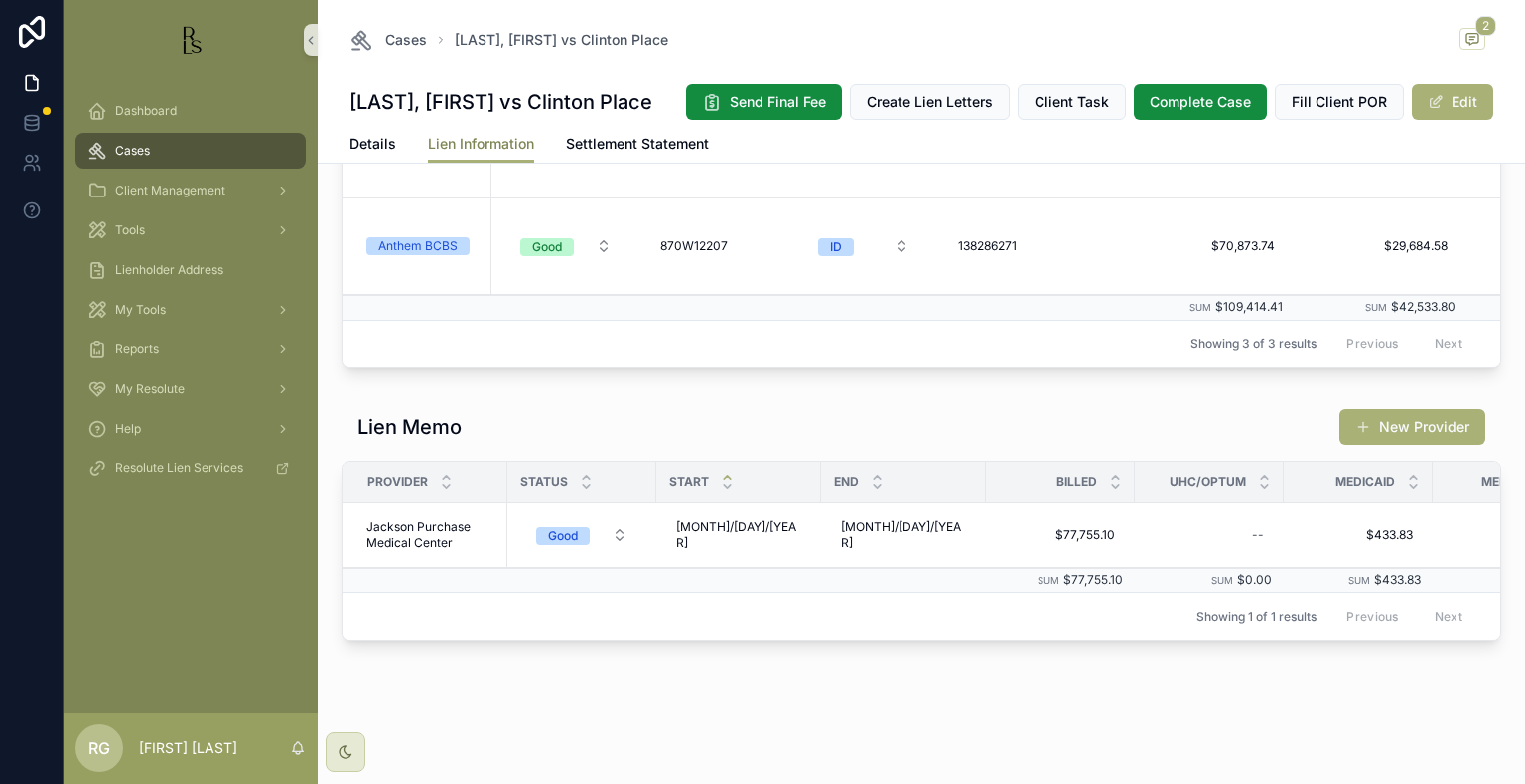 scroll, scrollTop: 0, scrollLeft: 0, axis: both 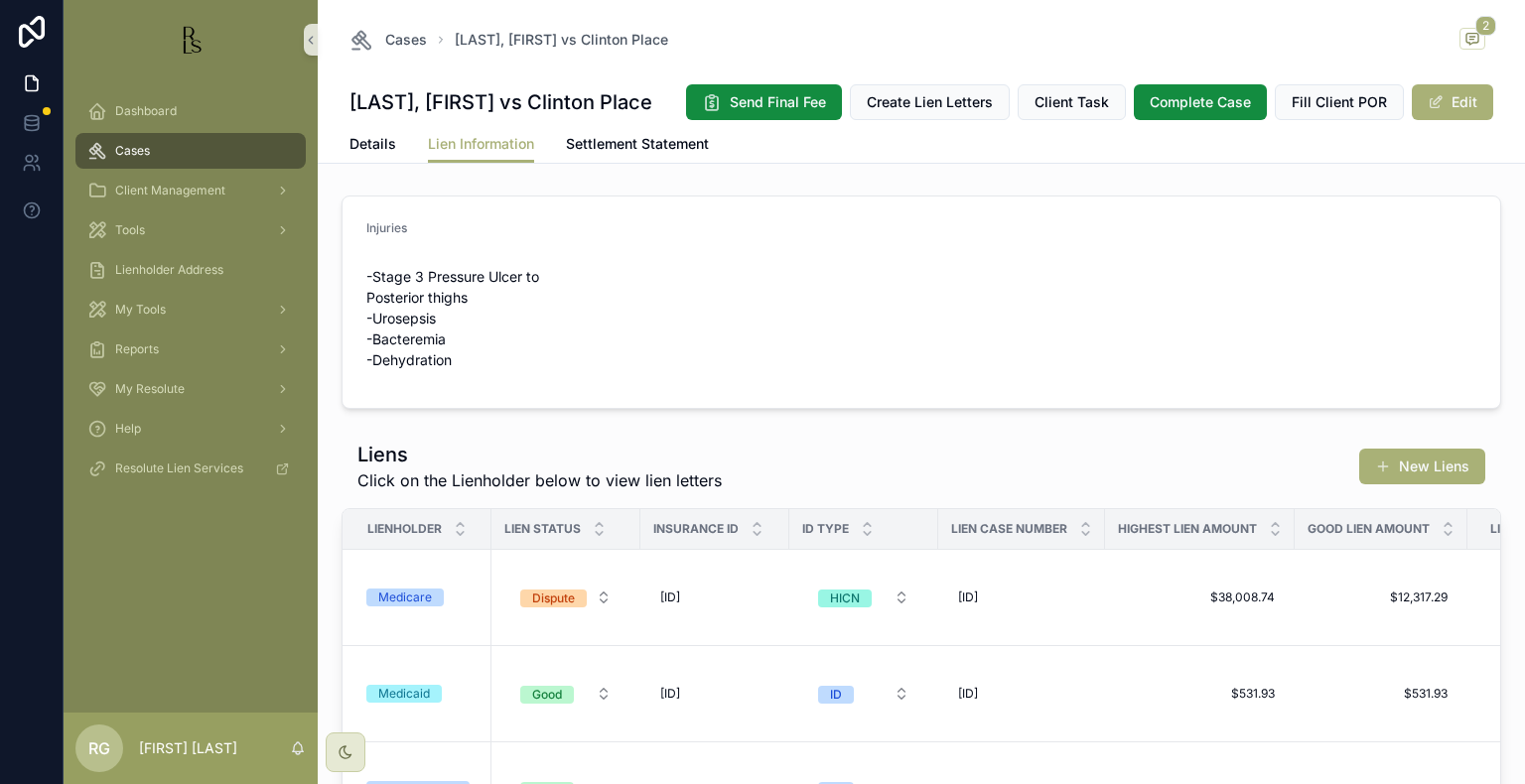 click on "[LAST], [FIRST] vs [COMPANY_NAME] Send Final Fee Create Lien Letters Client Task Complete Case Fill Client POR Edit" at bounding box center [921, 102] 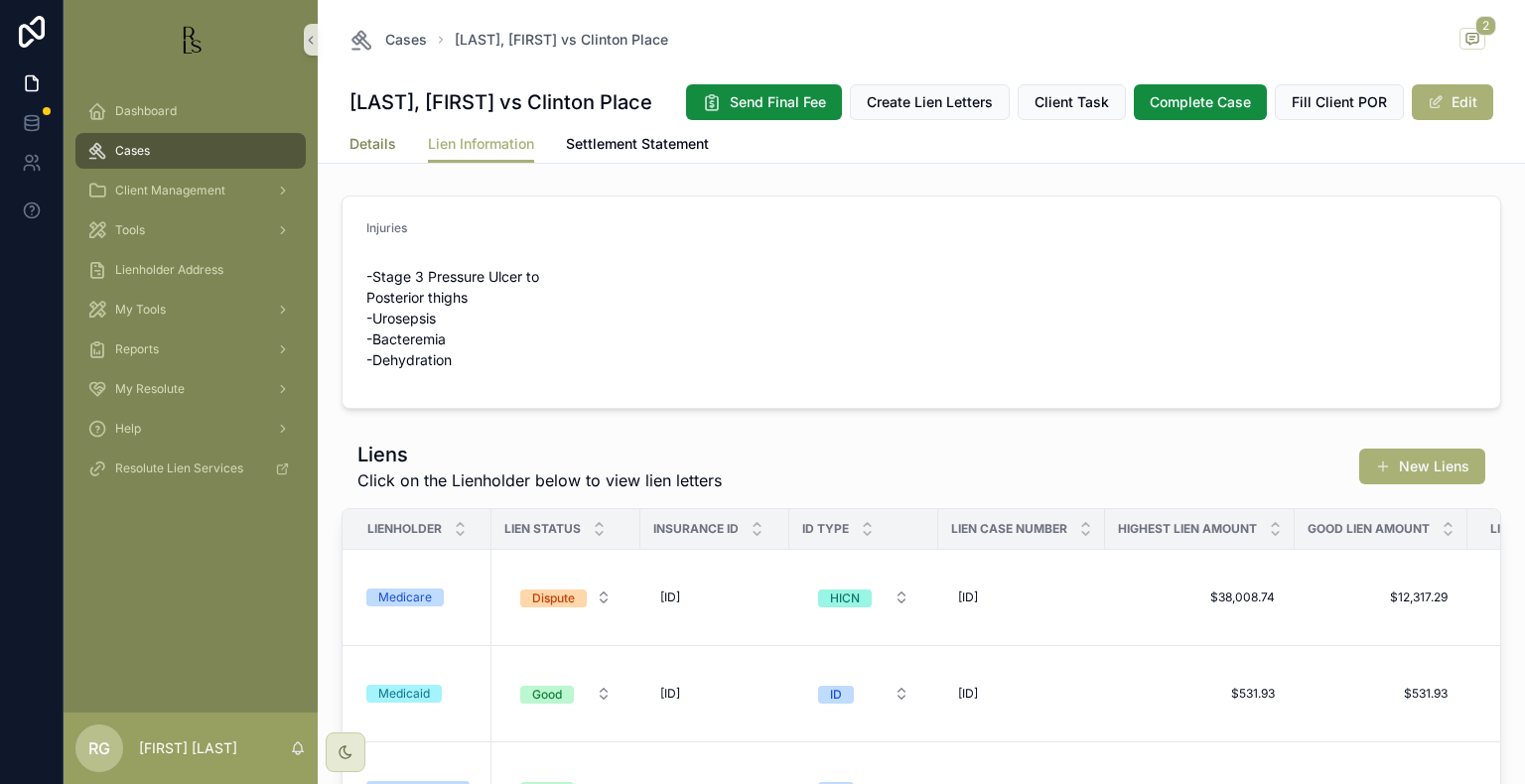 click on "Details" at bounding box center (372, 144) 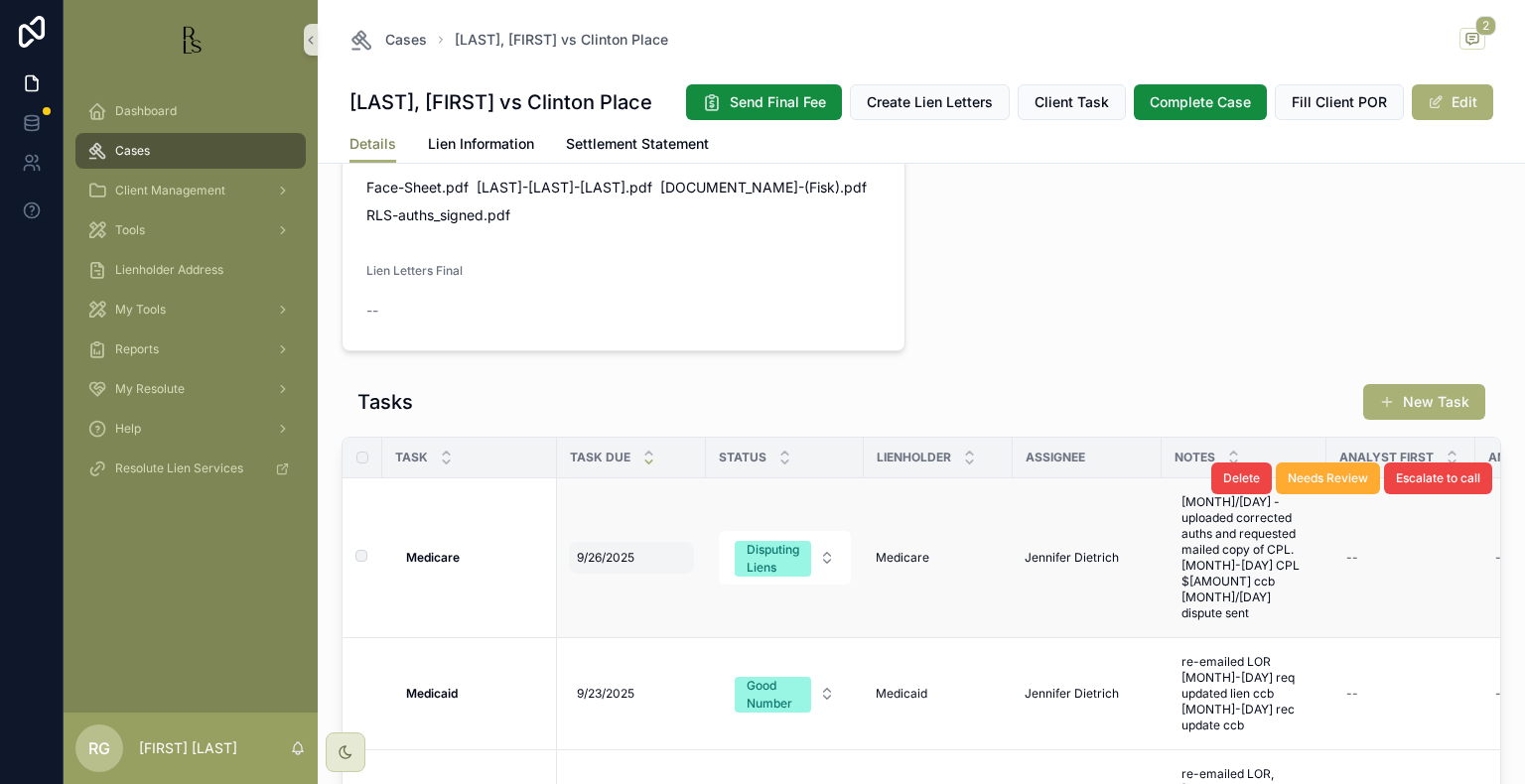 scroll, scrollTop: 1389, scrollLeft: 0, axis: vertical 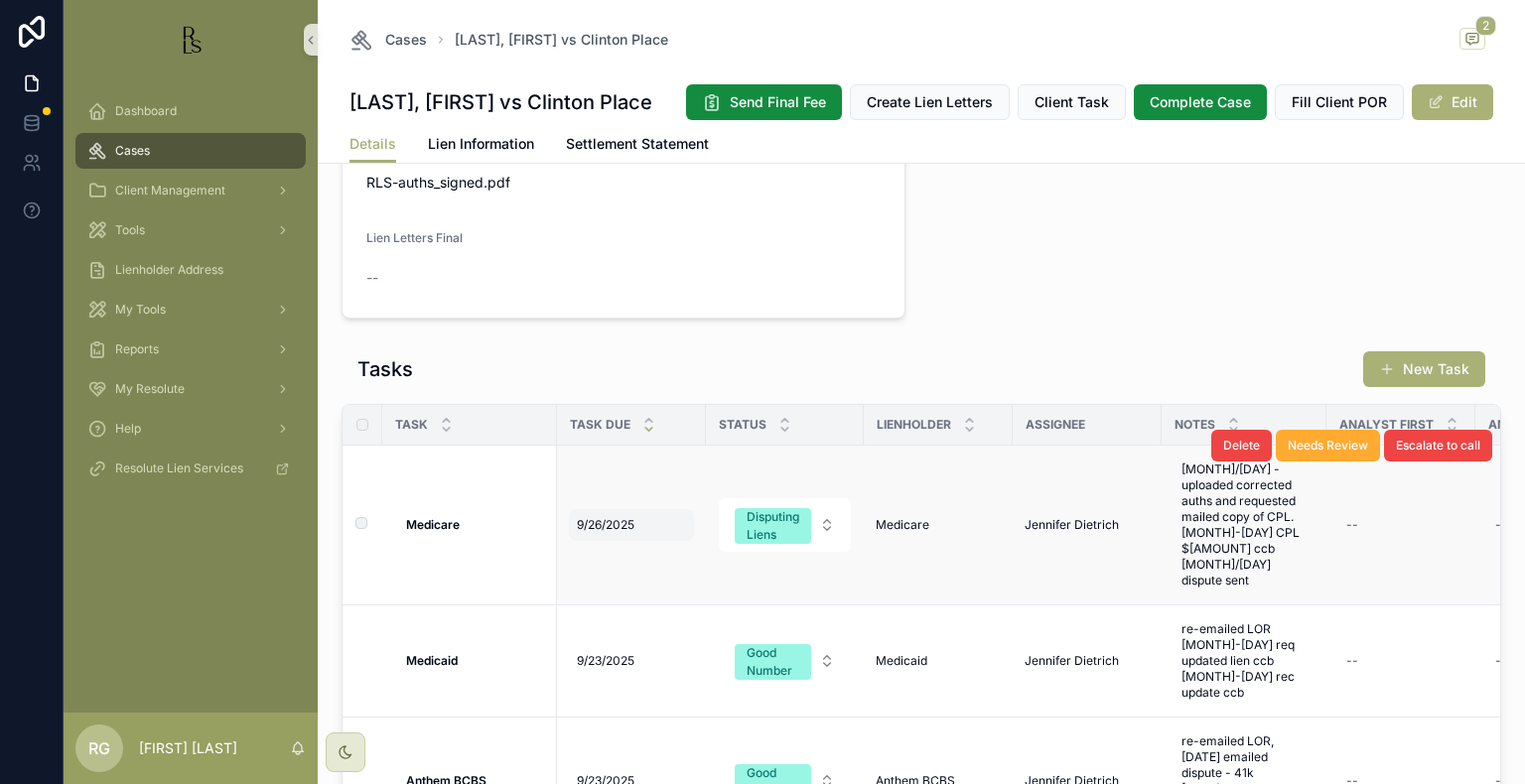 click on "9/26/2025" at bounding box center [606, 525] 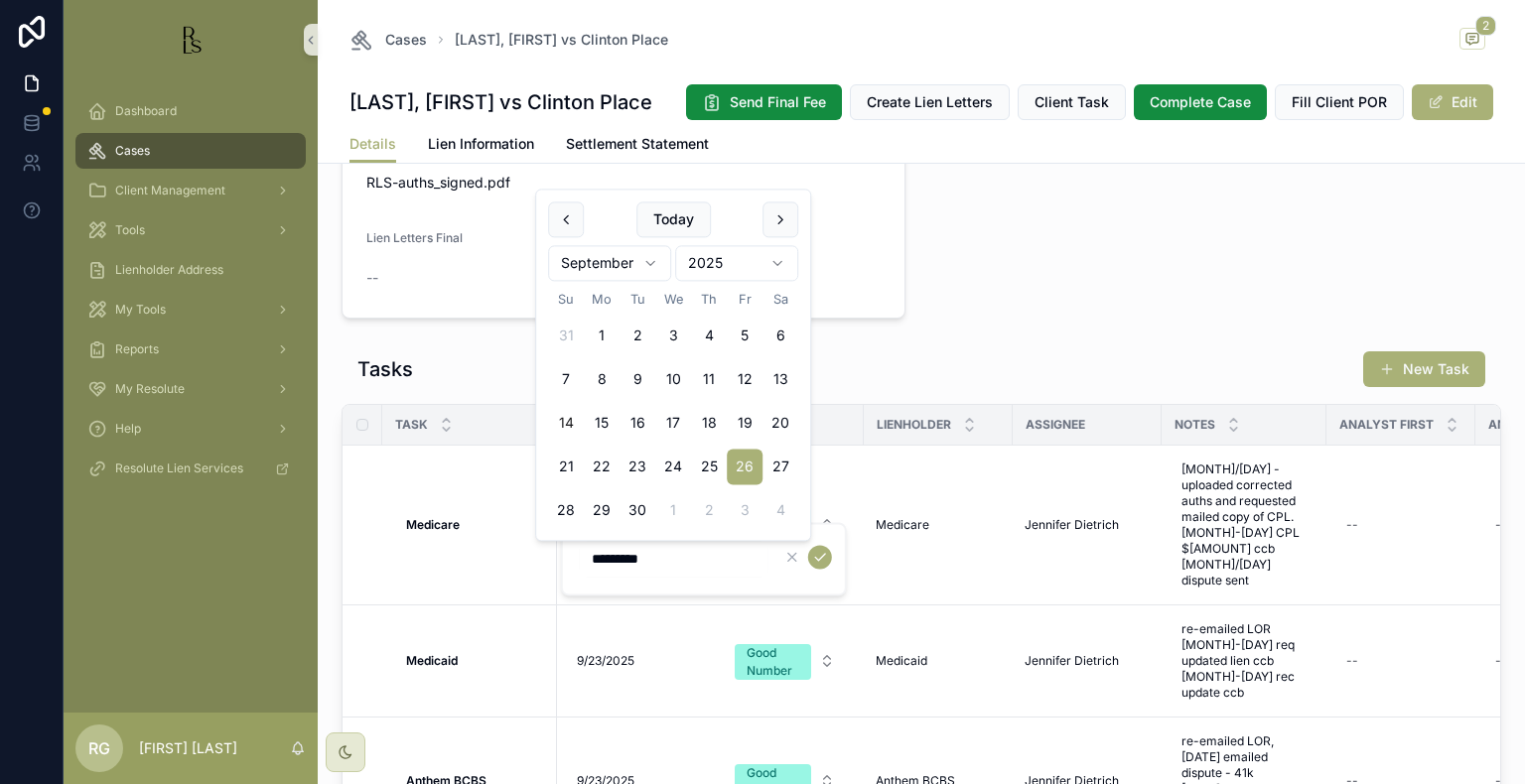 click on "14" at bounding box center [566, 424] 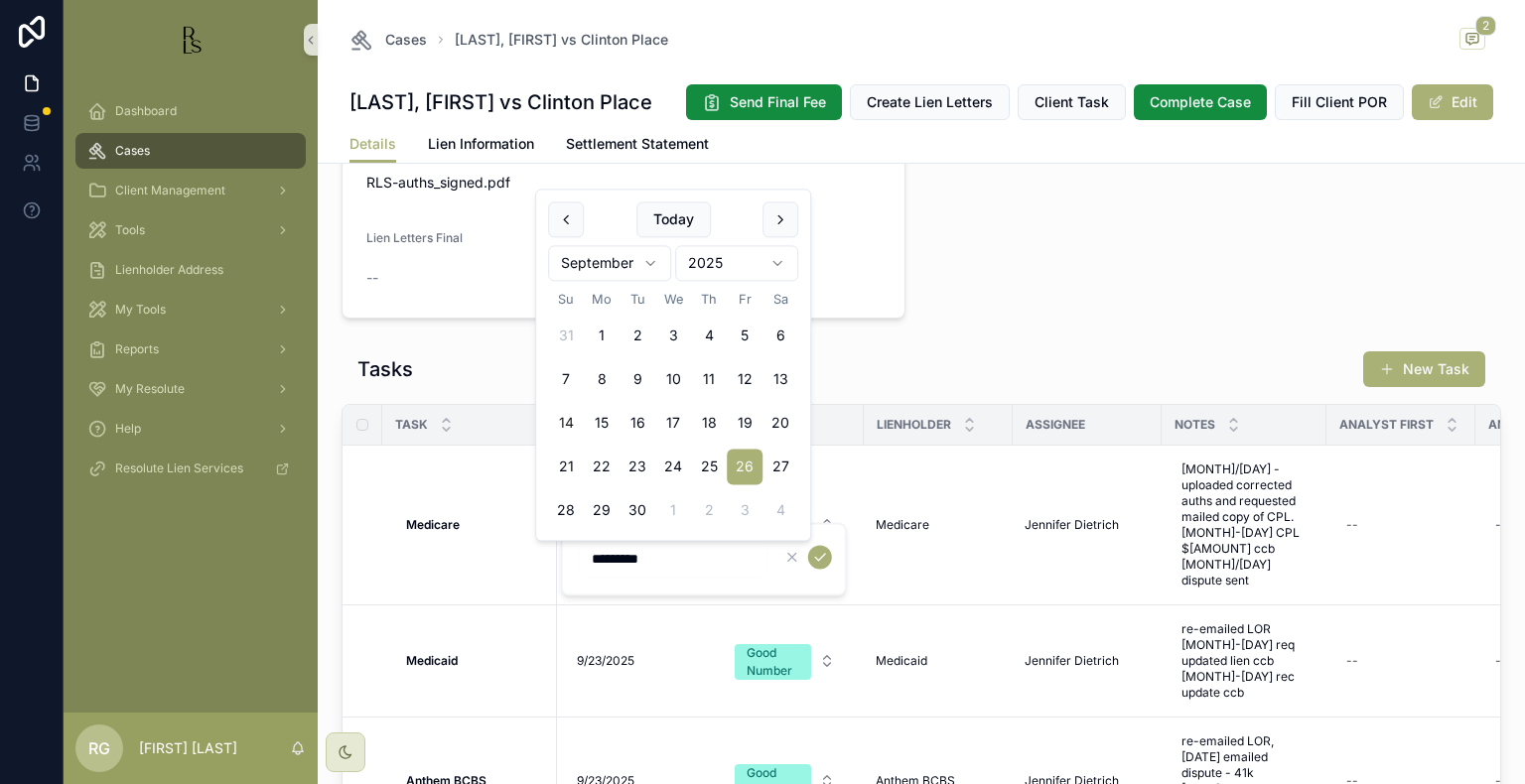type on "*********" 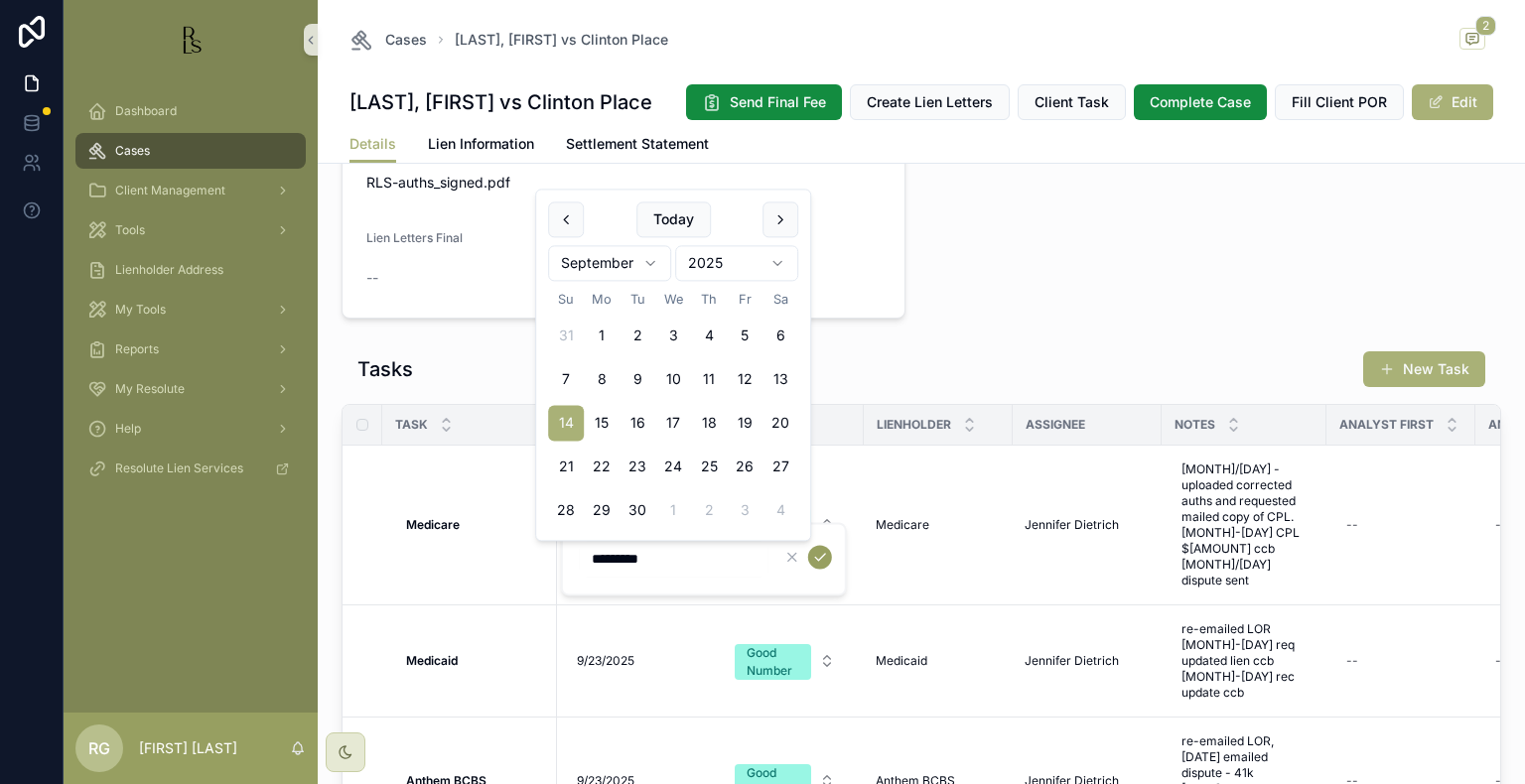 click 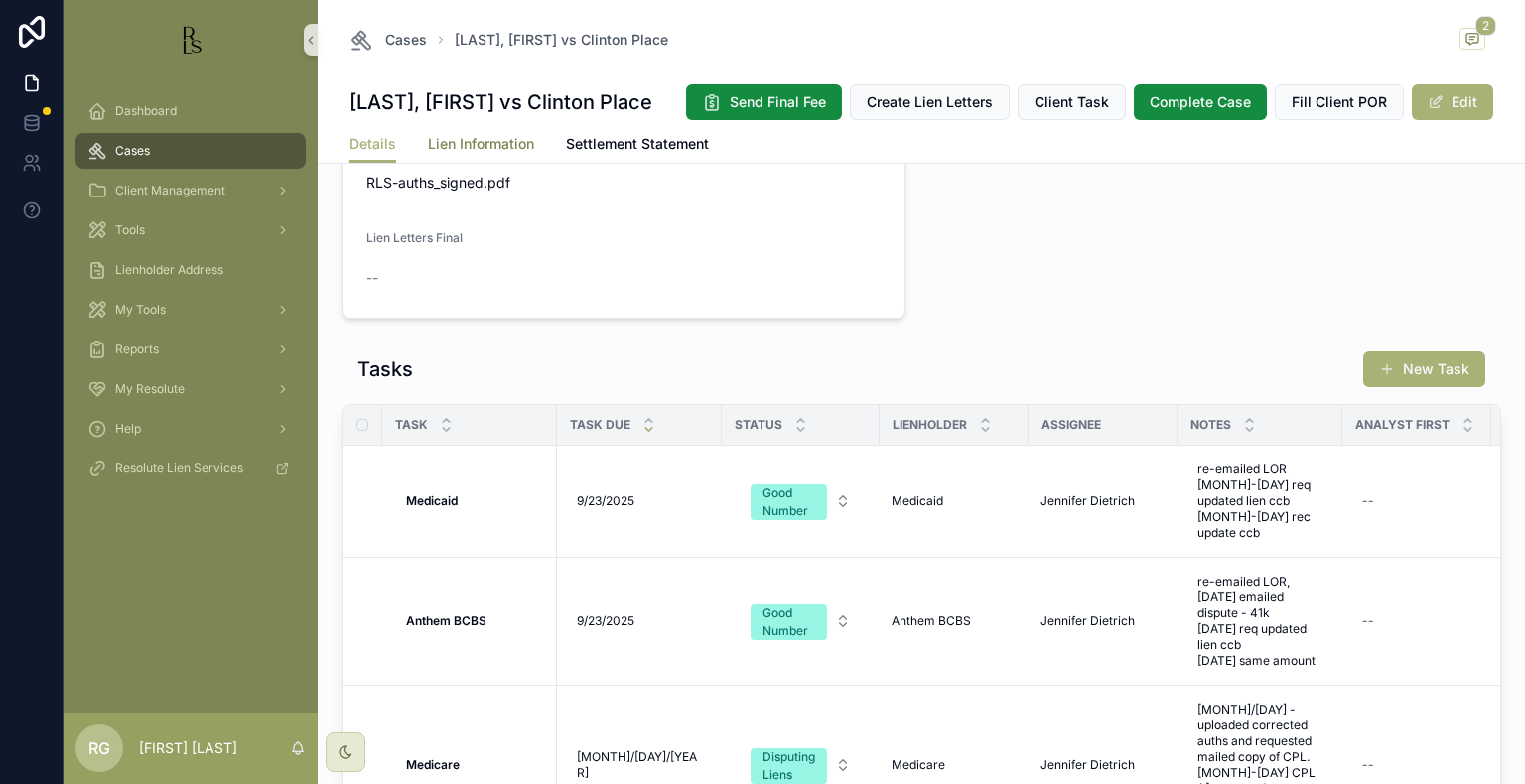 click on "Lien Information" at bounding box center [481, 146] 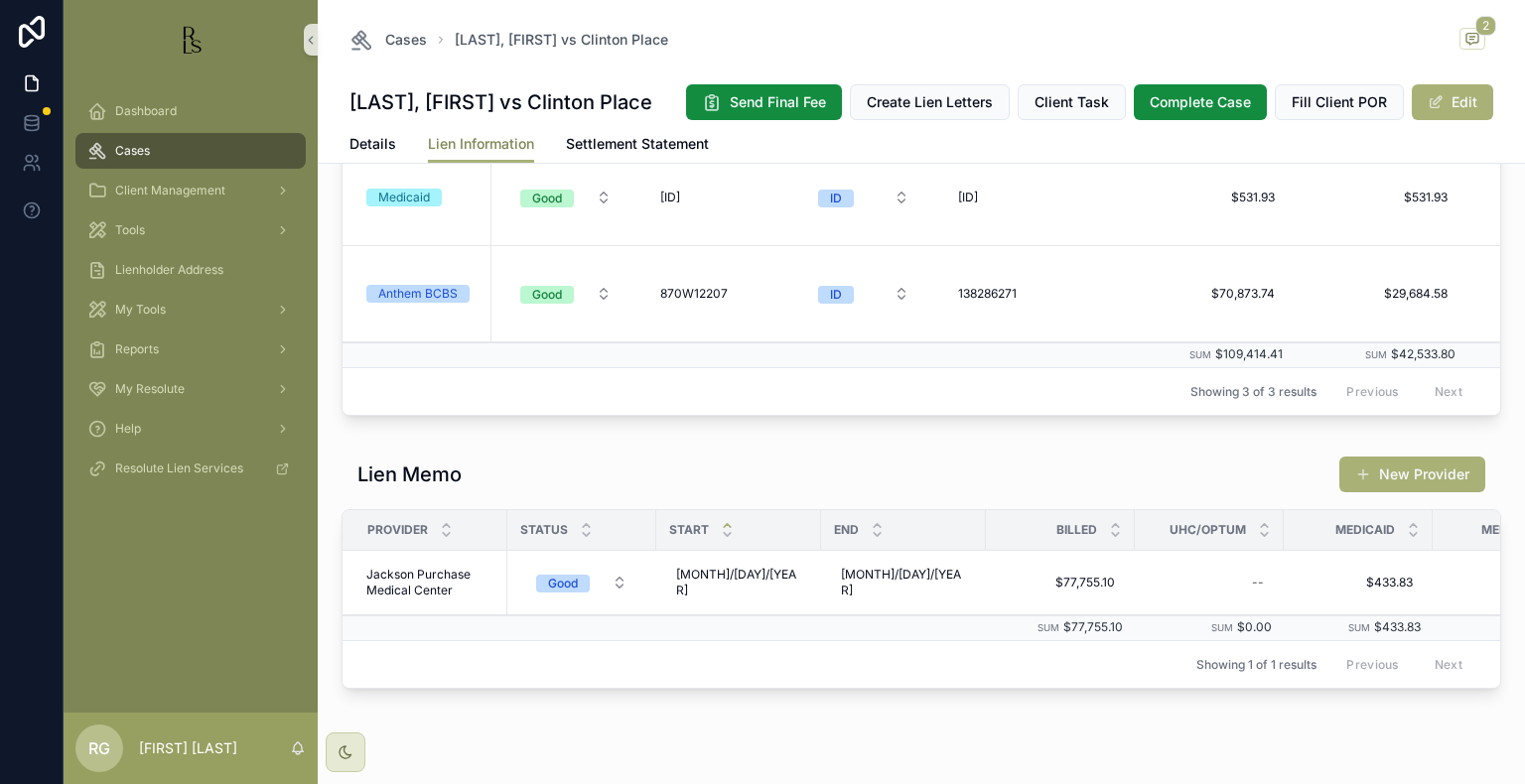scroll, scrollTop: 198, scrollLeft: 0, axis: vertical 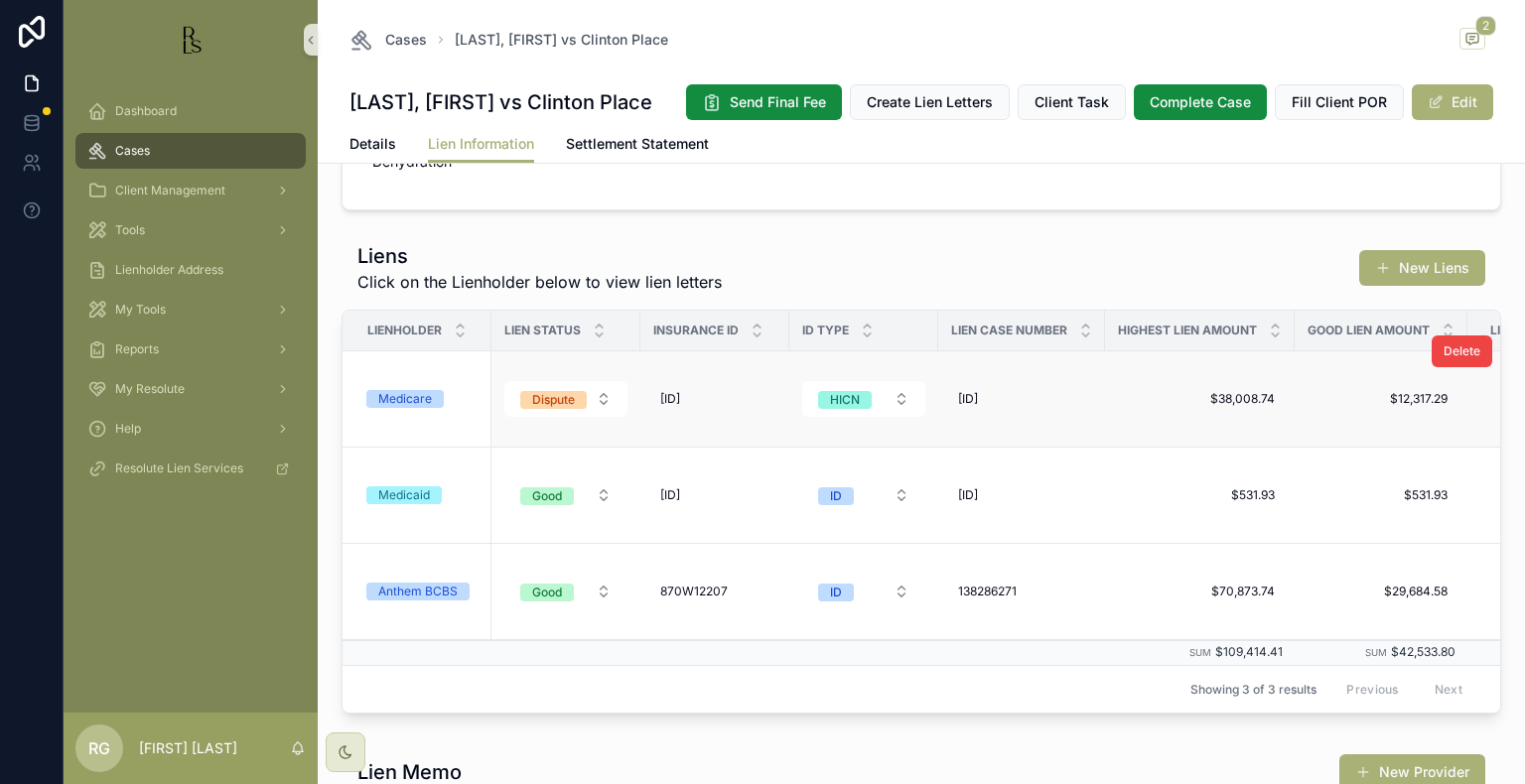 click on "Medicare" at bounding box center [405, 399] 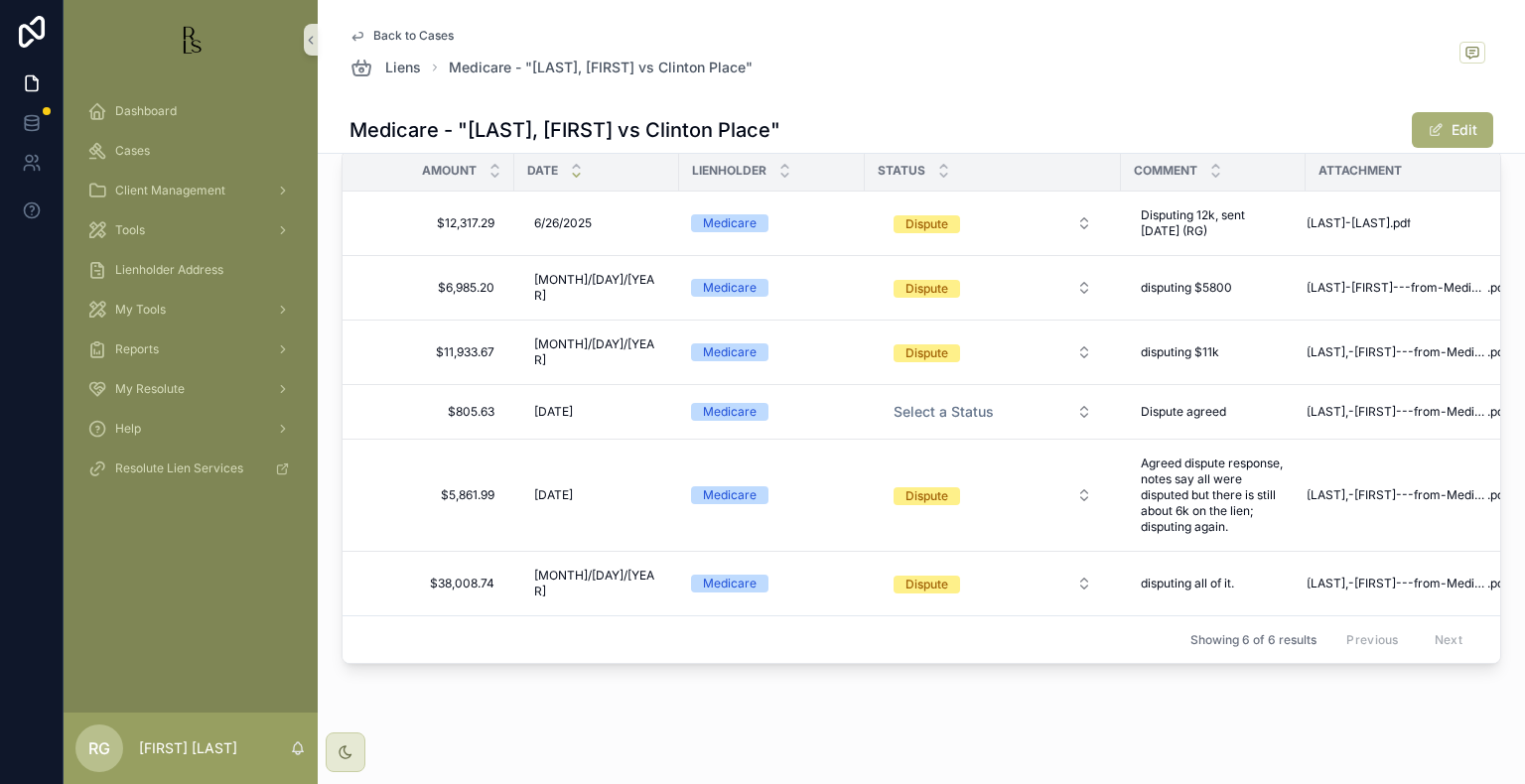 scroll, scrollTop: 591, scrollLeft: 0, axis: vertical 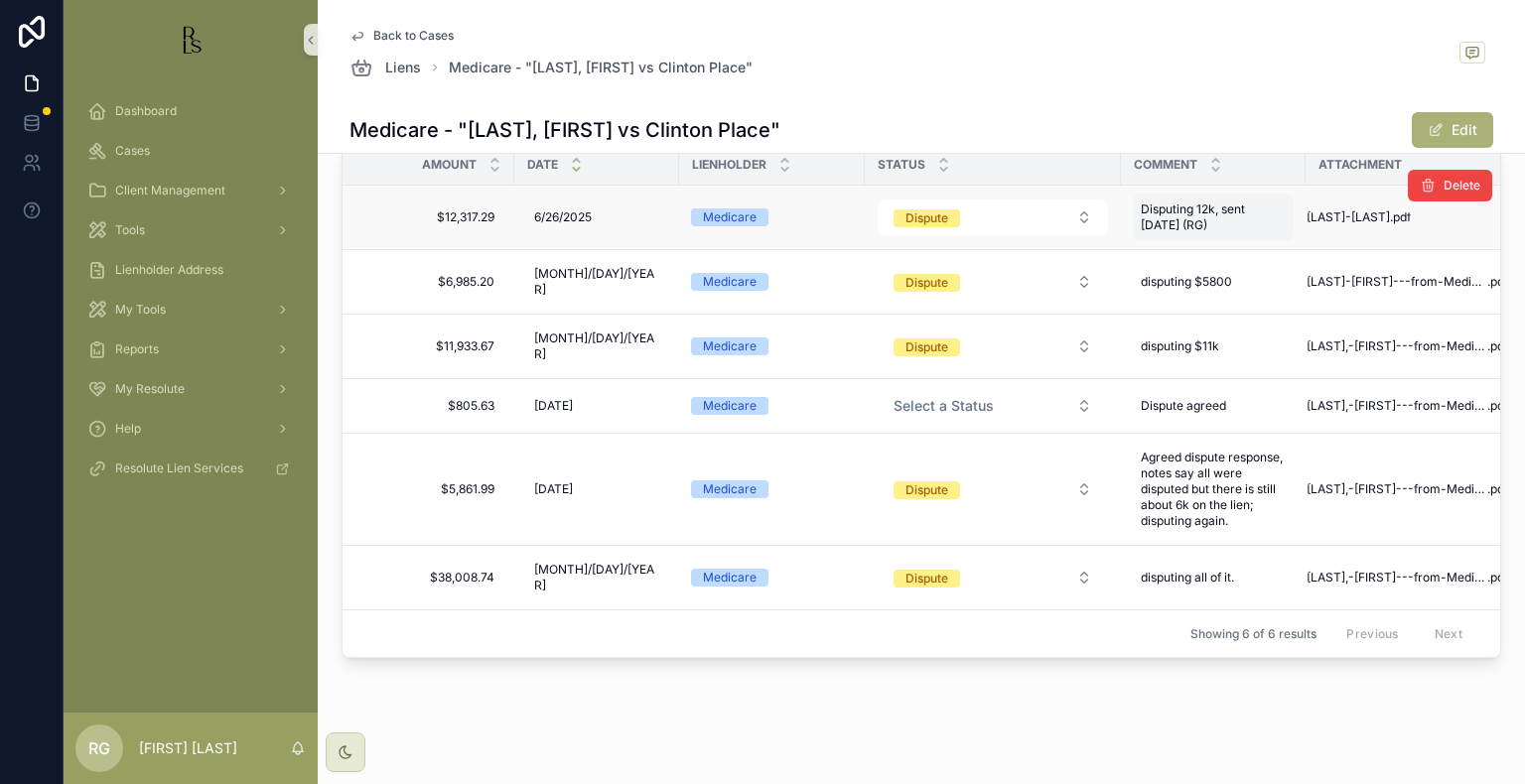 click on "Disputing 12k, sent [DATE] (RG)" at bounding box center [1213, 217] 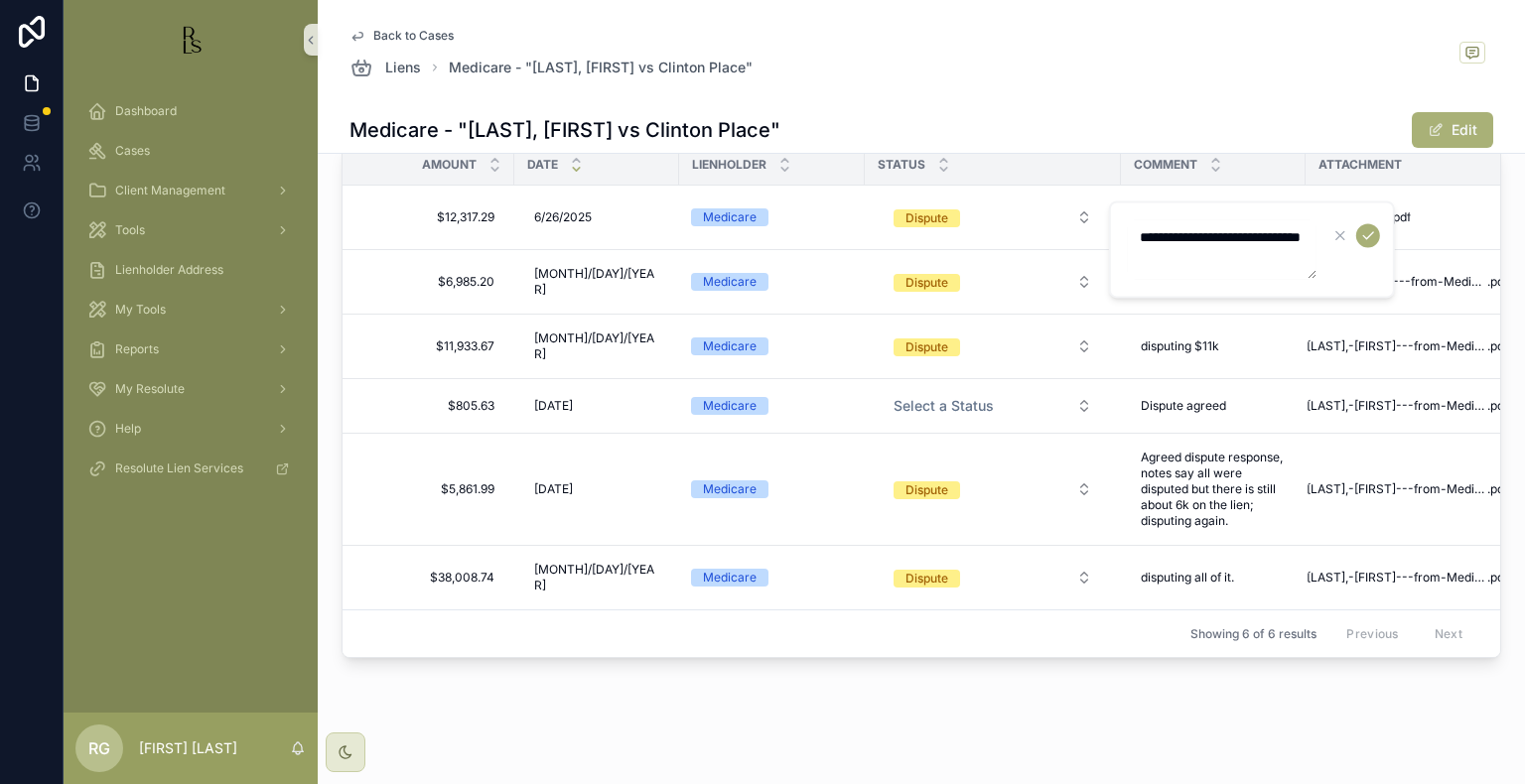 click on "**********" at bounding box center (1222, 249) 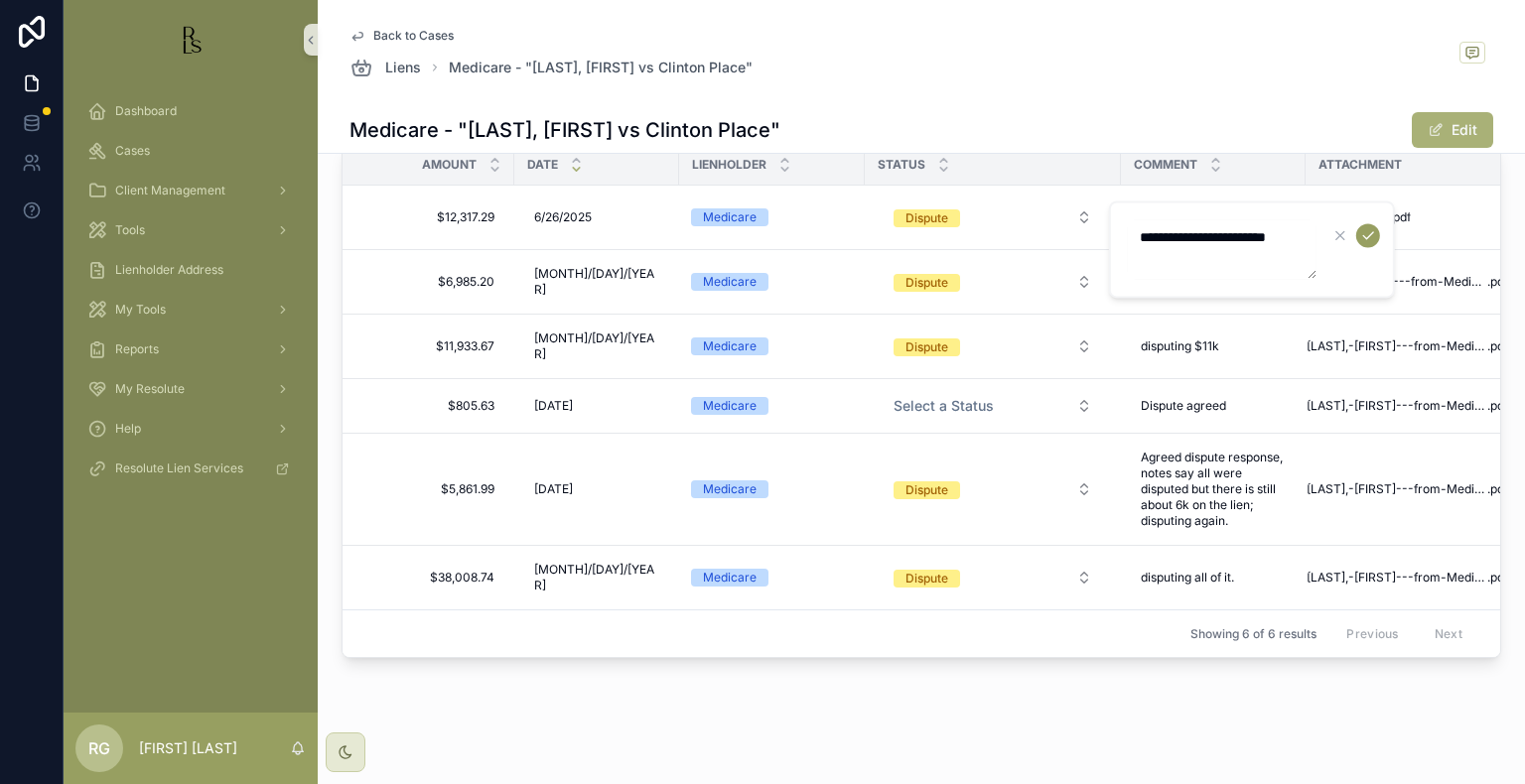 type on "**********" 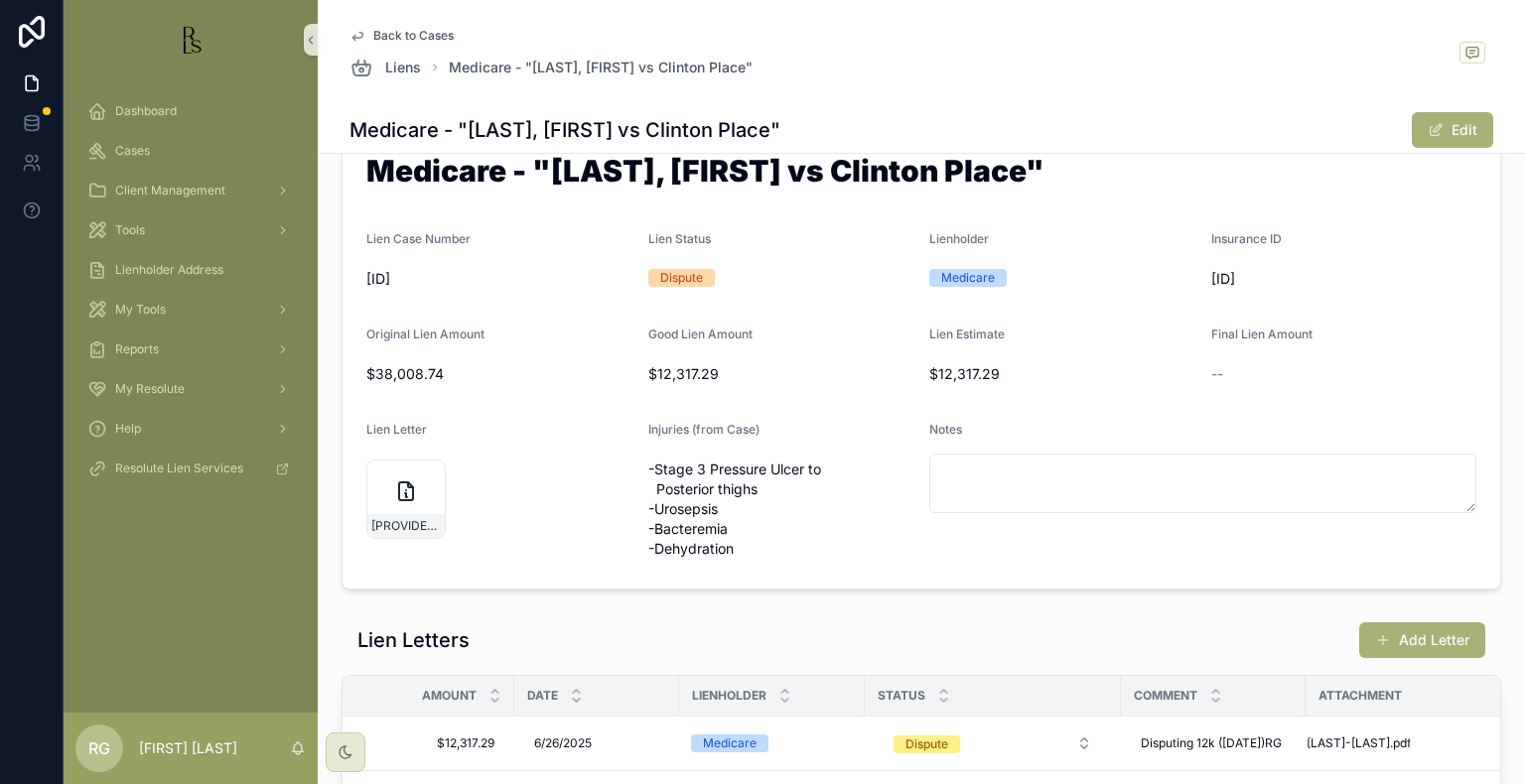 scroll, scrollTop: 0, scrollLeft: 0, axis: both 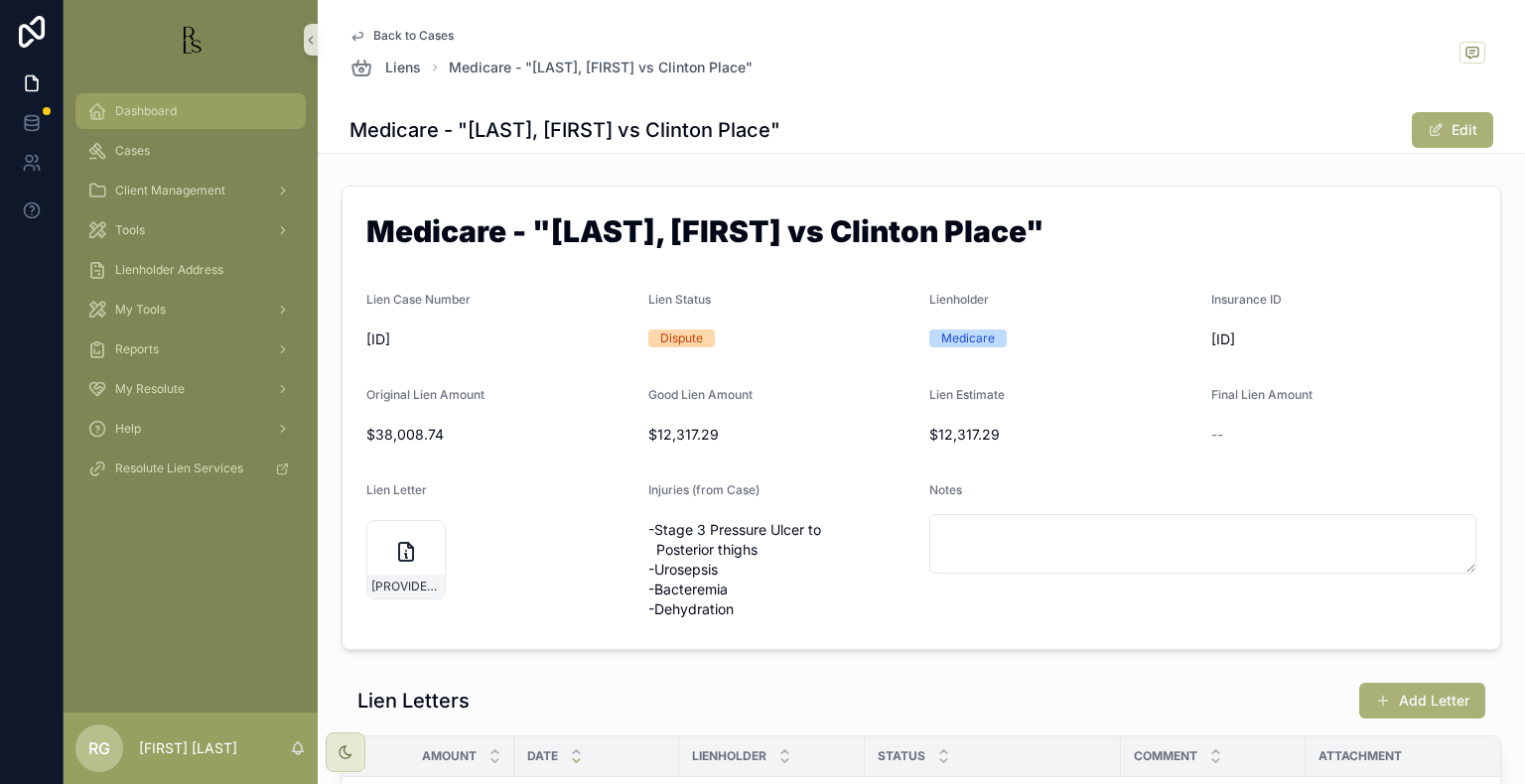 click on "Dashboard" at bounding box center [191, 111] 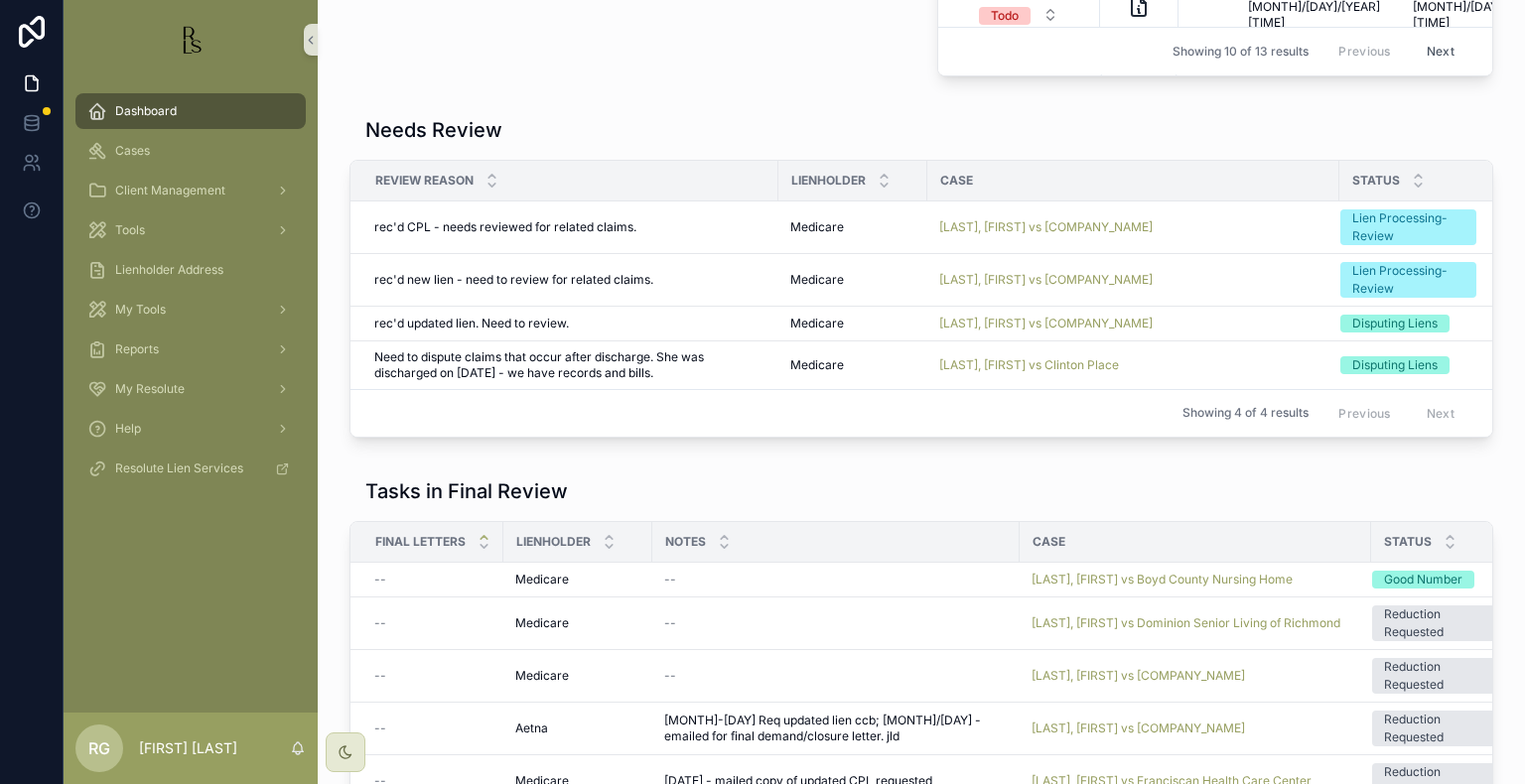 scroll, scrollTop: 1389, scrollLeft: 0, axis: vertical 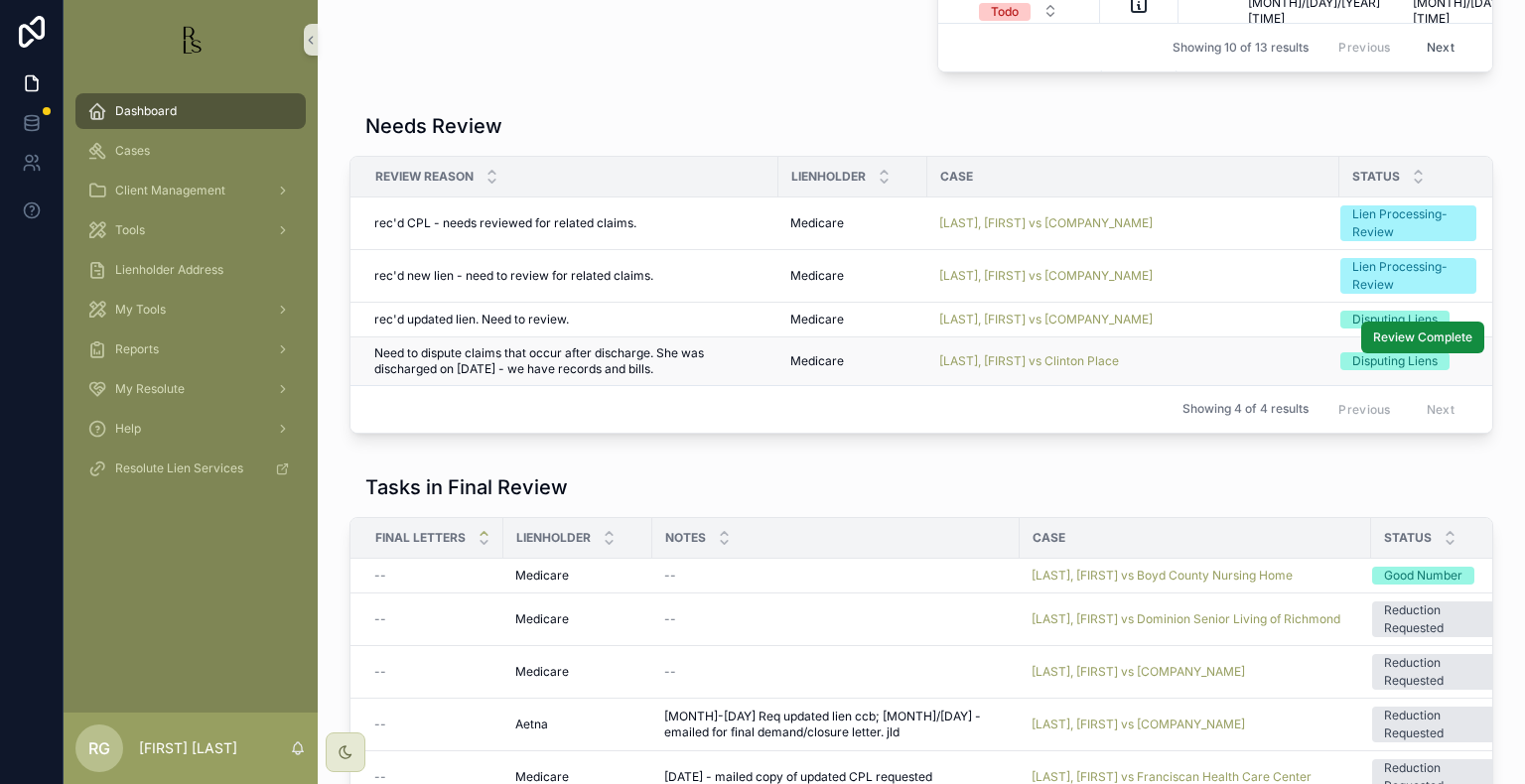 click on "Disputing Liens" at bounding box center (1395, 361) 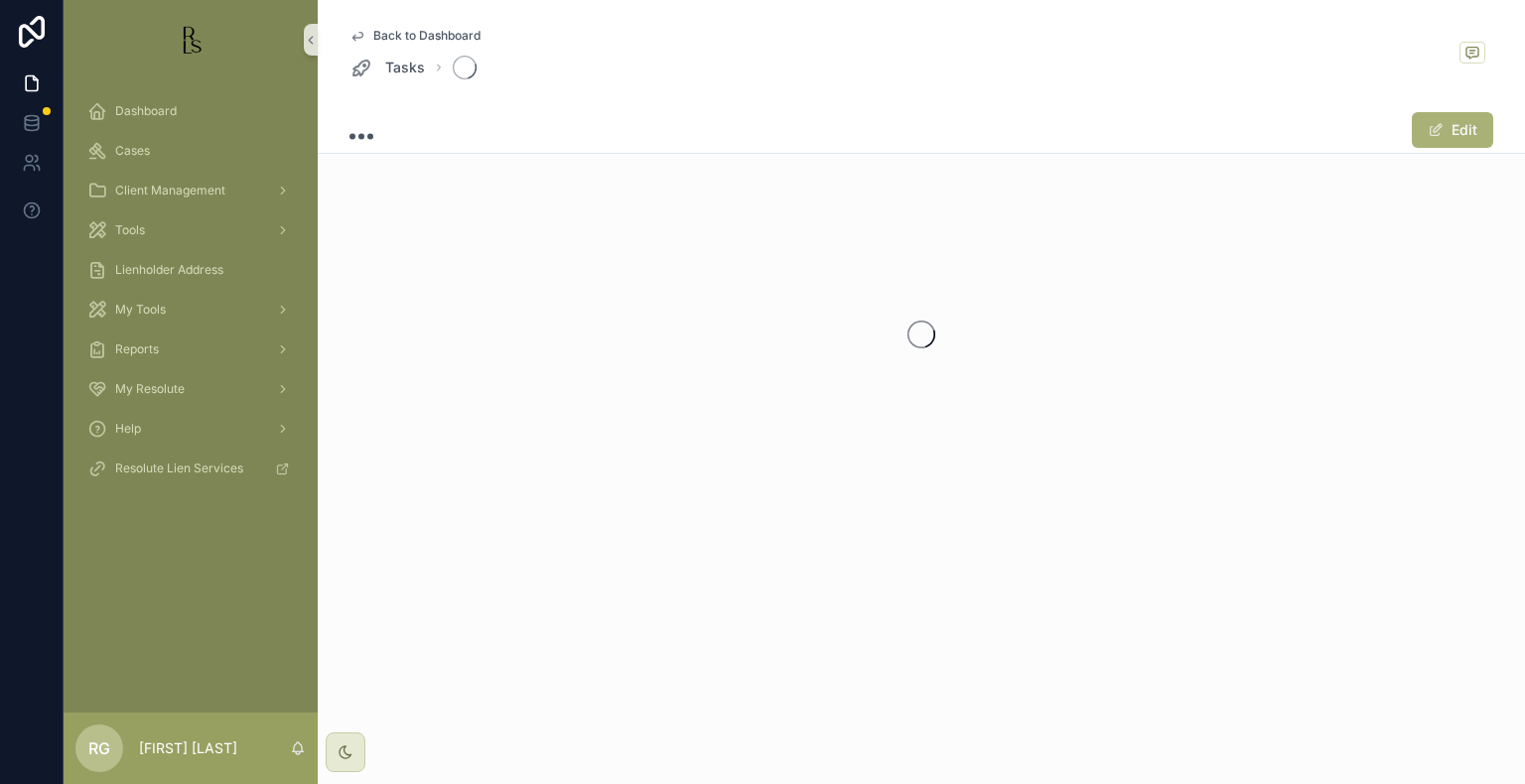 scroll, scrollTop: 0, scrollLeft: 0, axis: both 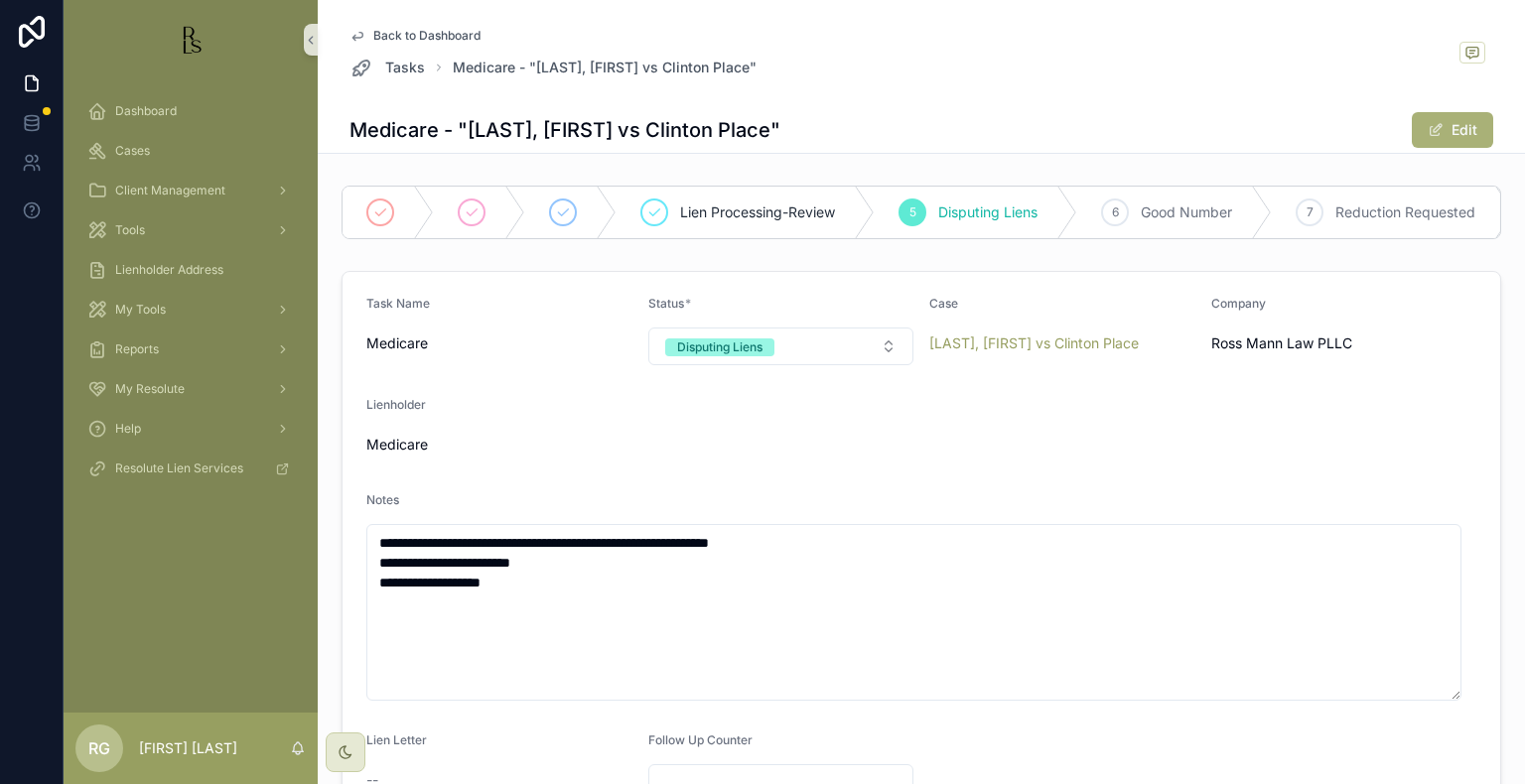 click 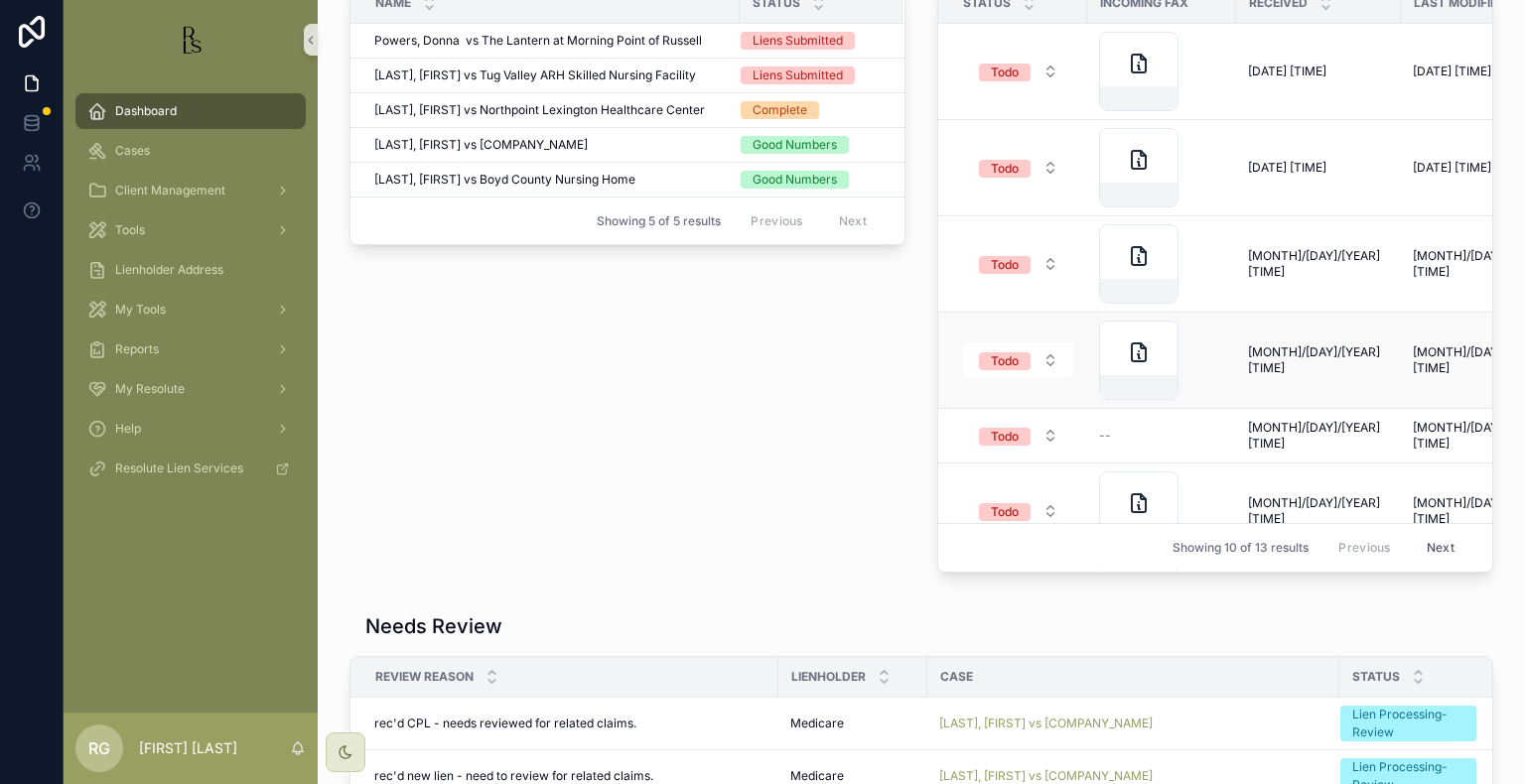 scroll, scrollTop: 893, scrollLeft: 0, axis: vertical 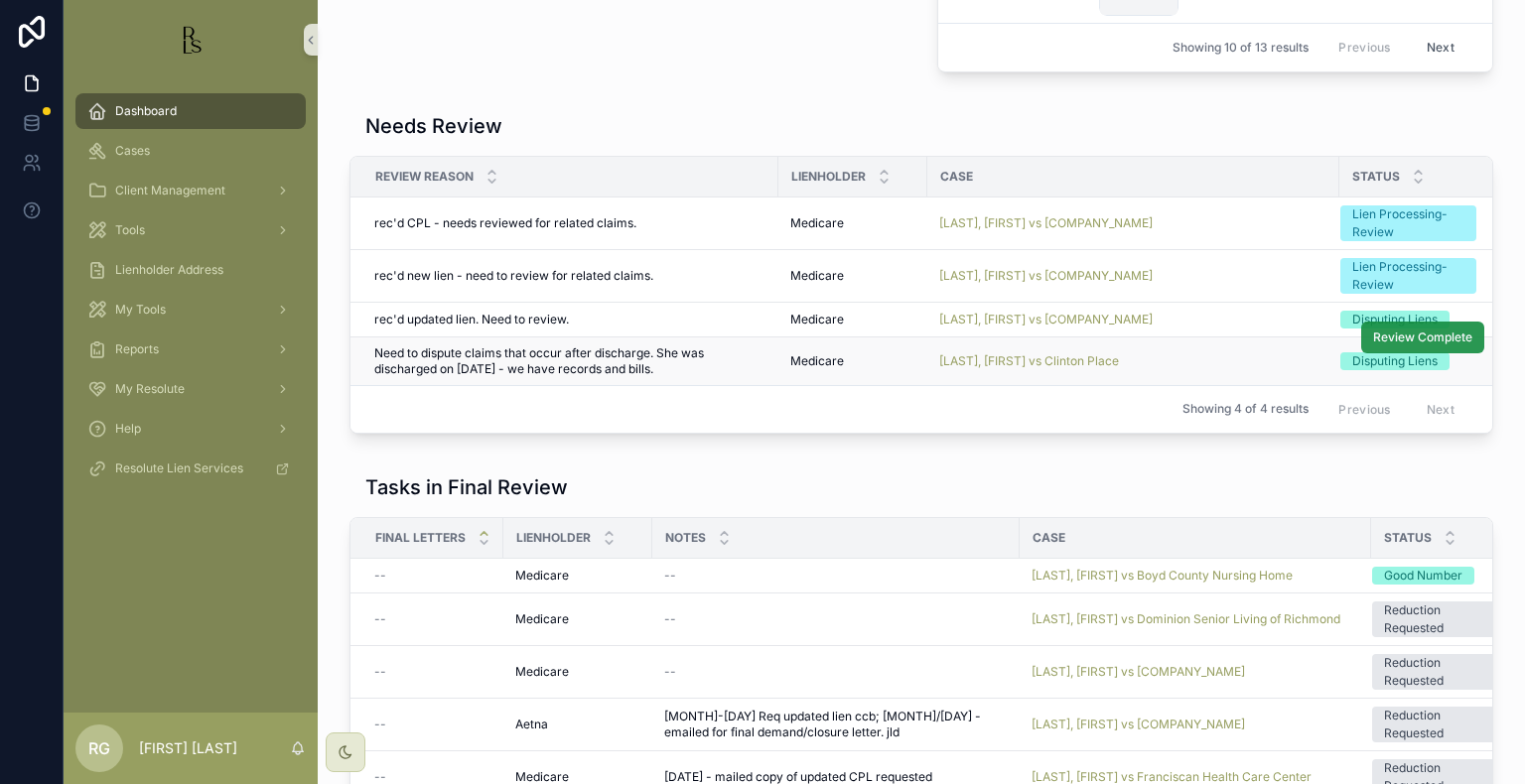 click on "Review Complete" at bounding box center [1423, 337] 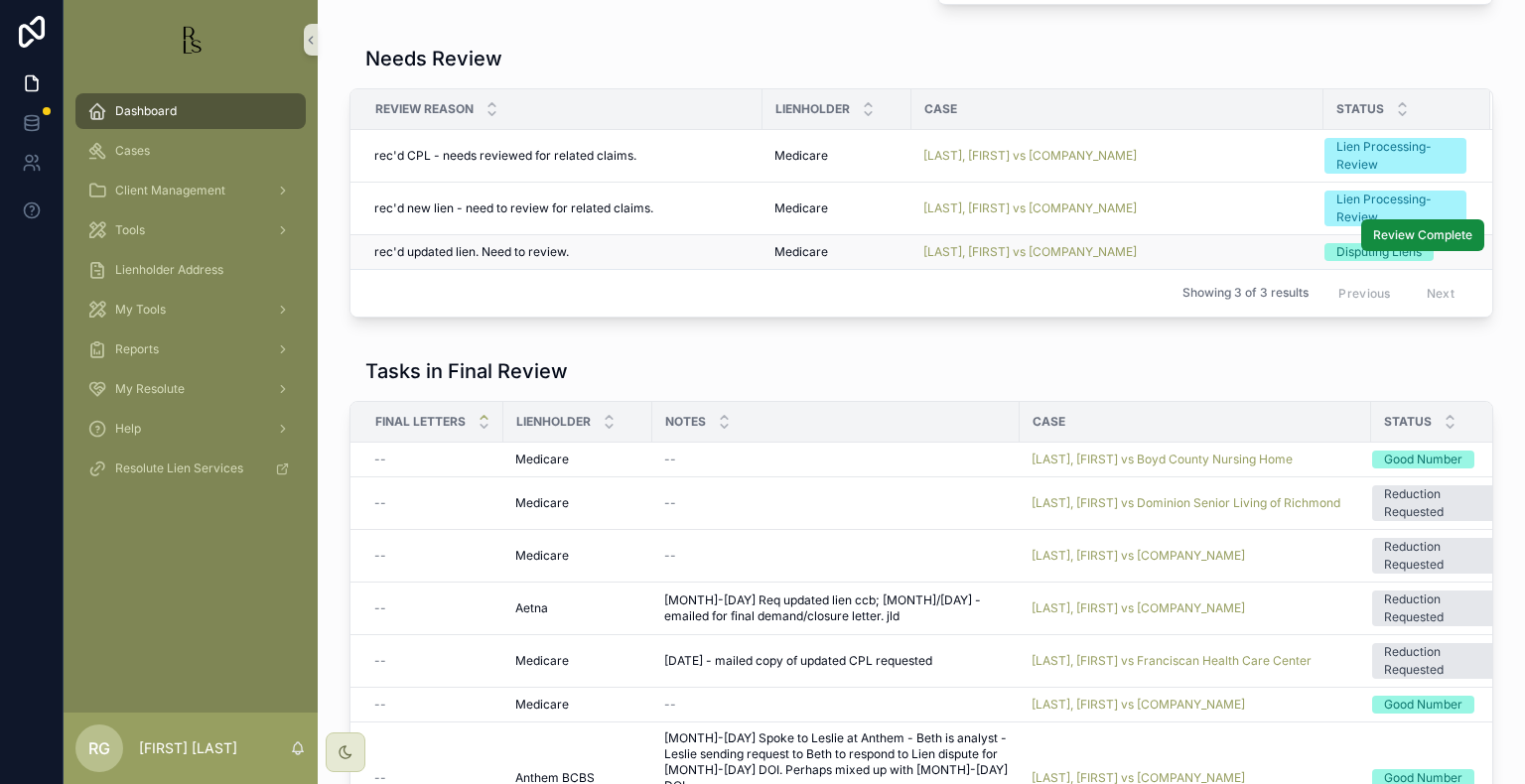 scroll, scrollTop: 1389, scrollLeft: 0, axis: vertical 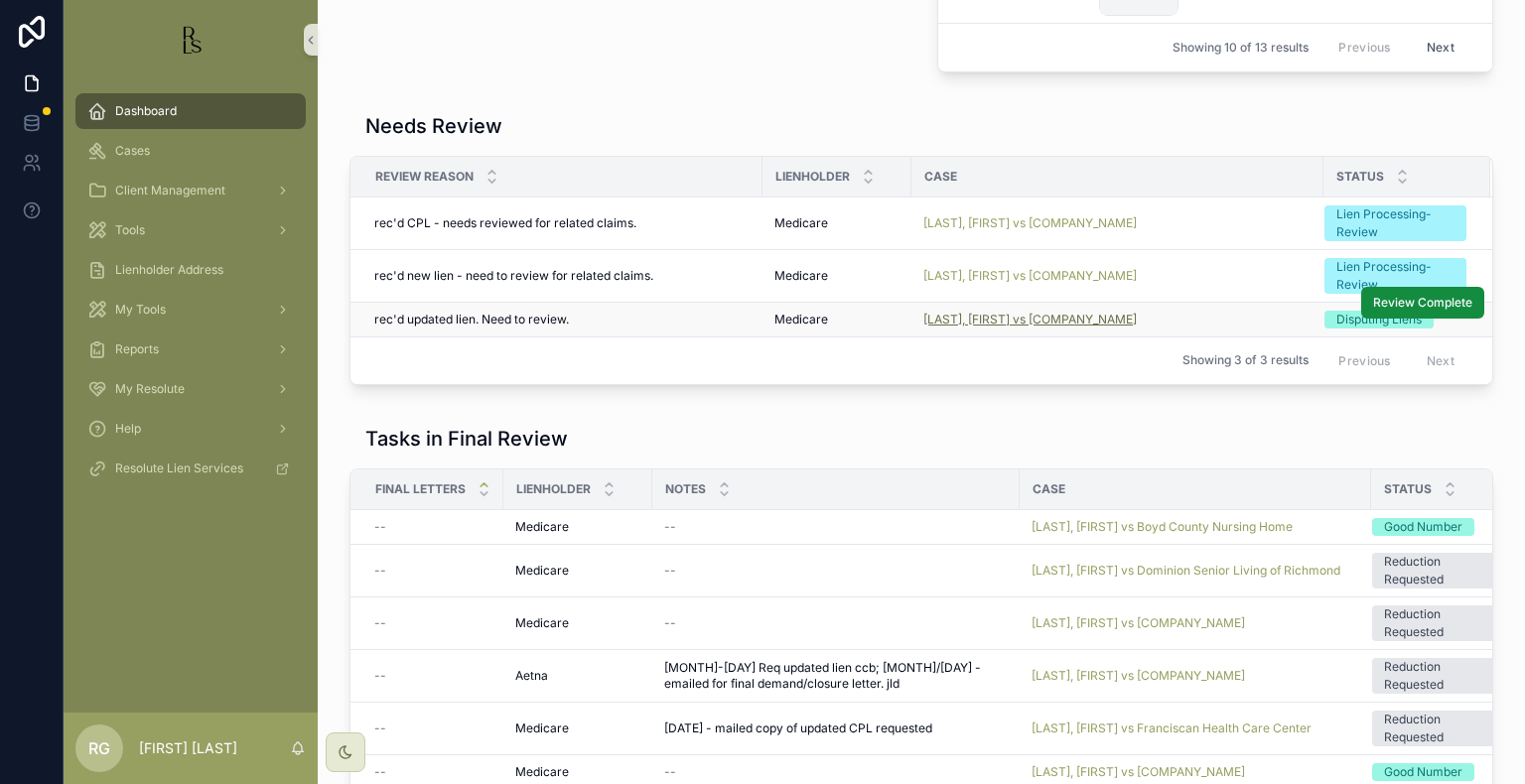 click on "[LAST], [FIRST] vs [COMPANY_NAME]" at bounding box center [1030, 320] 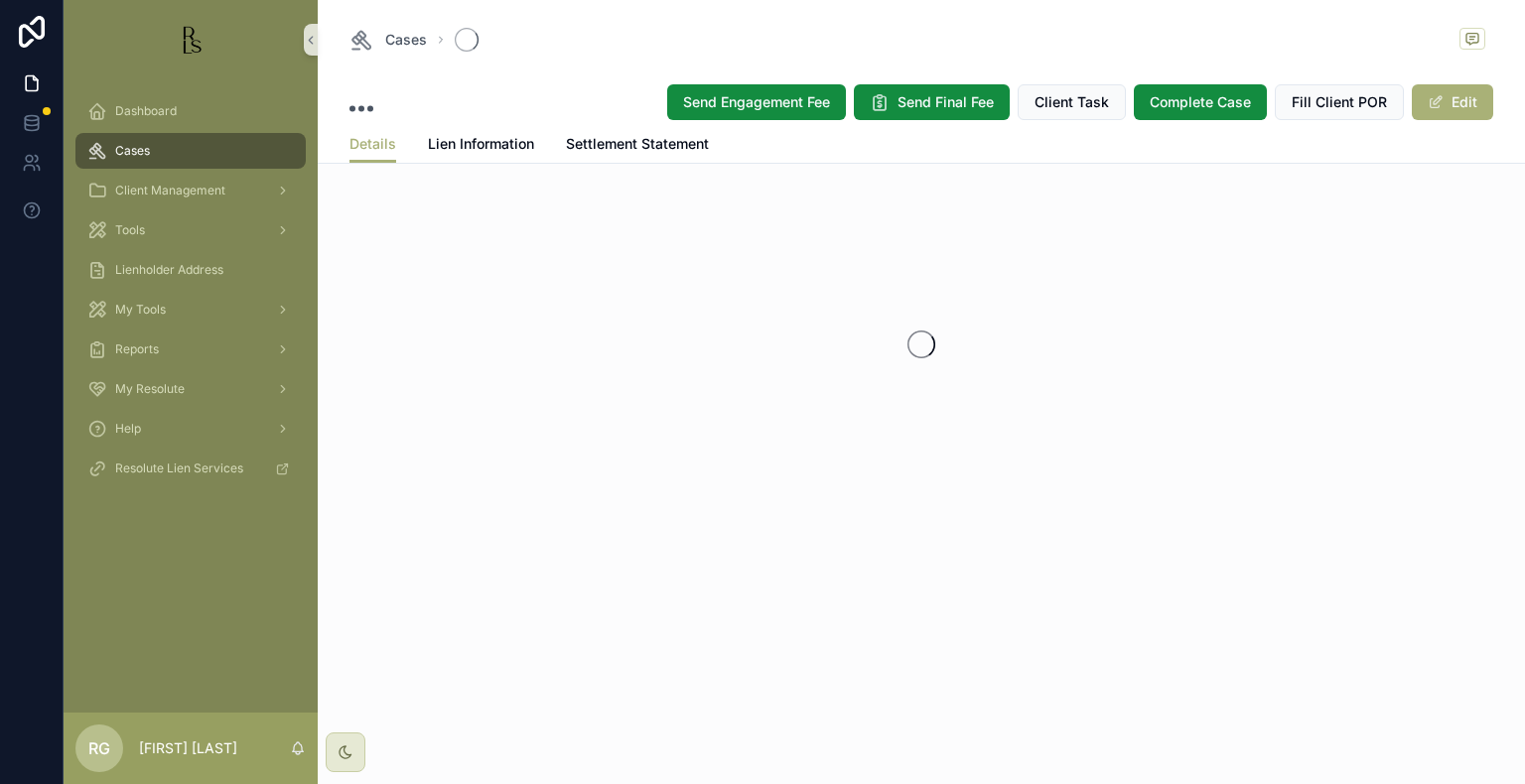 scroll, scrollTop: 0, scrollLeft: 0, axis: both 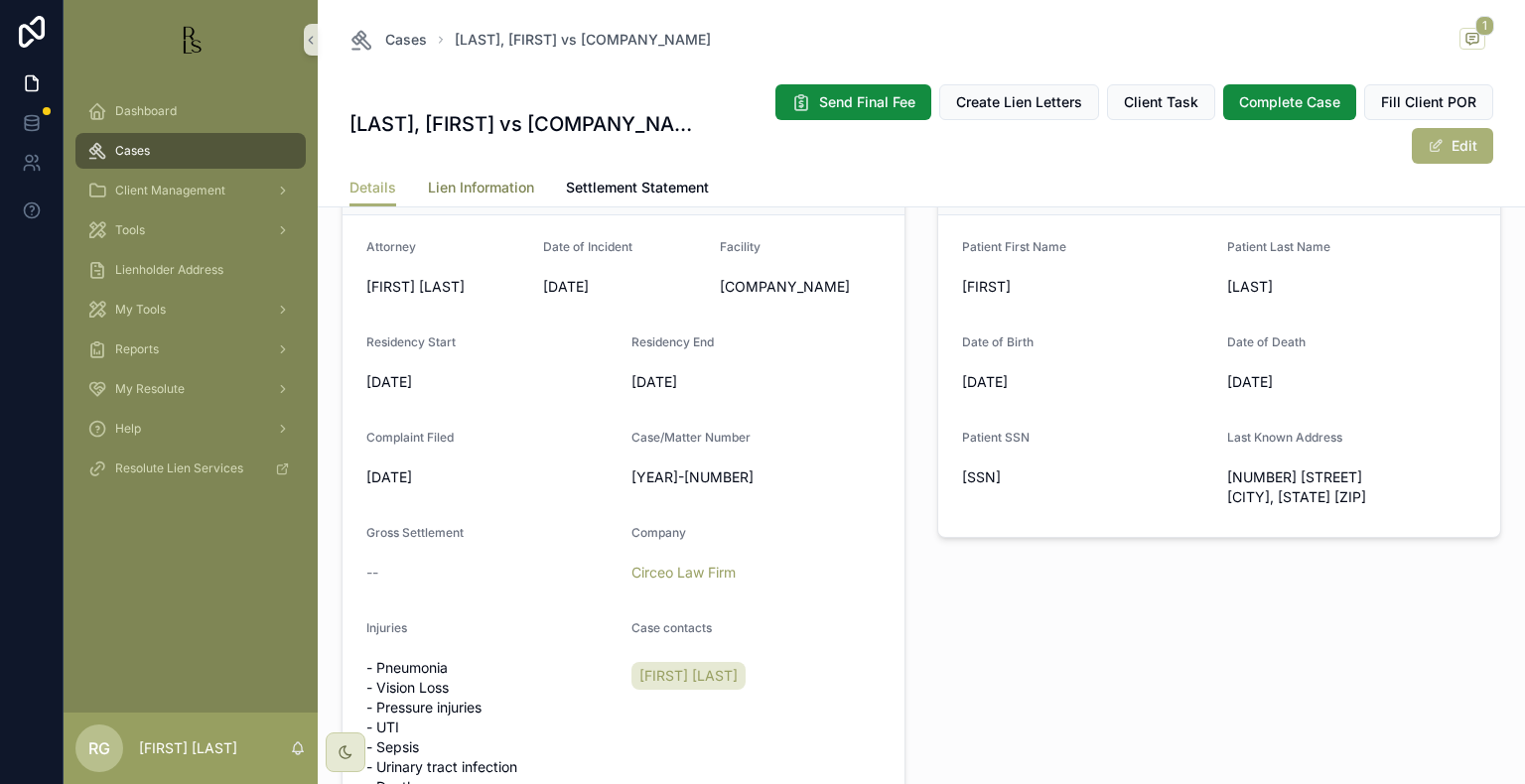 click on "Lien Information" at bounding box center (481, 188) 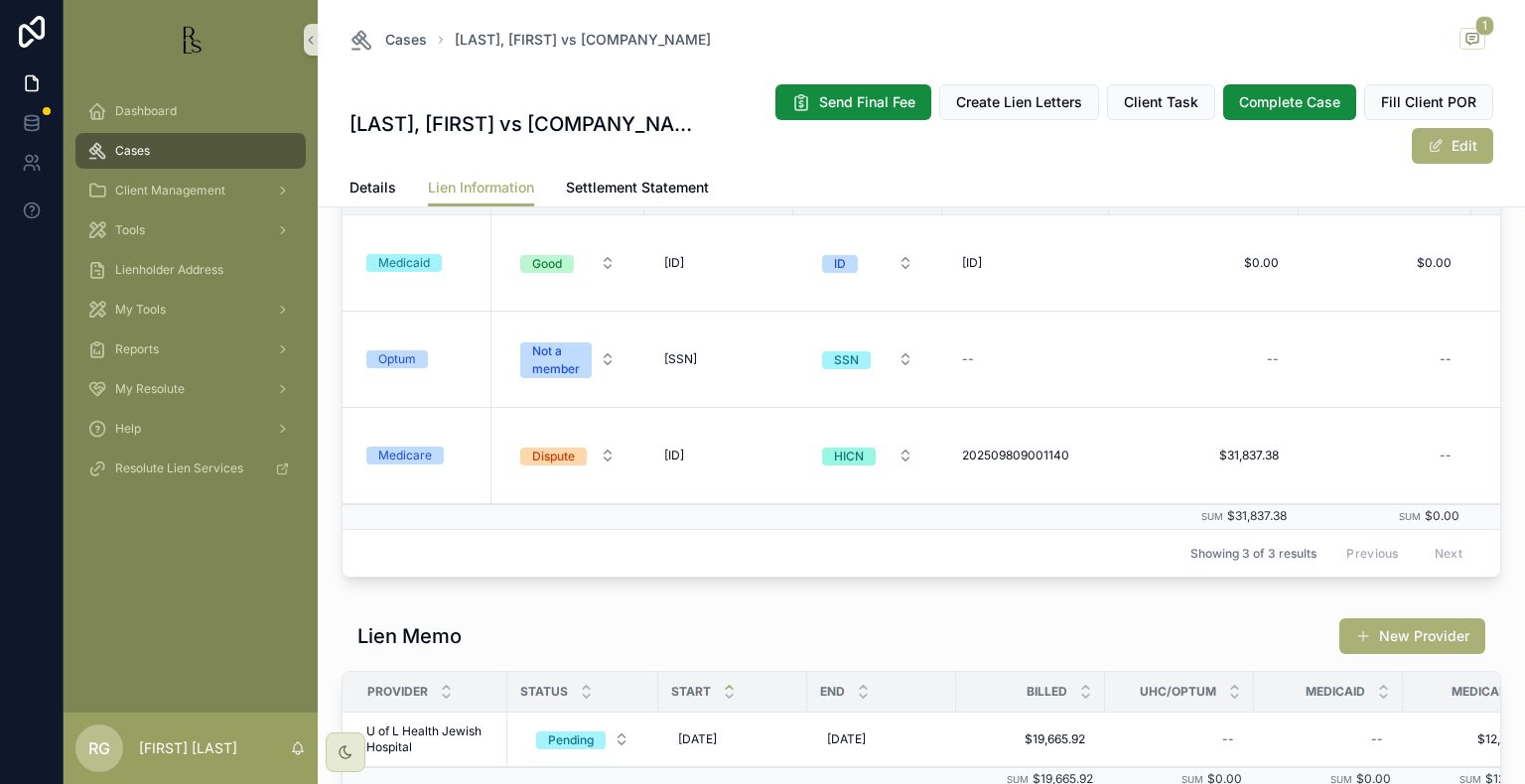 scroll, scrollTop: 99, scrollLeft: 0, axis: vertical 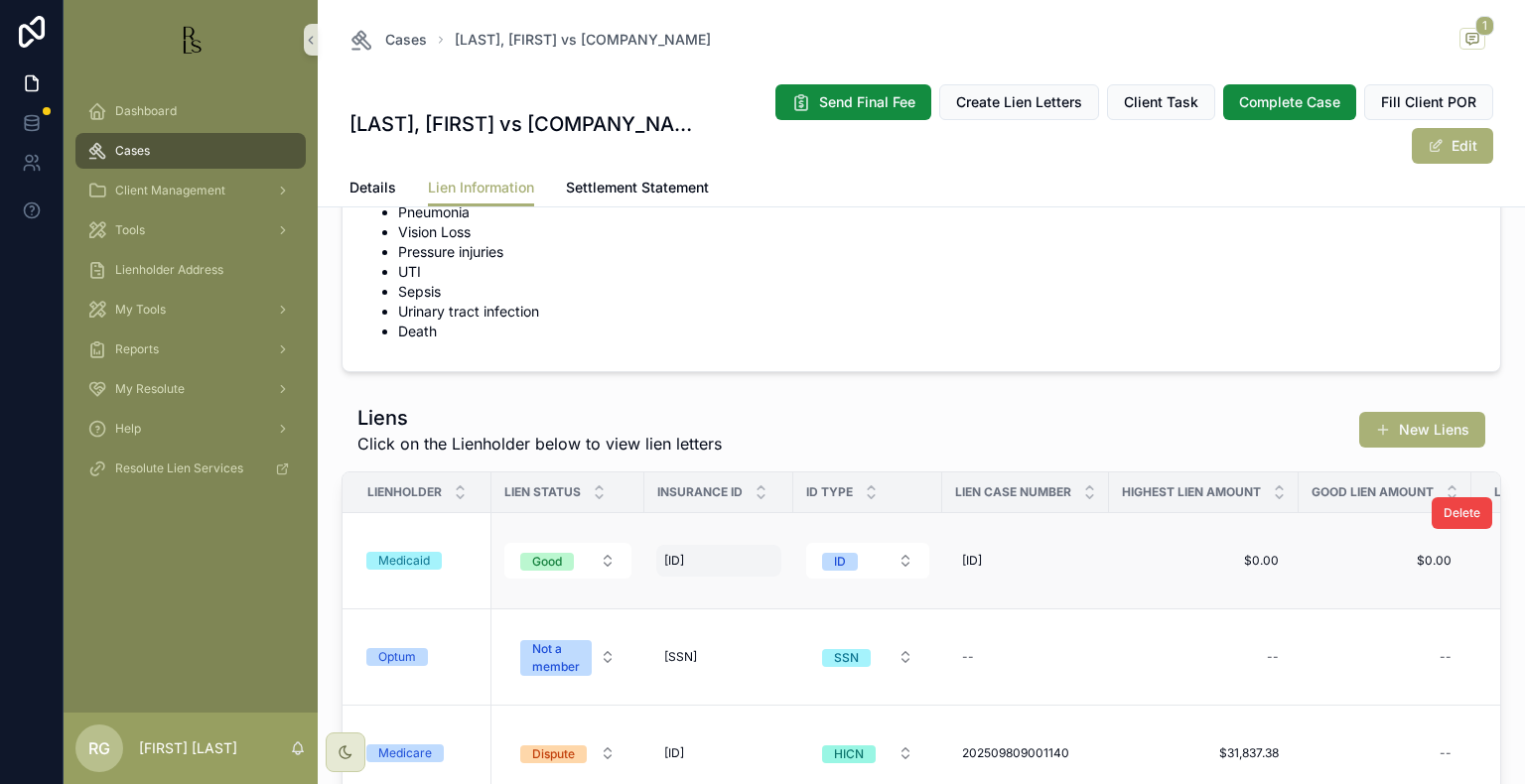 click on "[ID]" at bounding box center [674, 561] 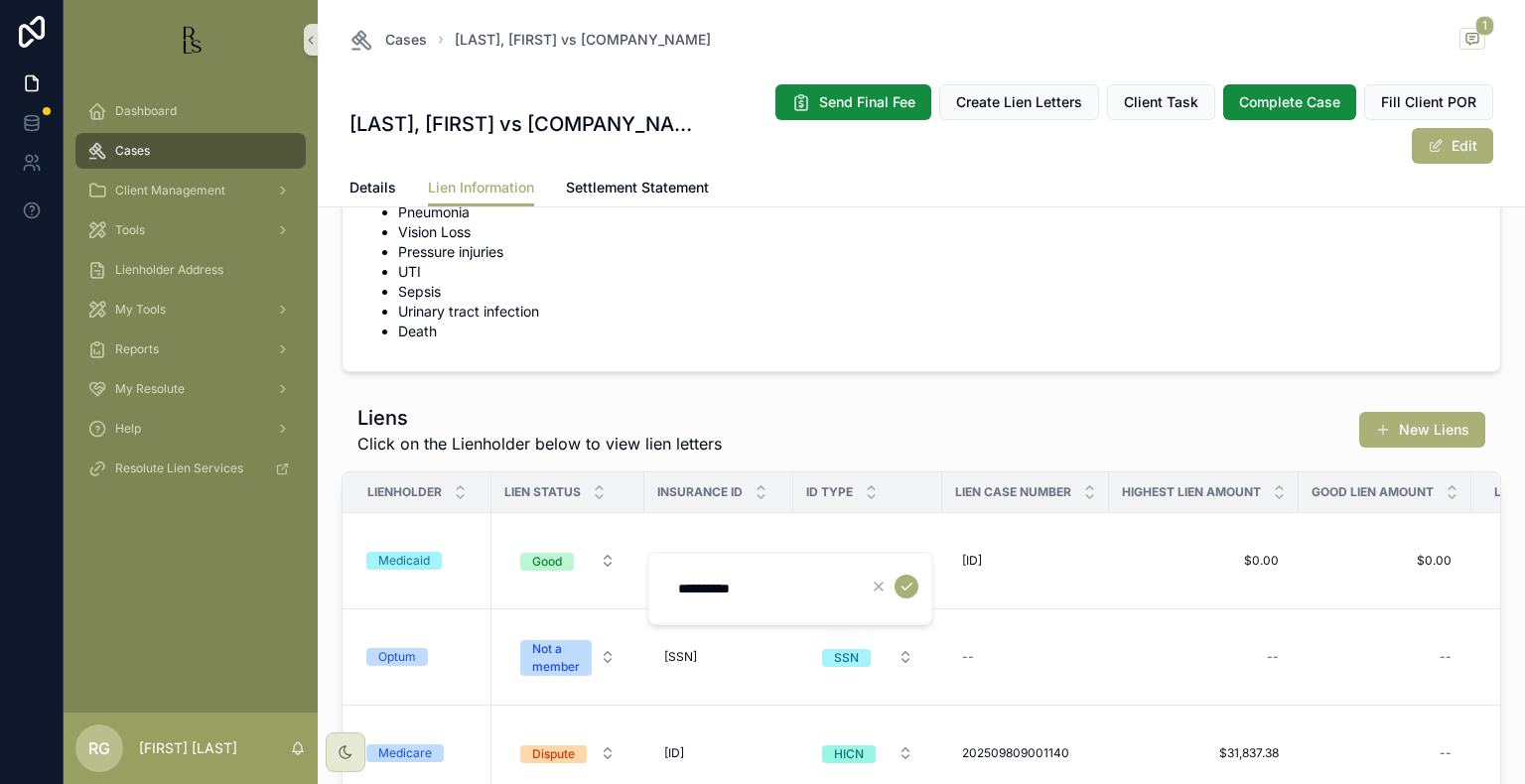 drag, startPoint x: 802, startPoint y: 587, endPoint x: 672, endPoint y: 594, distance: 130.18833 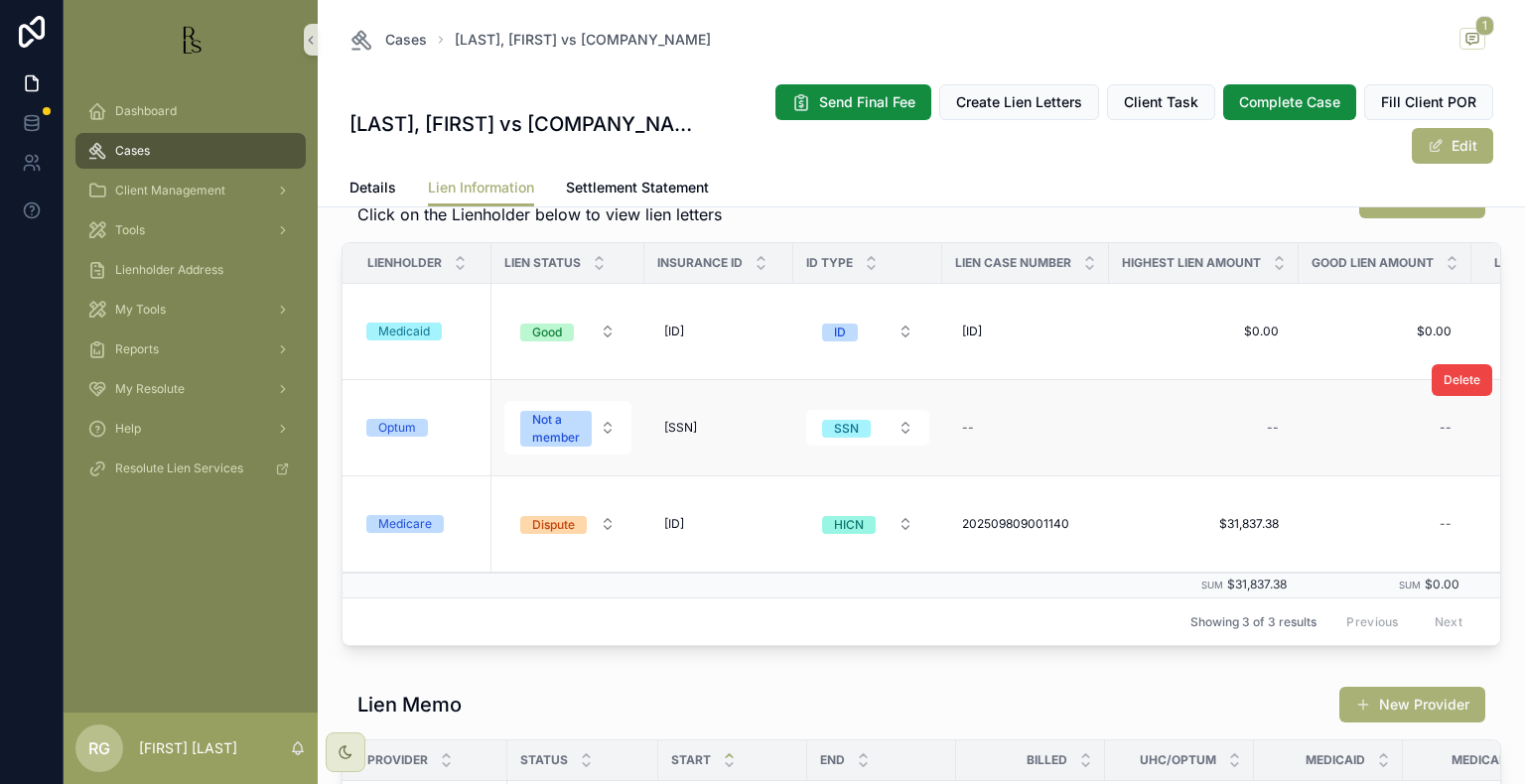 scroll, scrollTop: 496, scrollLeft: 0, axis: vertical 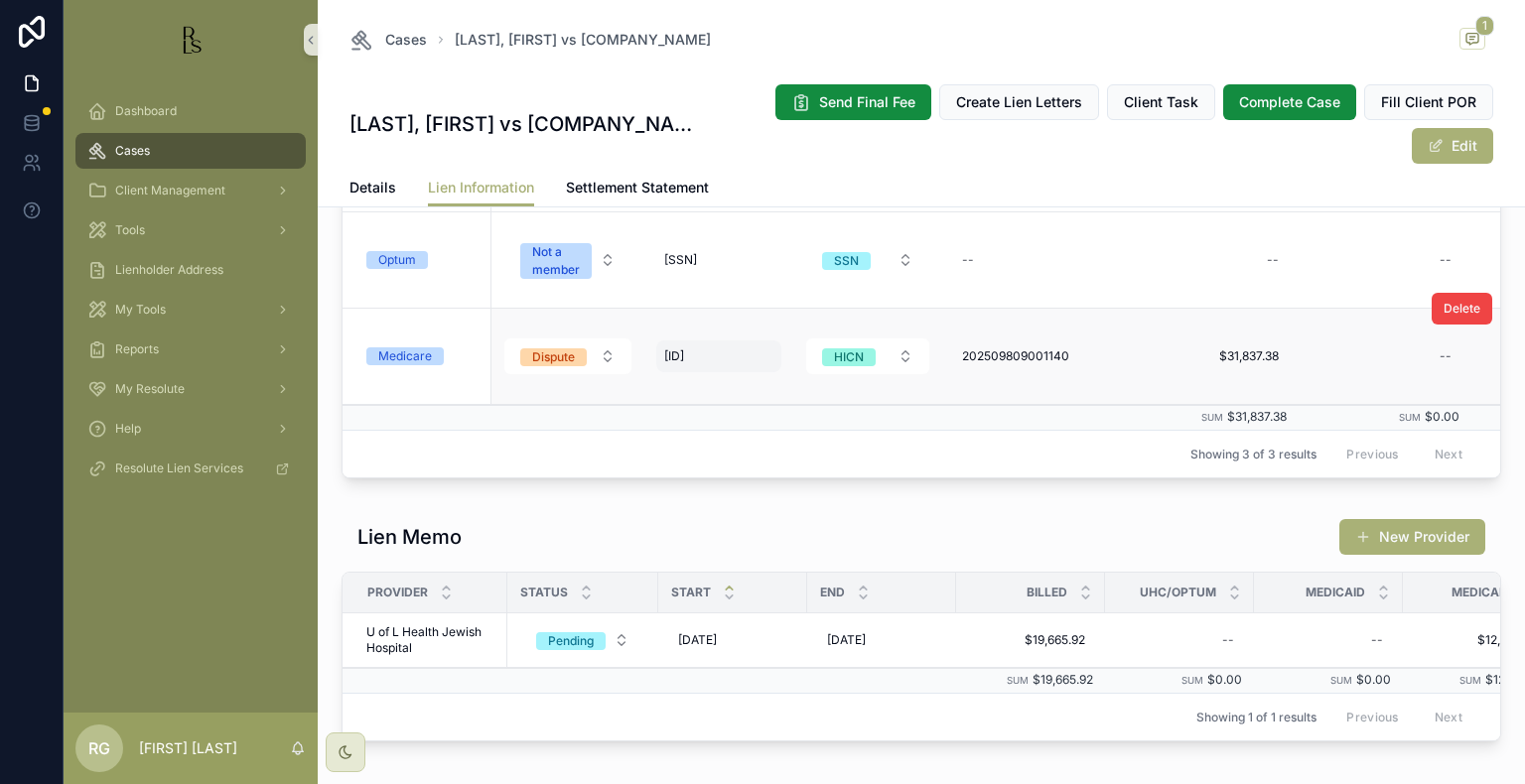 click on "[ID]" at bounding box center (674, 356) 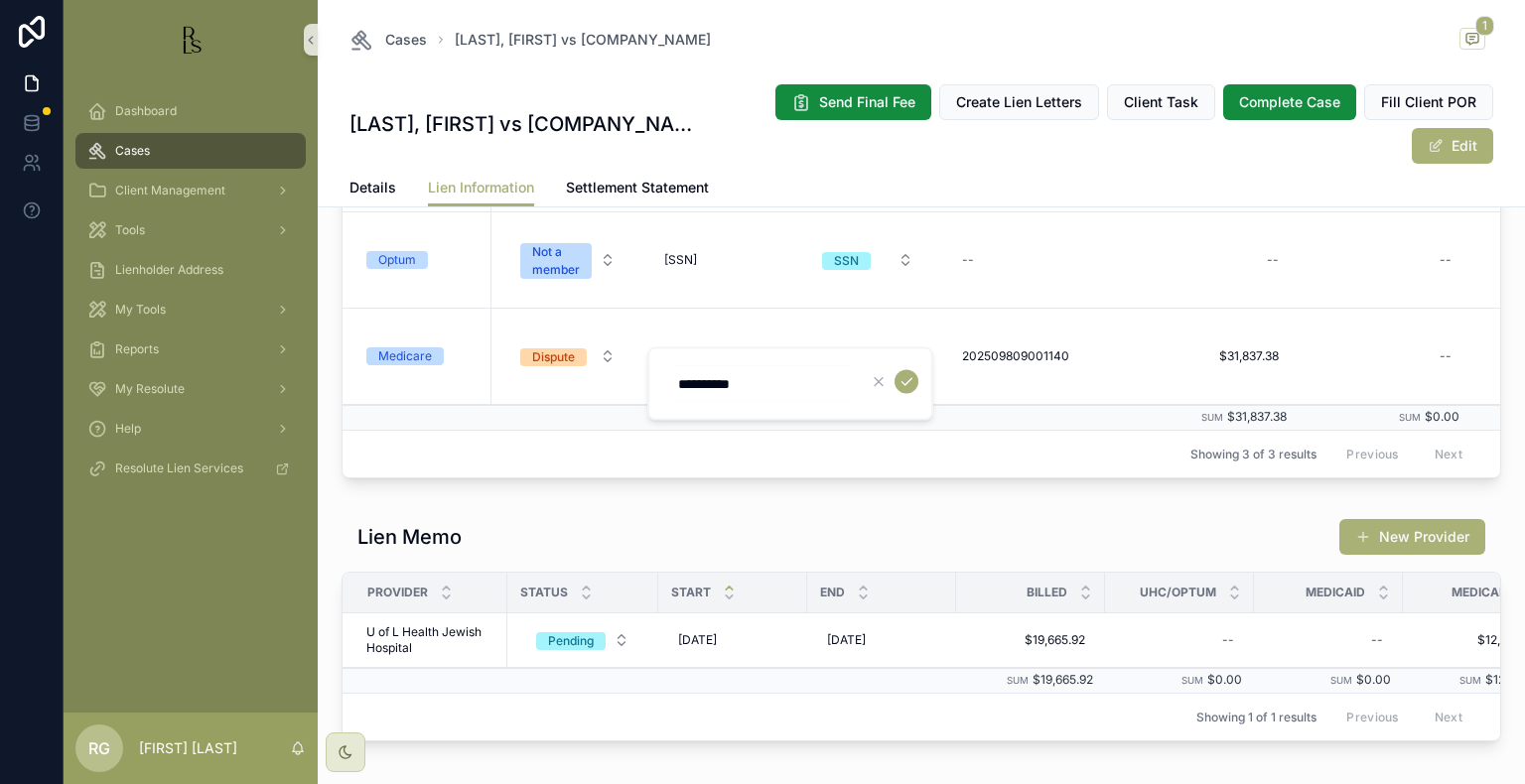 drag, startPoint x: 781, startPoint y: 383, endPoint x: 661, endPoint y: 388, distance: 120.104121 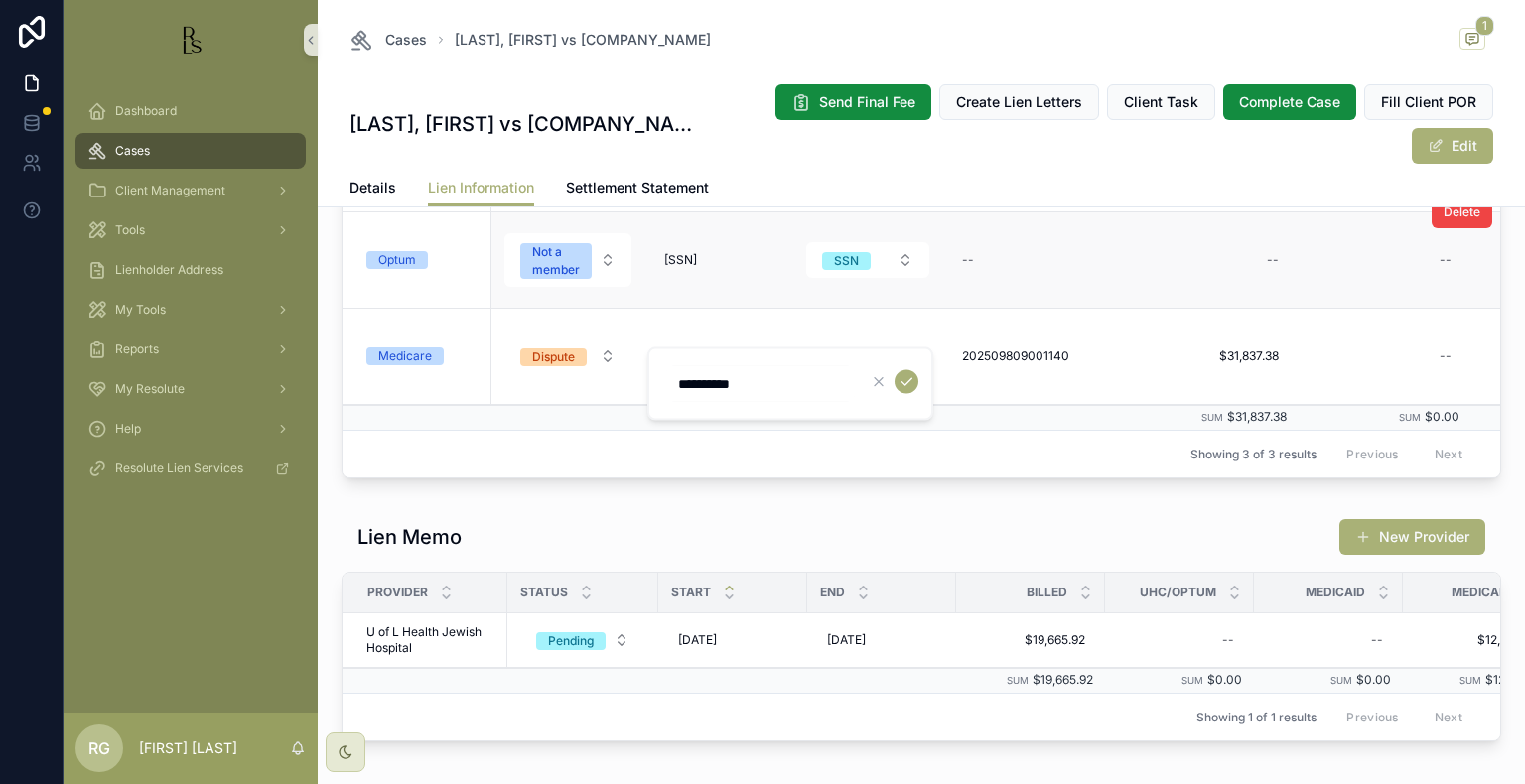 click on "[SSN] [SSN]" at bounding box center [719, 260] 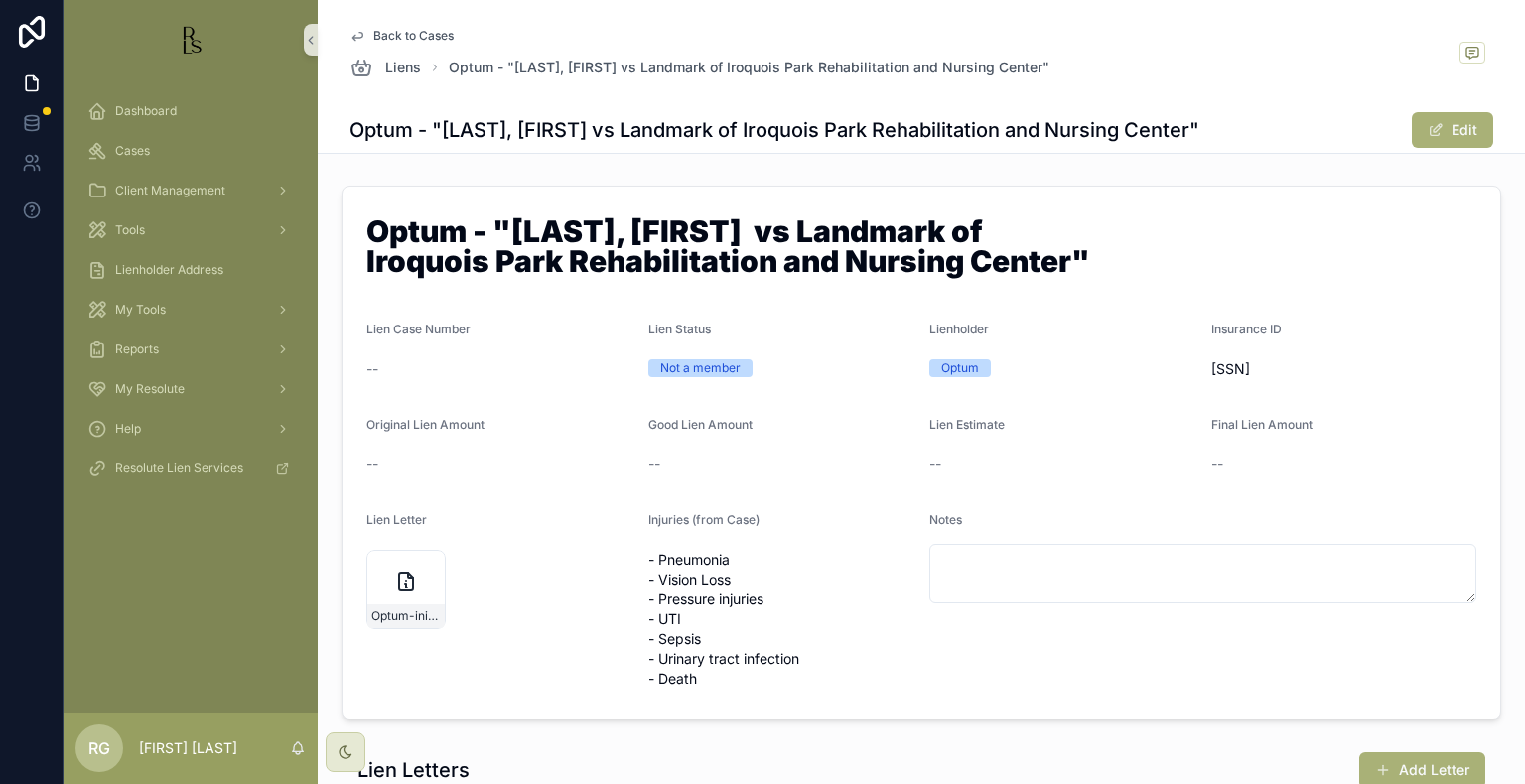 click on "Back to Cases" at bounding box center [413, 36] 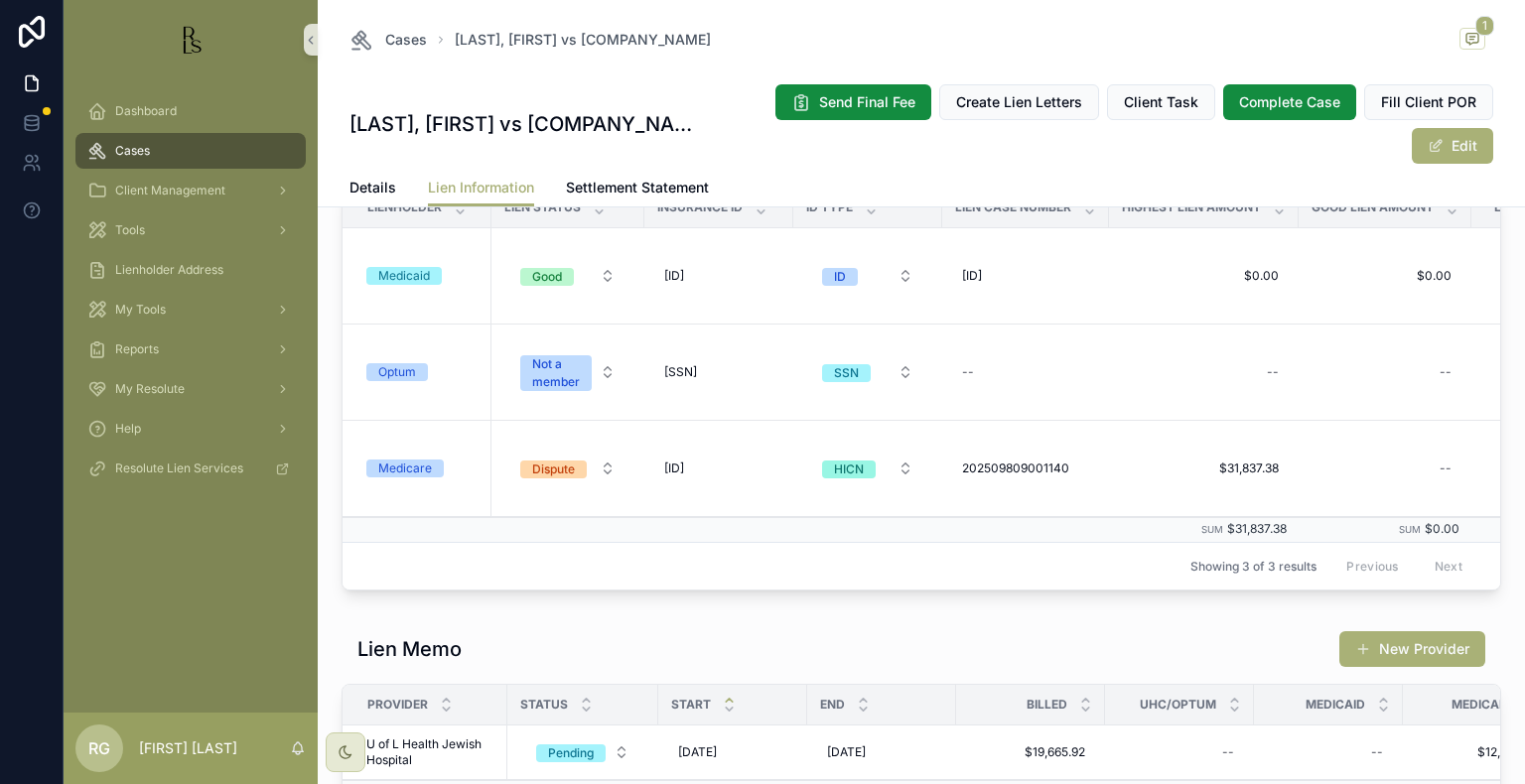 scroll, scrollTop: 397, scrollLeft: 0, axis: vertical 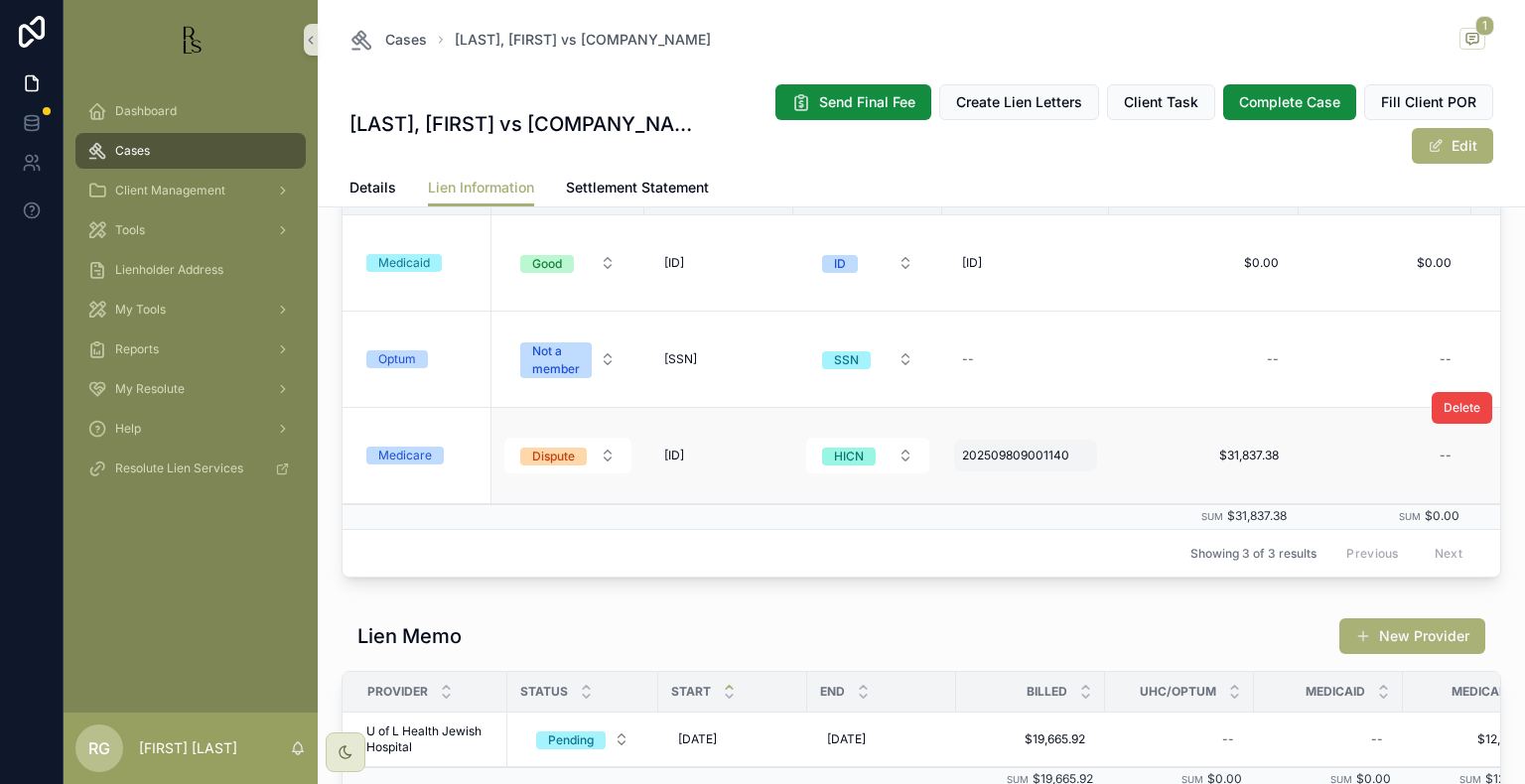click on "[YEAR][NUMBER] [YEAR][NUMBER]" at bounding box center [1026, 456] 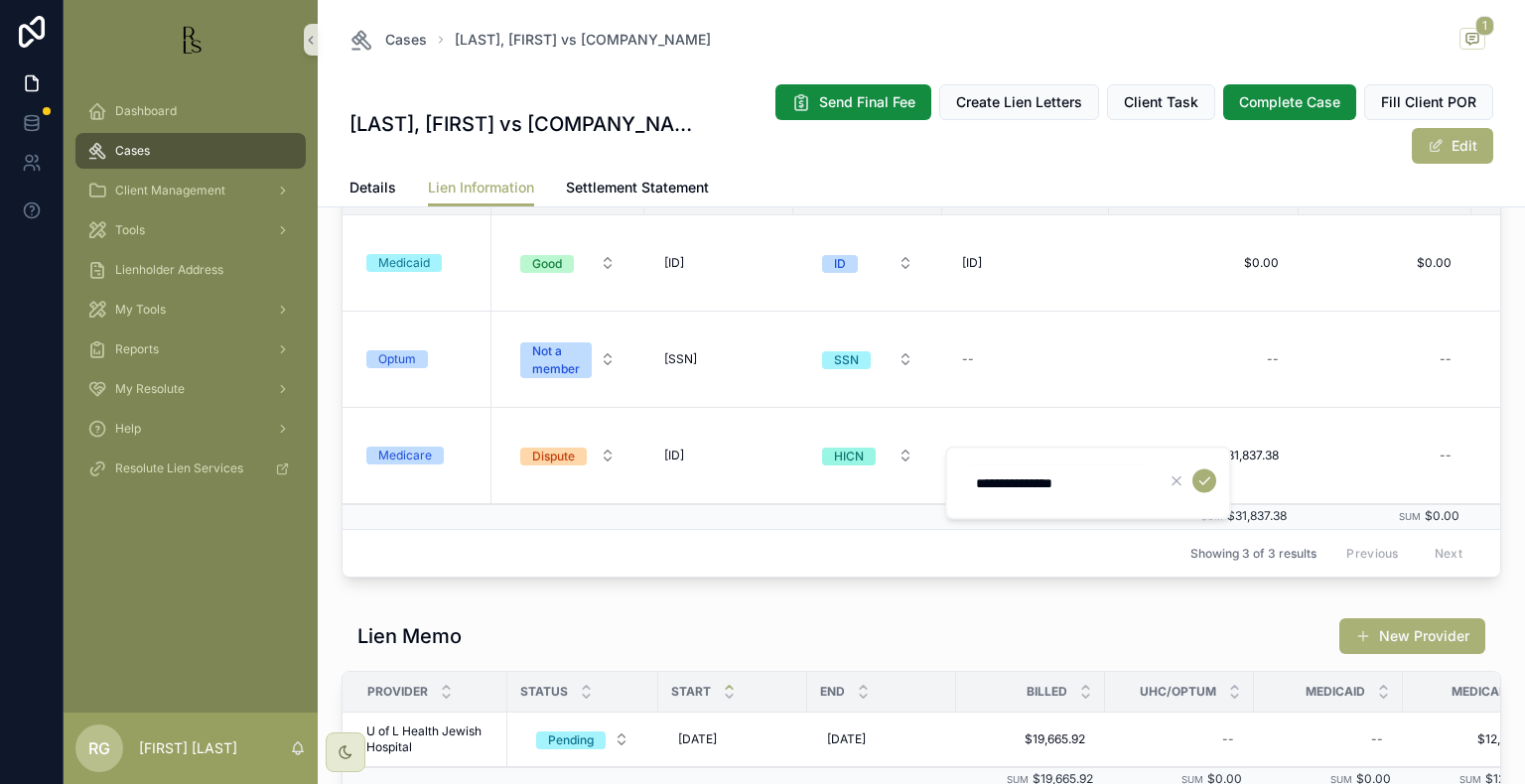 drag, startPoint x: 1116, startPoint y: 476, endPoint x: 957, endPoint y: 487, distance: 159.38005 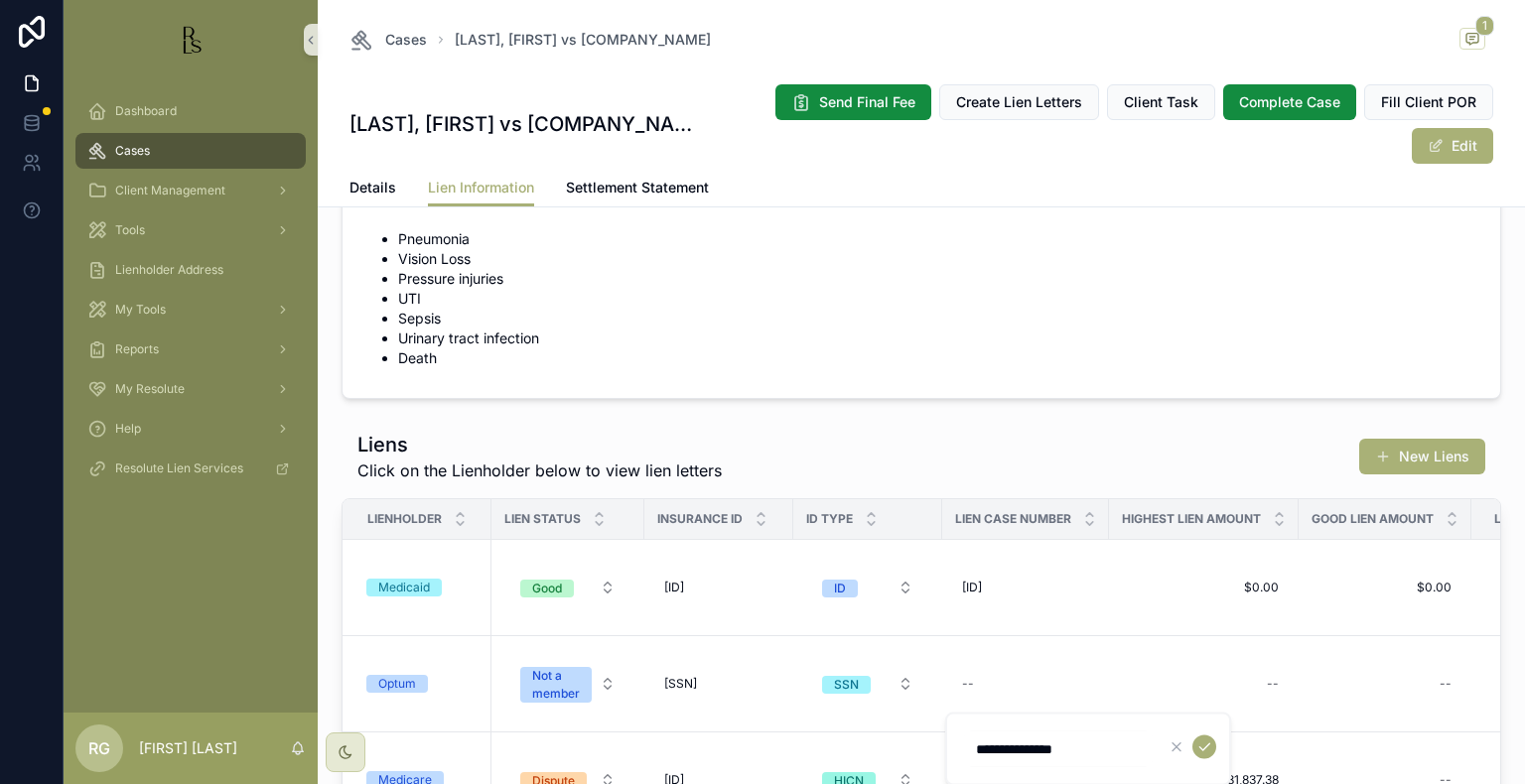 scroll, scrollTop: 0, scrollLeft: 0, axis: both 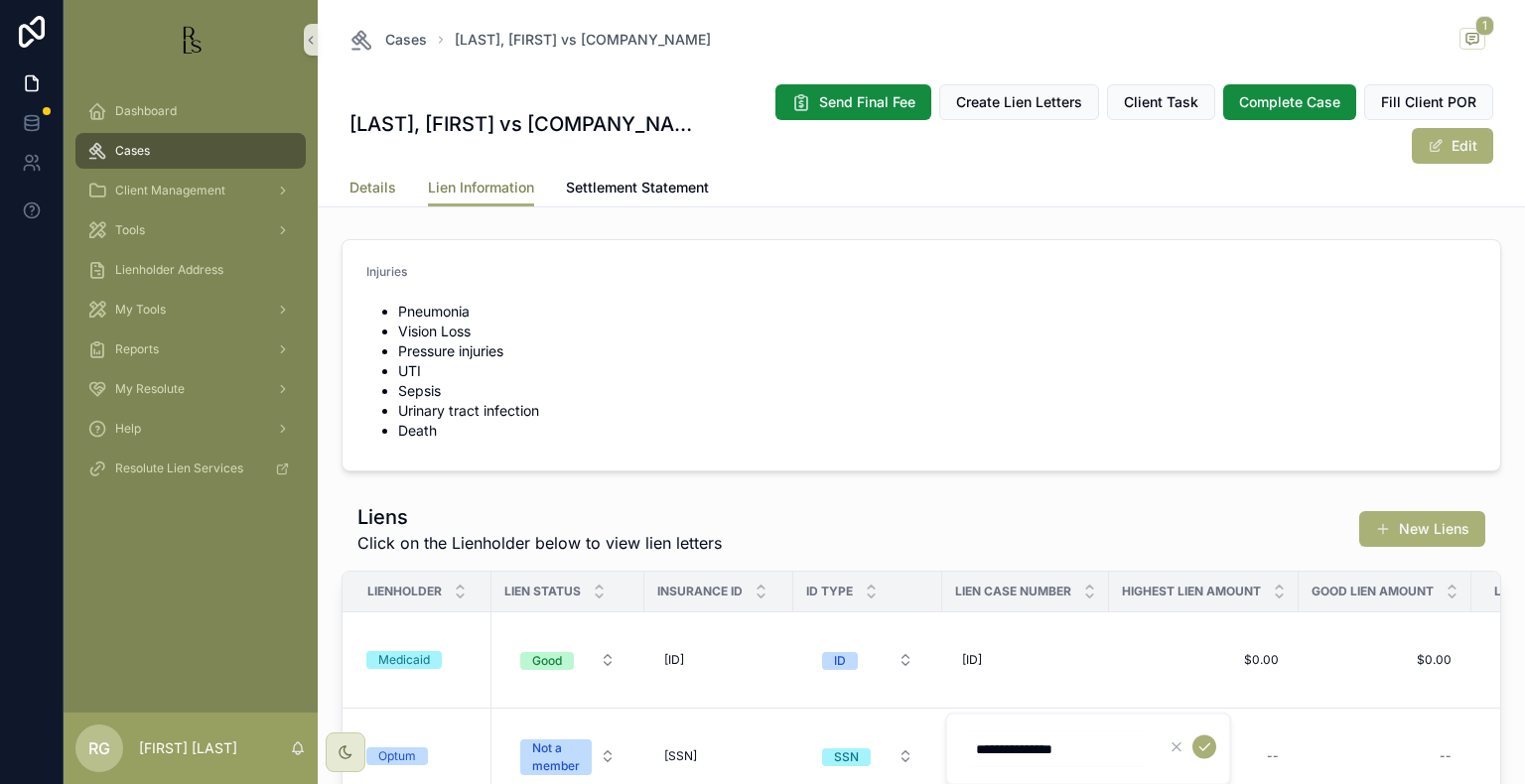 drag, startPoint x: 381, startPoint y: 189, endPoint x: 446, endPoint y: 191, distance: 65.03076 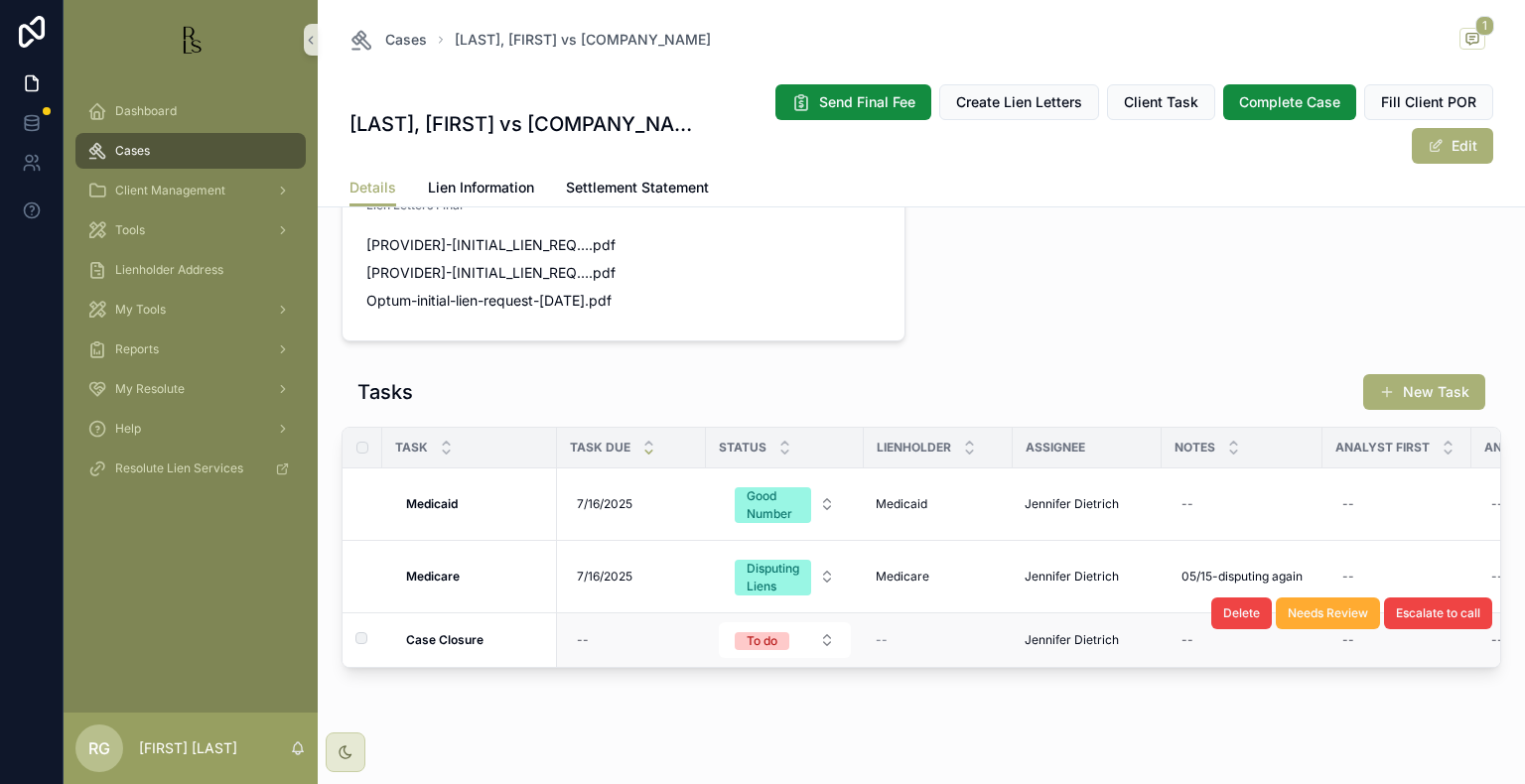 scroll, scrollTop: 1489, scrollLeft: 0, axis: vertical 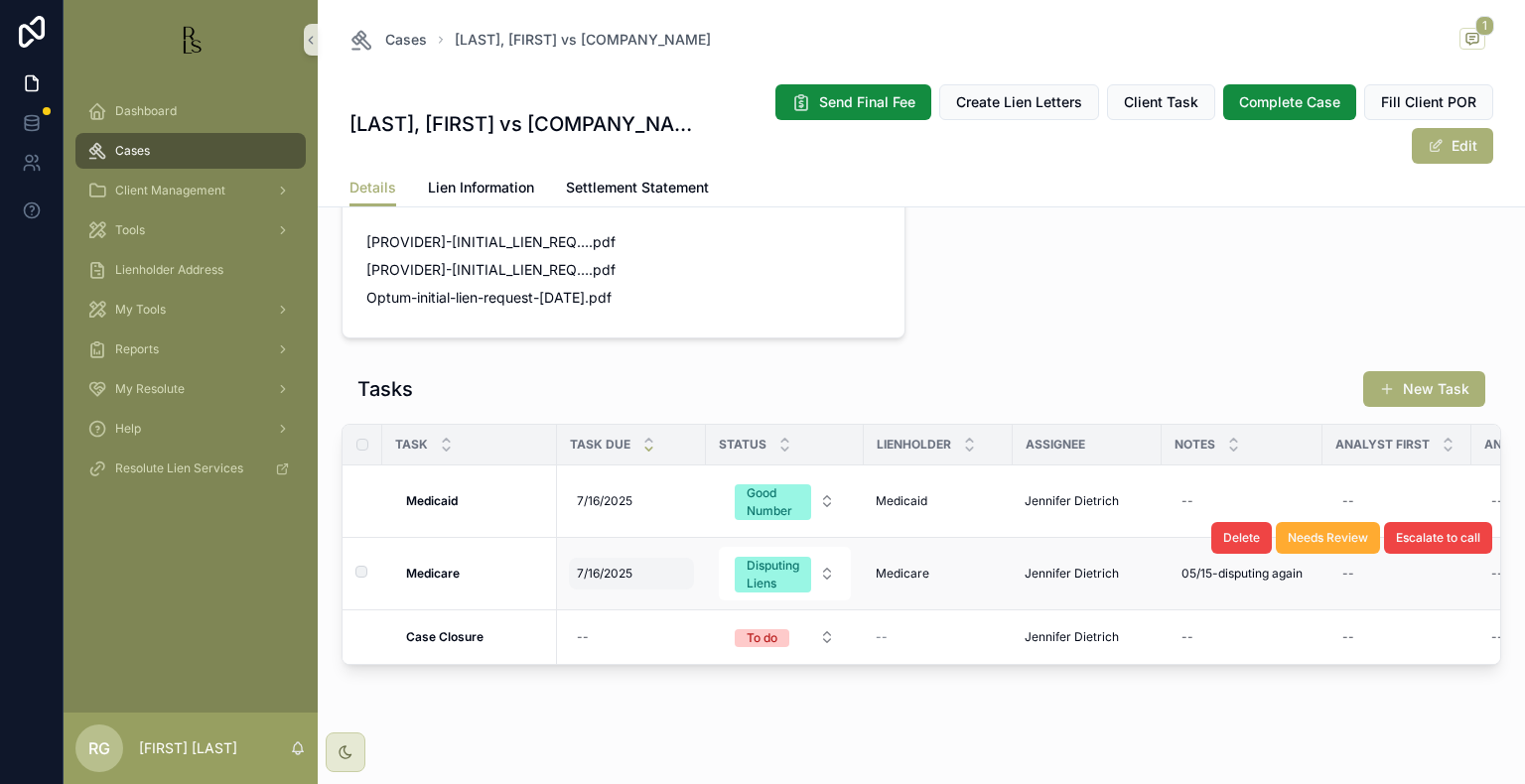 click on "7/16/2025" at bounding box center [605, 574] 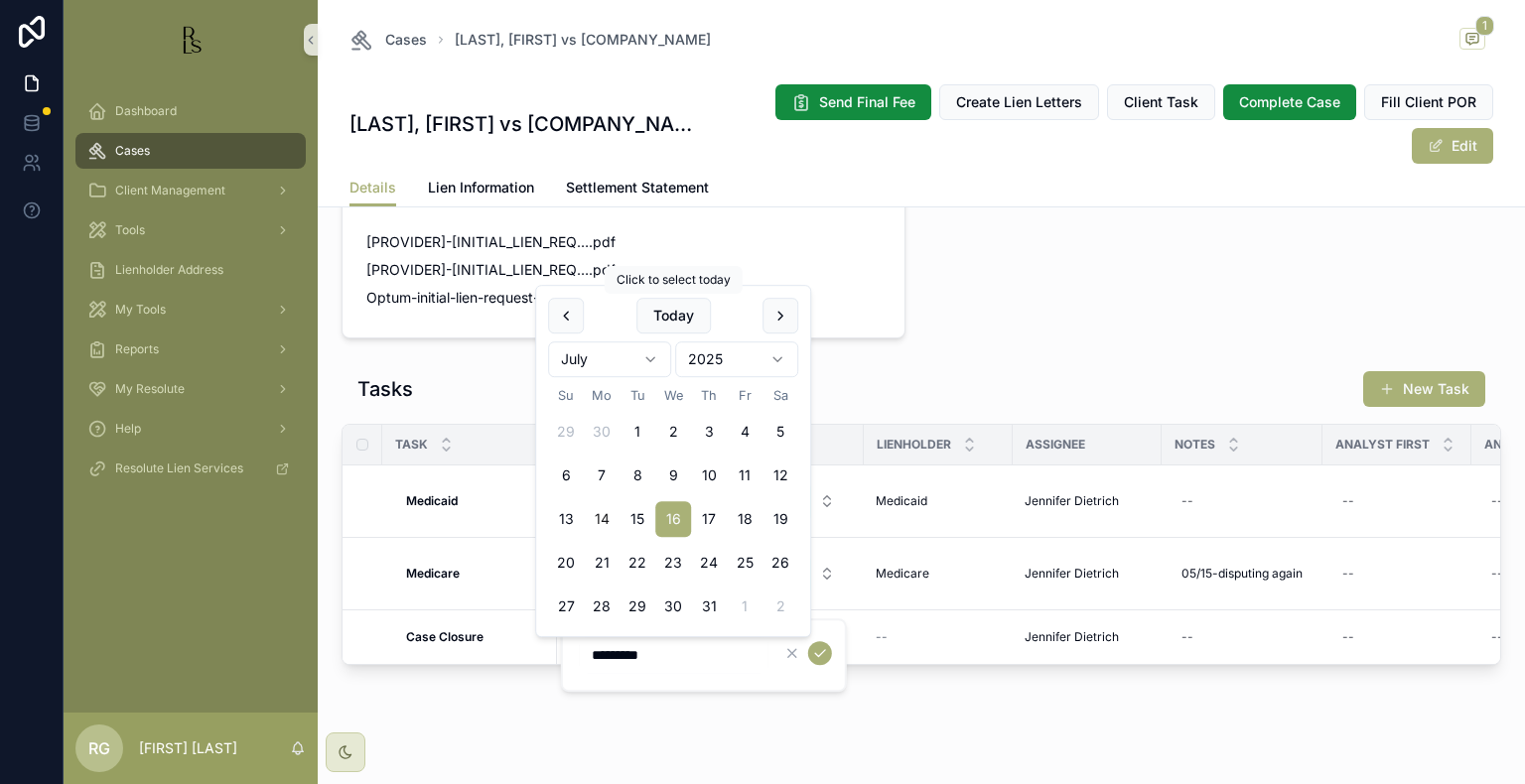 click on "Dashboard Cases Client Management Tools Lienholder Address My Tools Reports My Resolute Help Resolute Lien Services RG Rachel Garner Cases [LAST], [FIRST] vs [COMPANY_NAME] 1 [LAST], [FIRST] vs [COMPANY_NAME] Send Final Fee Create Lien Letters Client Task Complete Case Fill Client POR Edit Details Details Lien Information Settlement Statement SOME LIENS STILL PENDING OR IN DISPUTE Original Lien Total $[AMOUNT] Good Lien Total $[AMOUNT] Estimated/ Reserve Total $[AMOUNT] Final Lien Total $[AMOUNT] Gross Settlement -- Amount Saved $[AMOUNT] Lien Review 4 Dispute 5 Good Numbers 6 Reduction Requested 7 Final Demand 8 Case Closure 9 Complete Case Detail Attorney Megan Adkins Date of Incident [MONTH]/[DAY]/[YEAR] Facility [COMPANY_NAME] Residency Start [MONTH]/[DAY]/[YEAR] Residency End [MONTH]/[DAY]/[YEAR] Complaint Filed [MONTH]/[DAY]/[YEAR] Case/Matter Number [YEAR]-[NUMBER] Gross Settlement -- Company Injuries --" at bounding box center (762, 392) 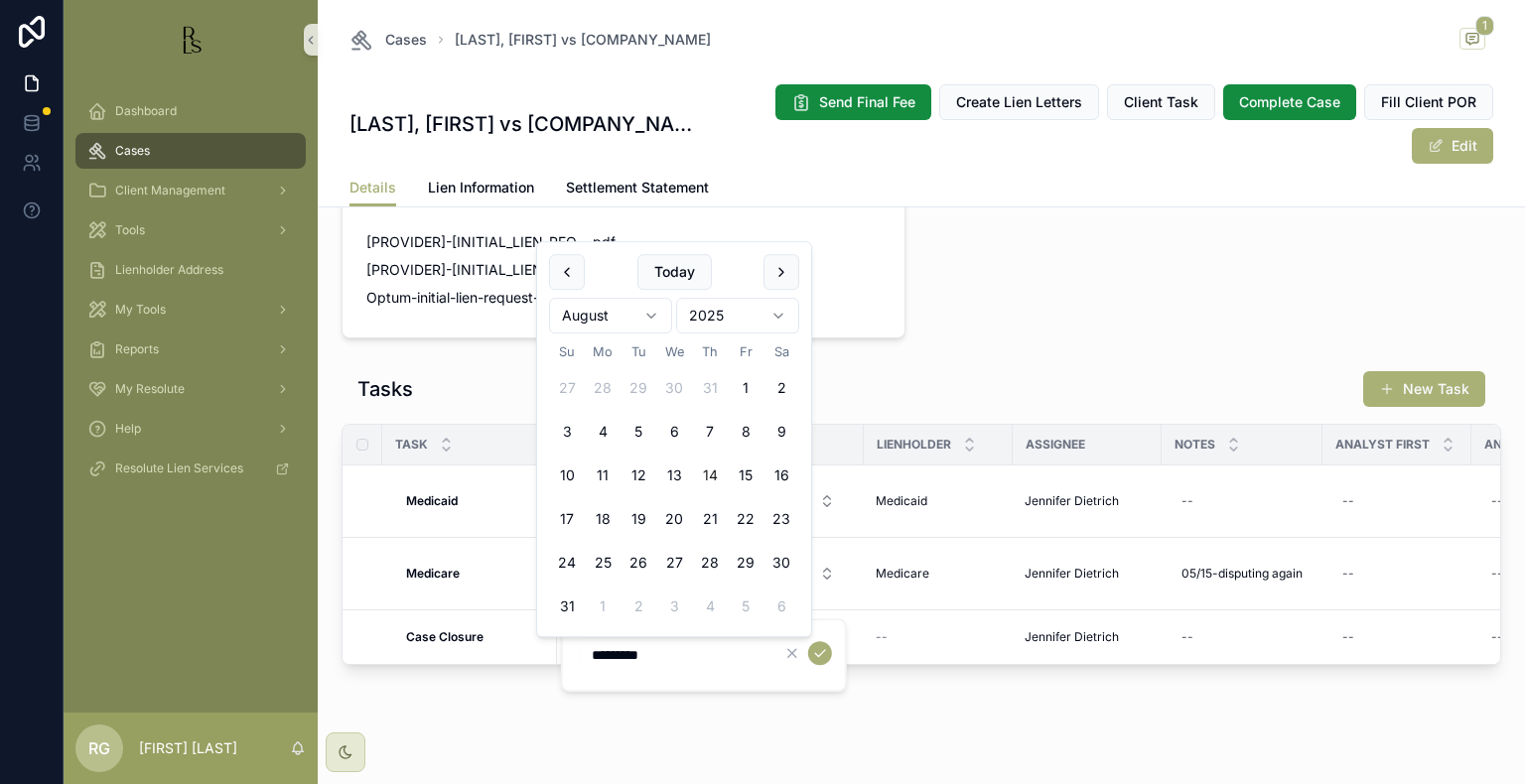 click on "14" at bounding box center [710, 475] 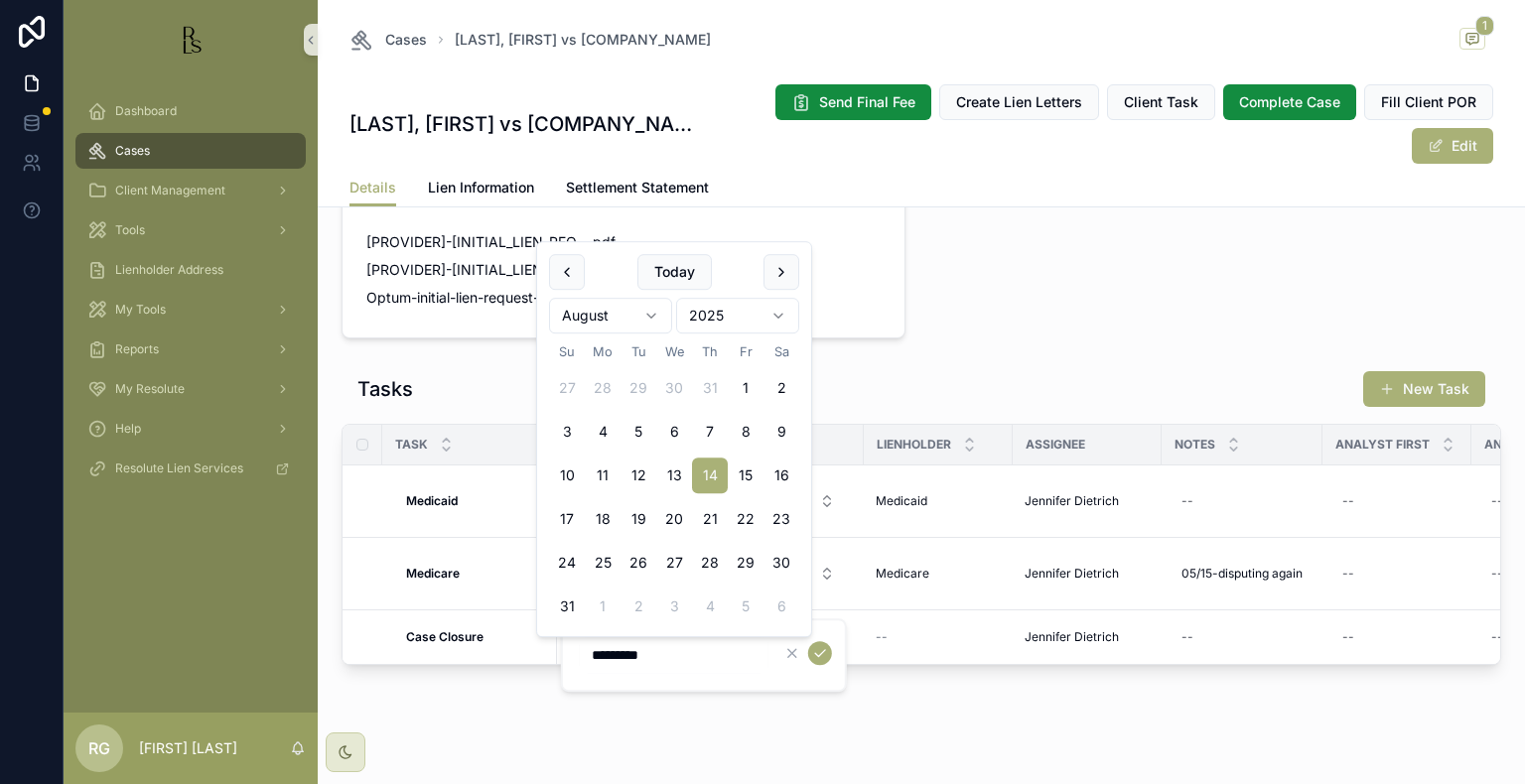 type on "*********" 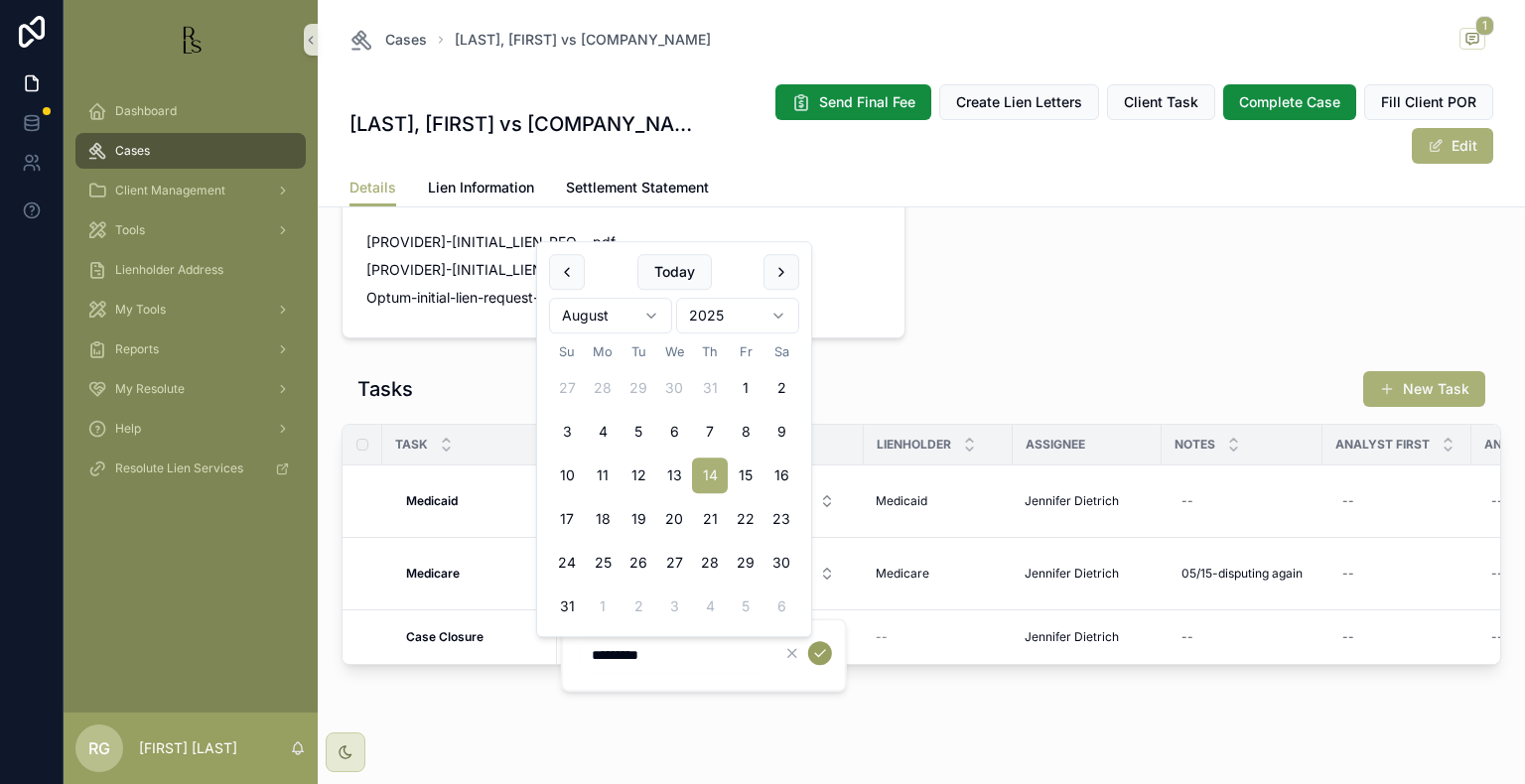 click 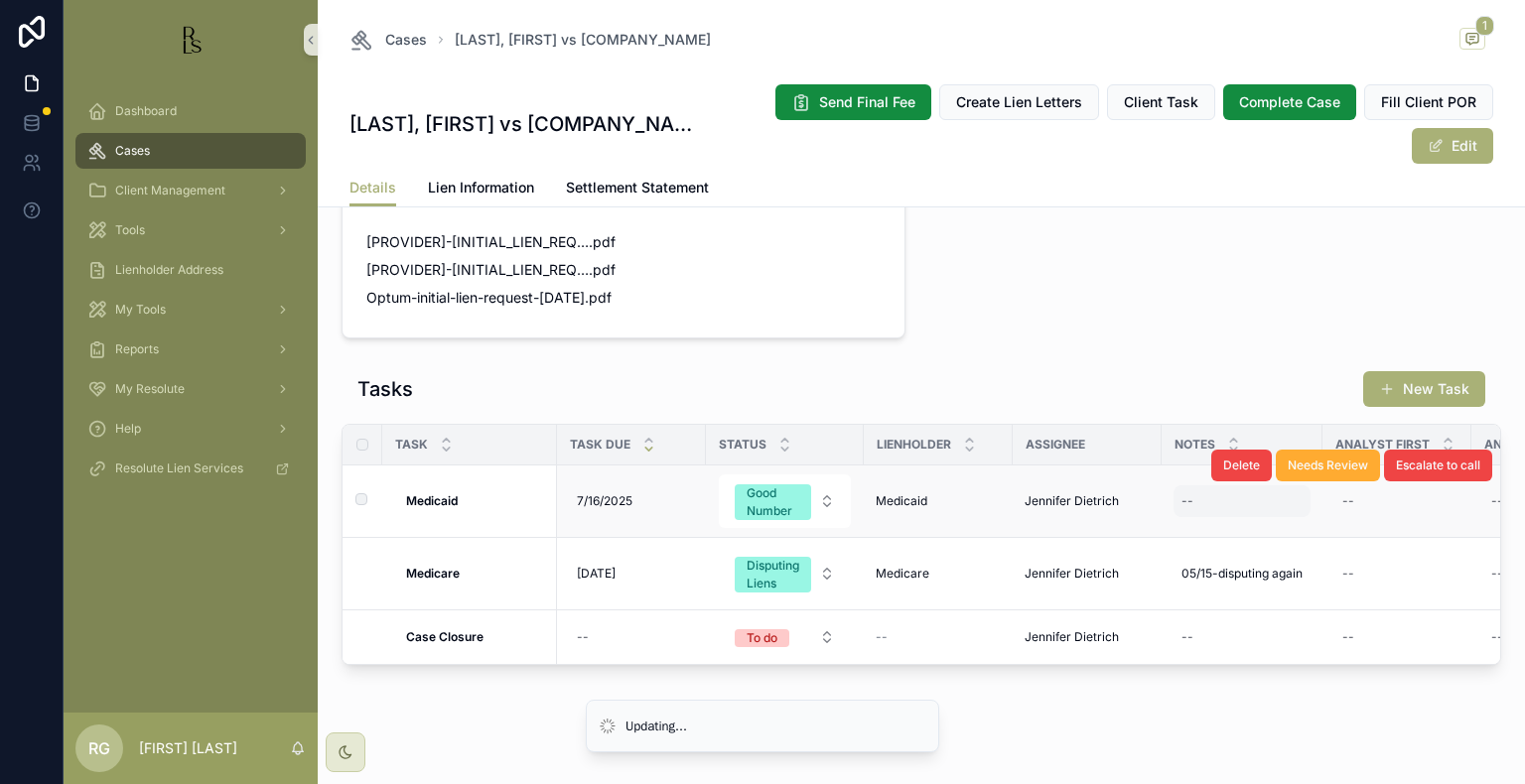 click on "--" at bounding box center [1242, 501] 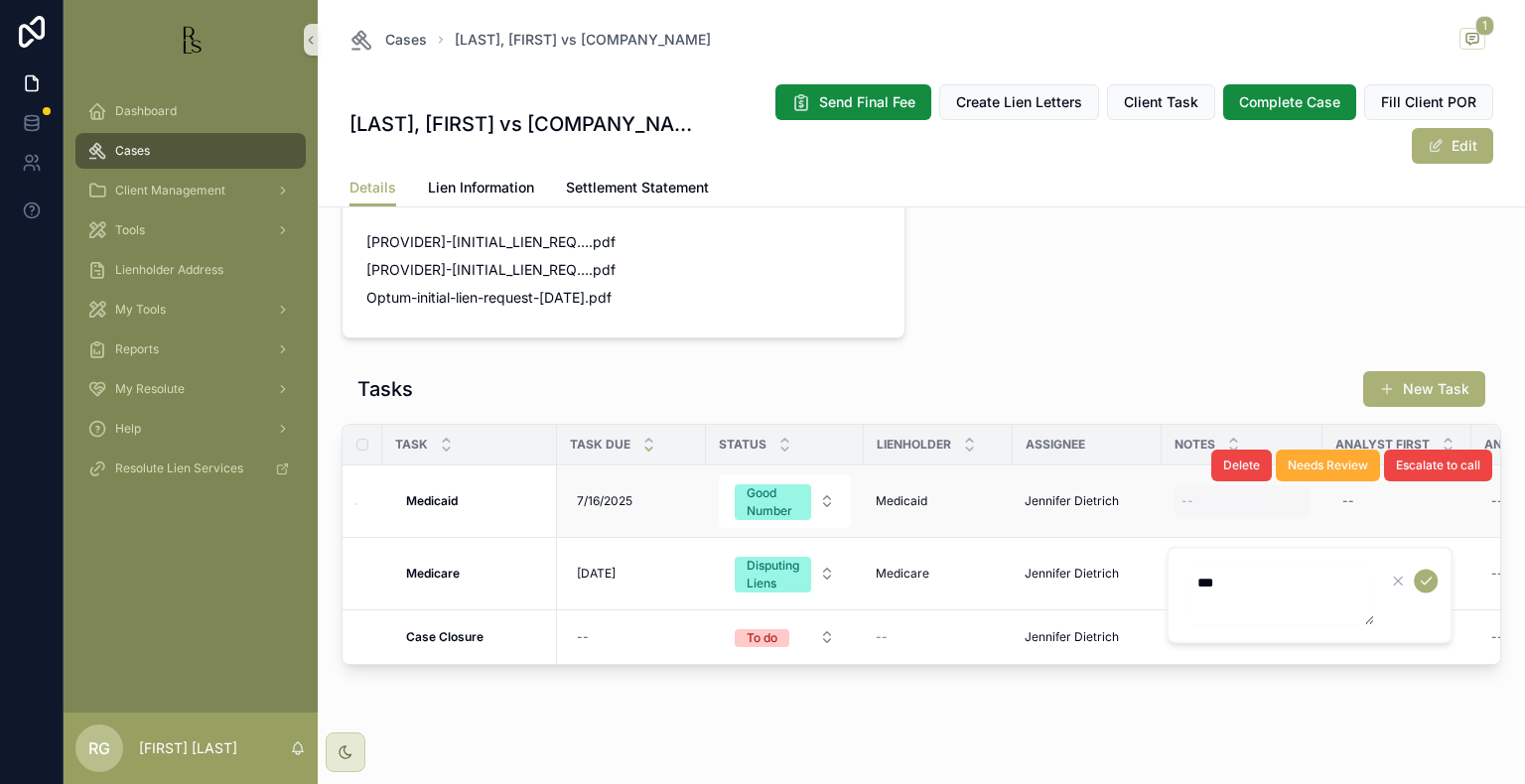 type on "****" 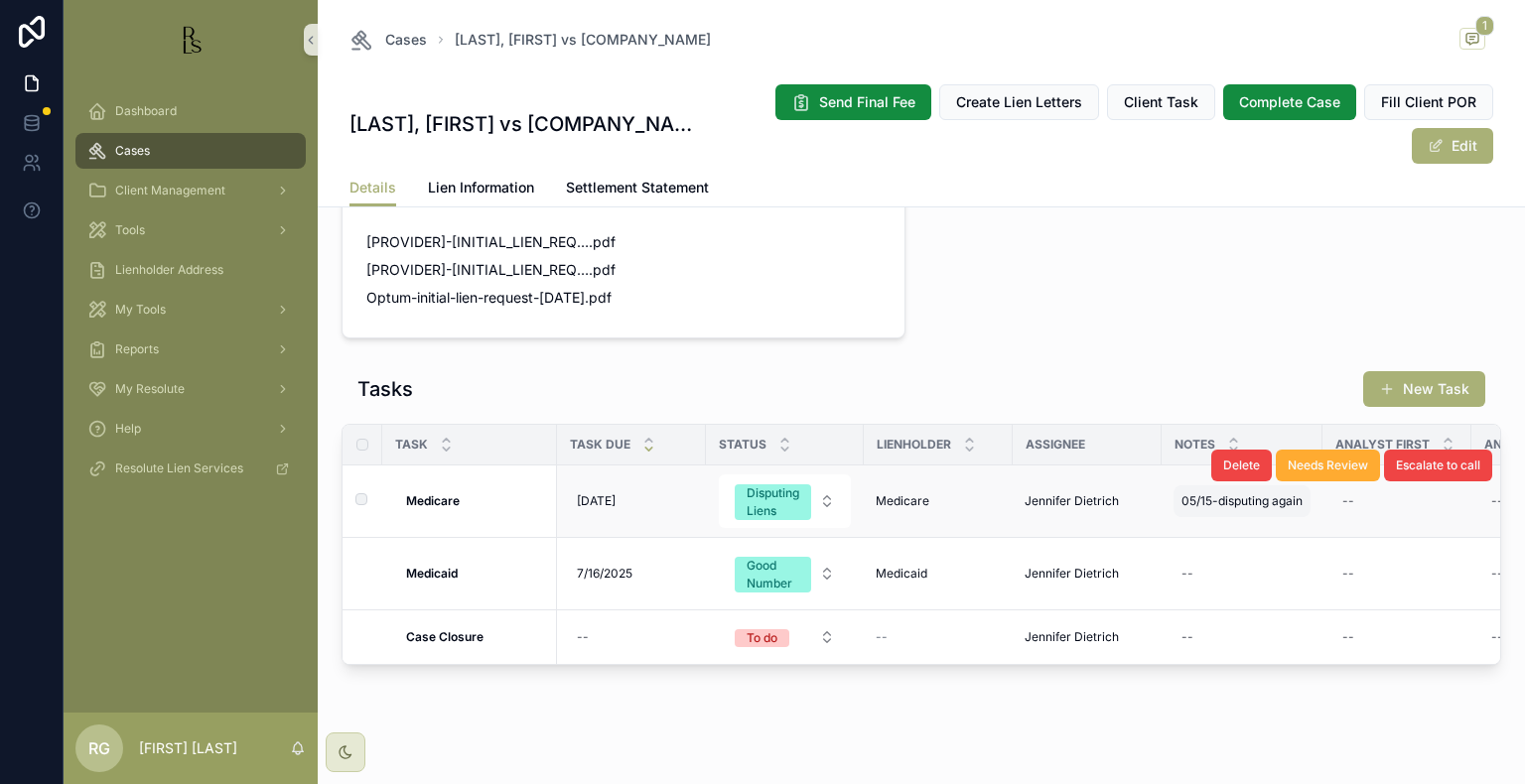click on "05/15-disputing again" at bounding box center (1242, 501) 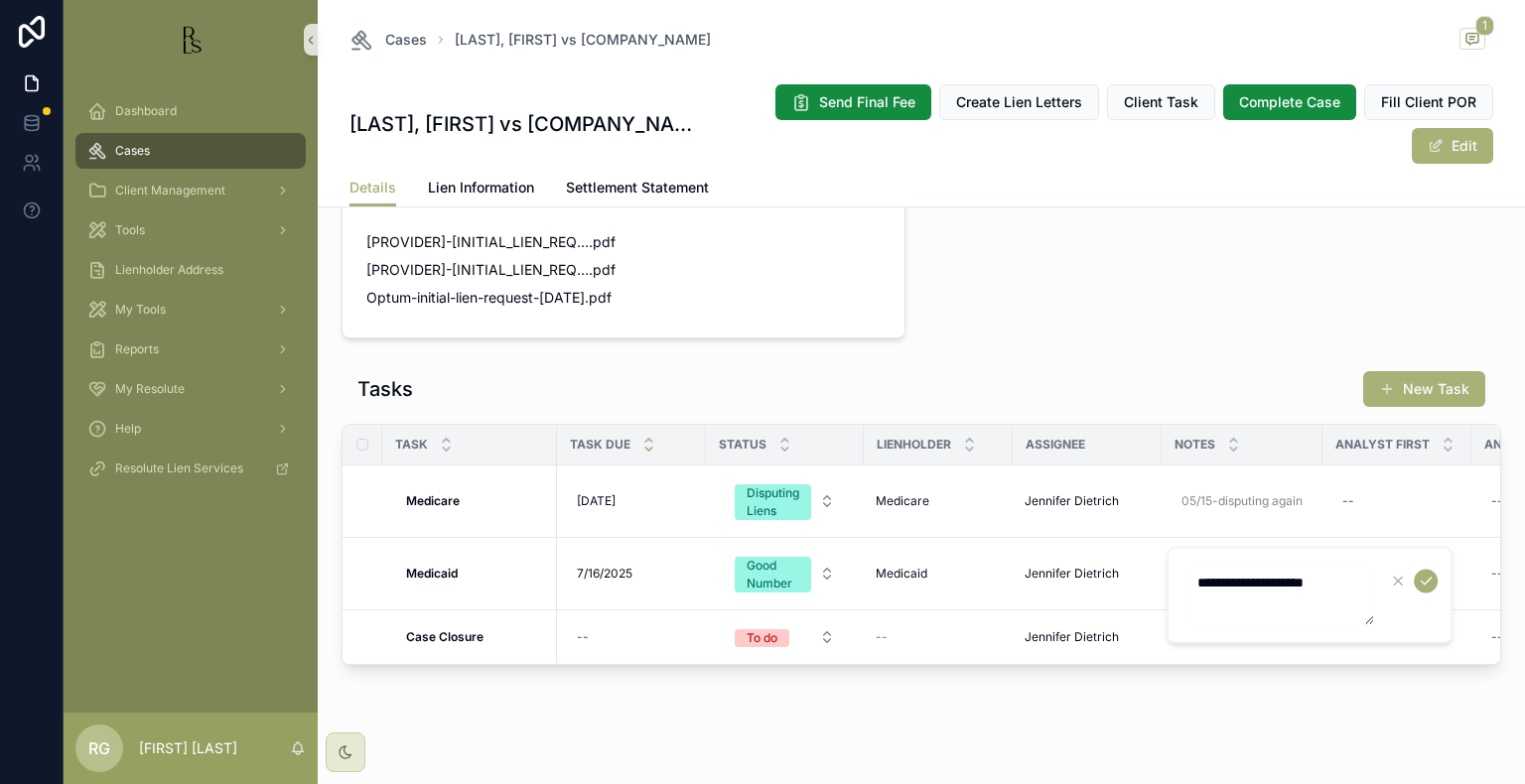click on "**********" at bounding box center (1310, 594) 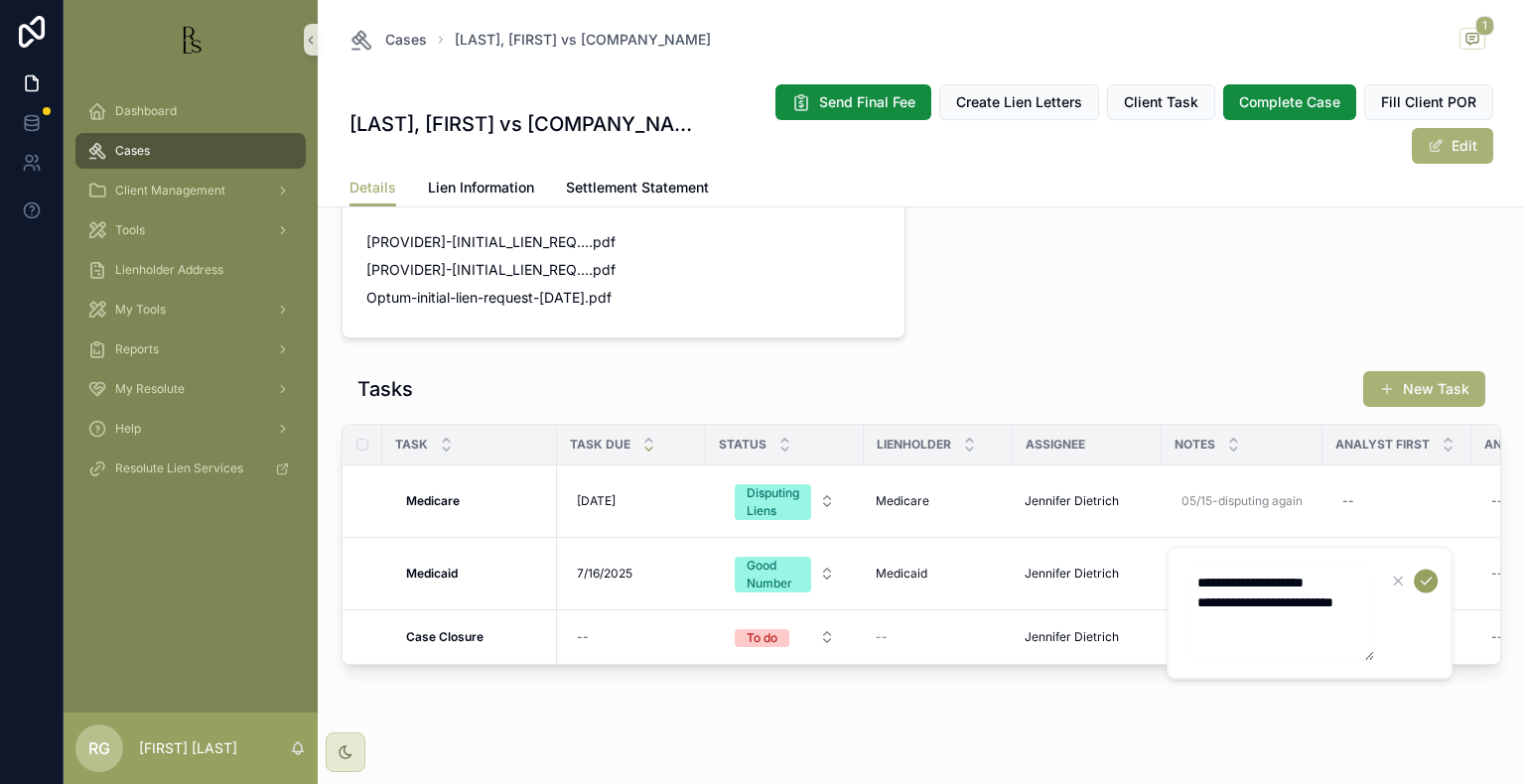 type on "**********" 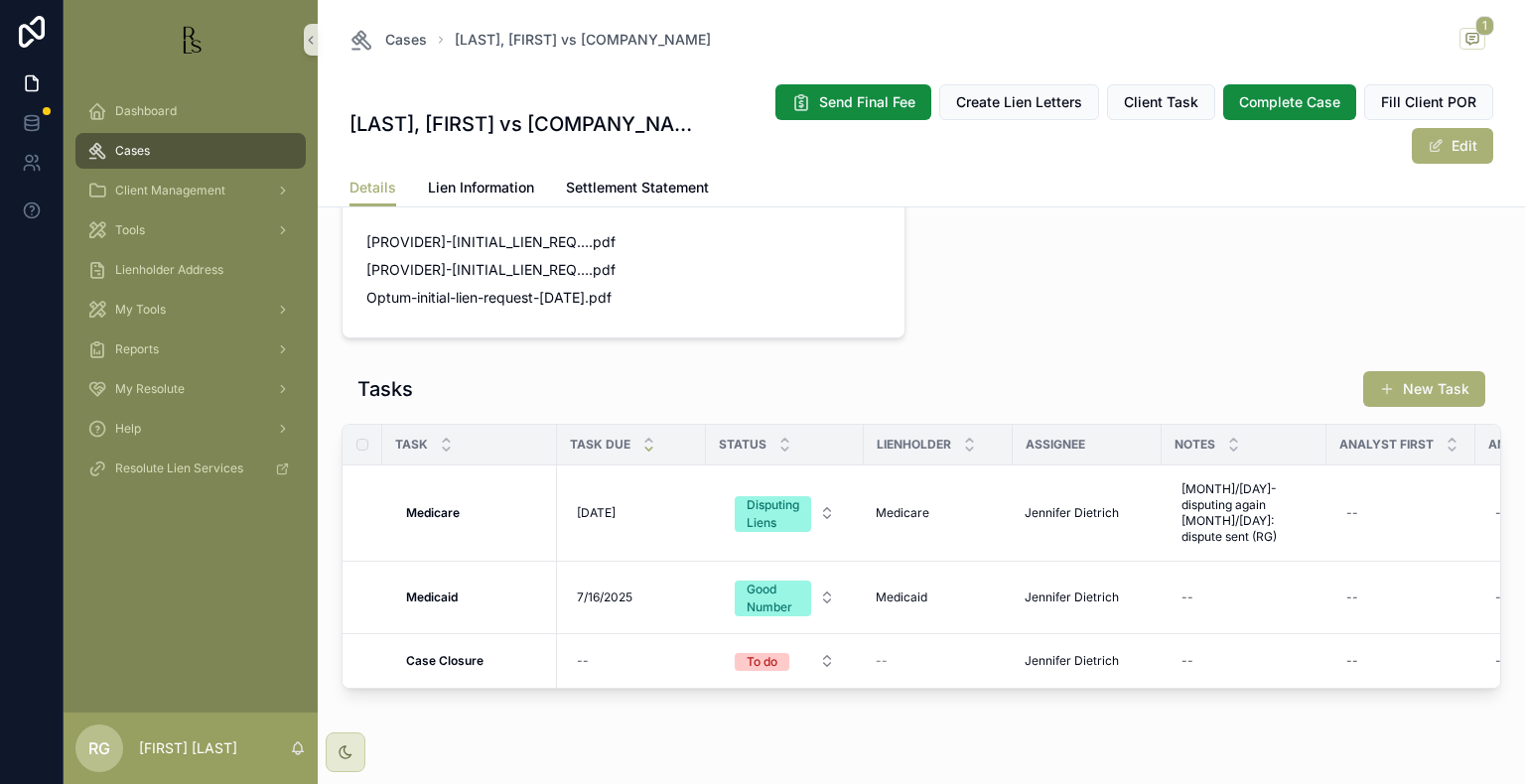 scroll, scrollTop: 1588, scrollLeft: 0, axis: vertical 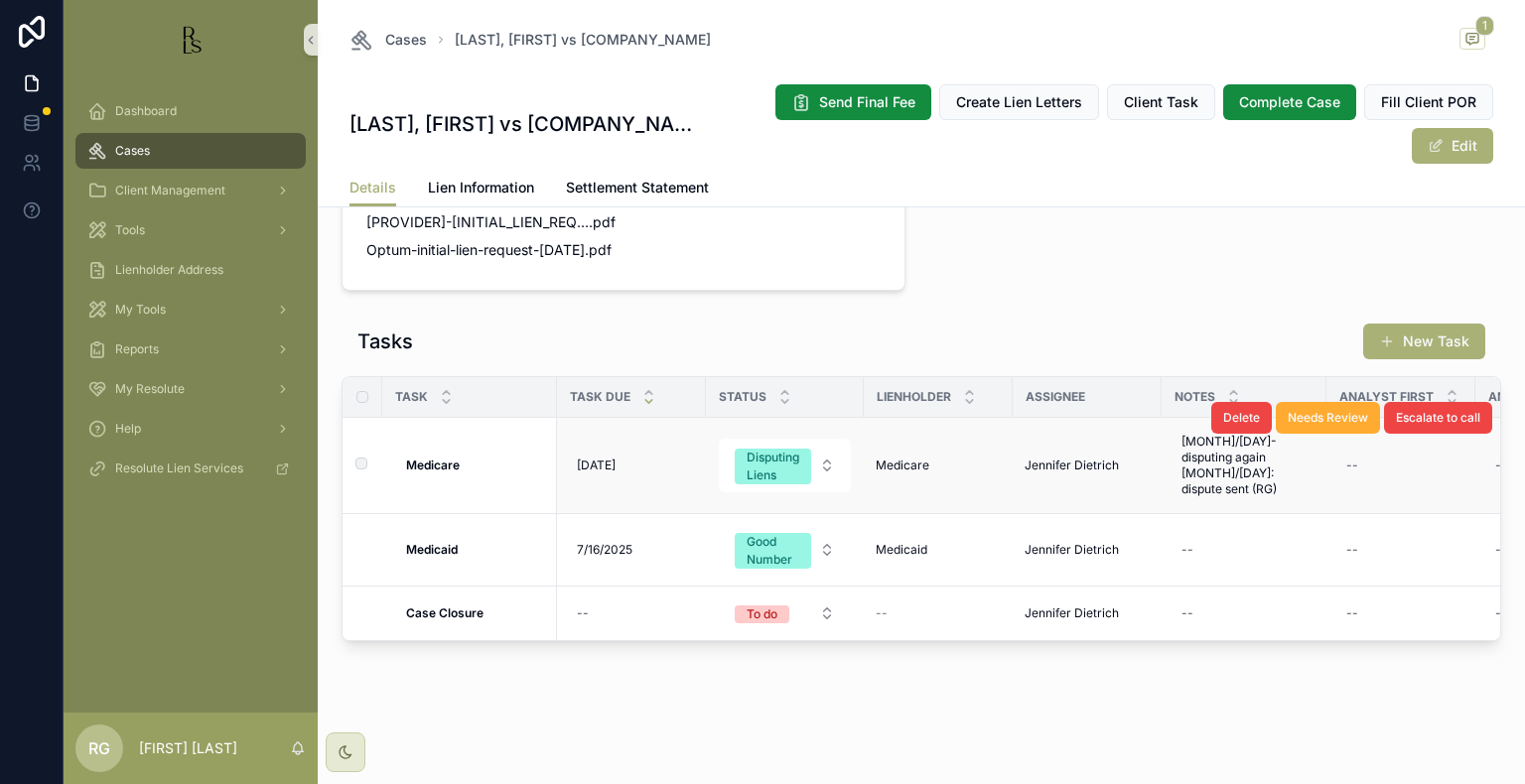 click on "Medicare" at bounding box center (433, 464) 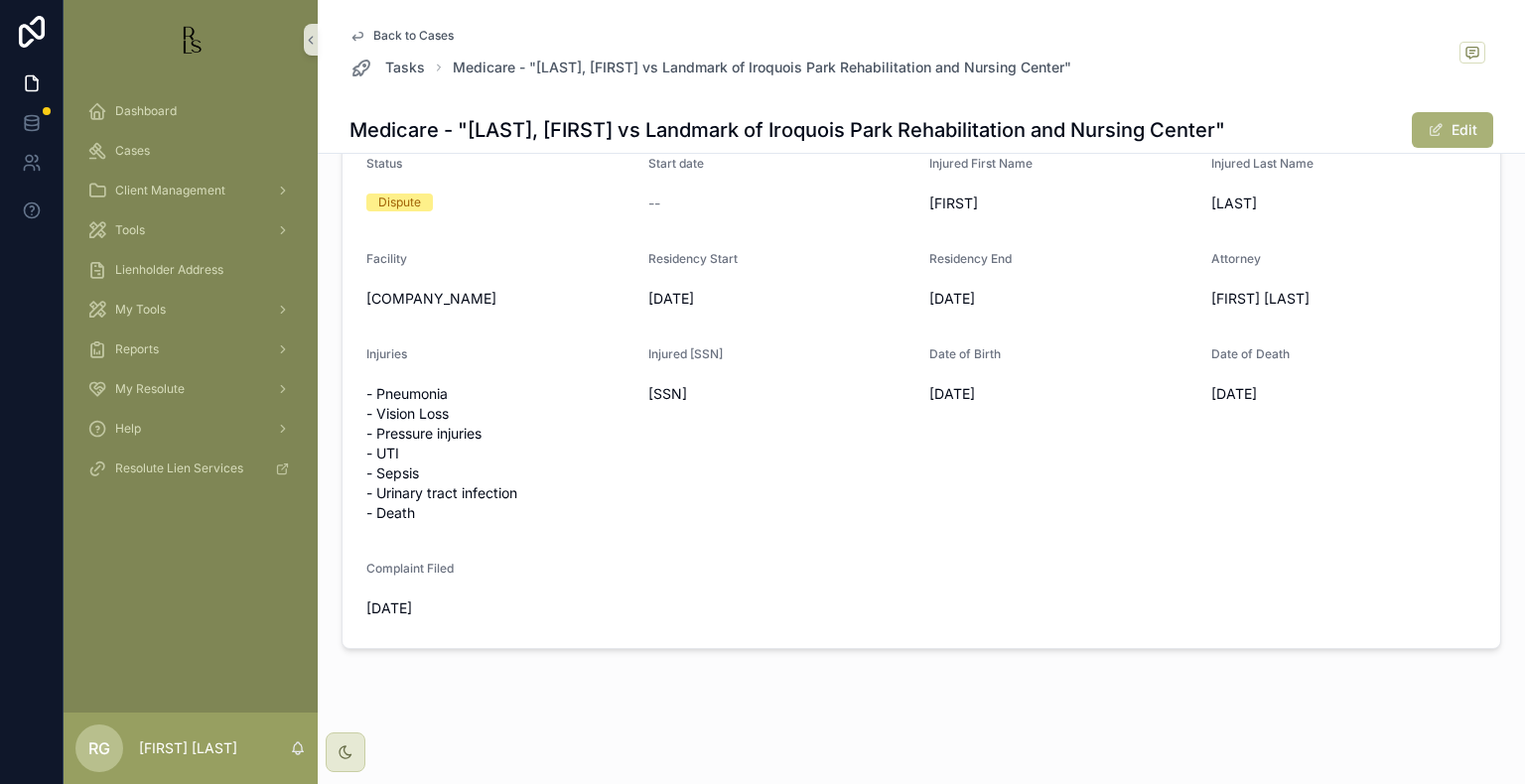 scroll, scrollTop: 179, scrollLeft: 0, axis: vertical 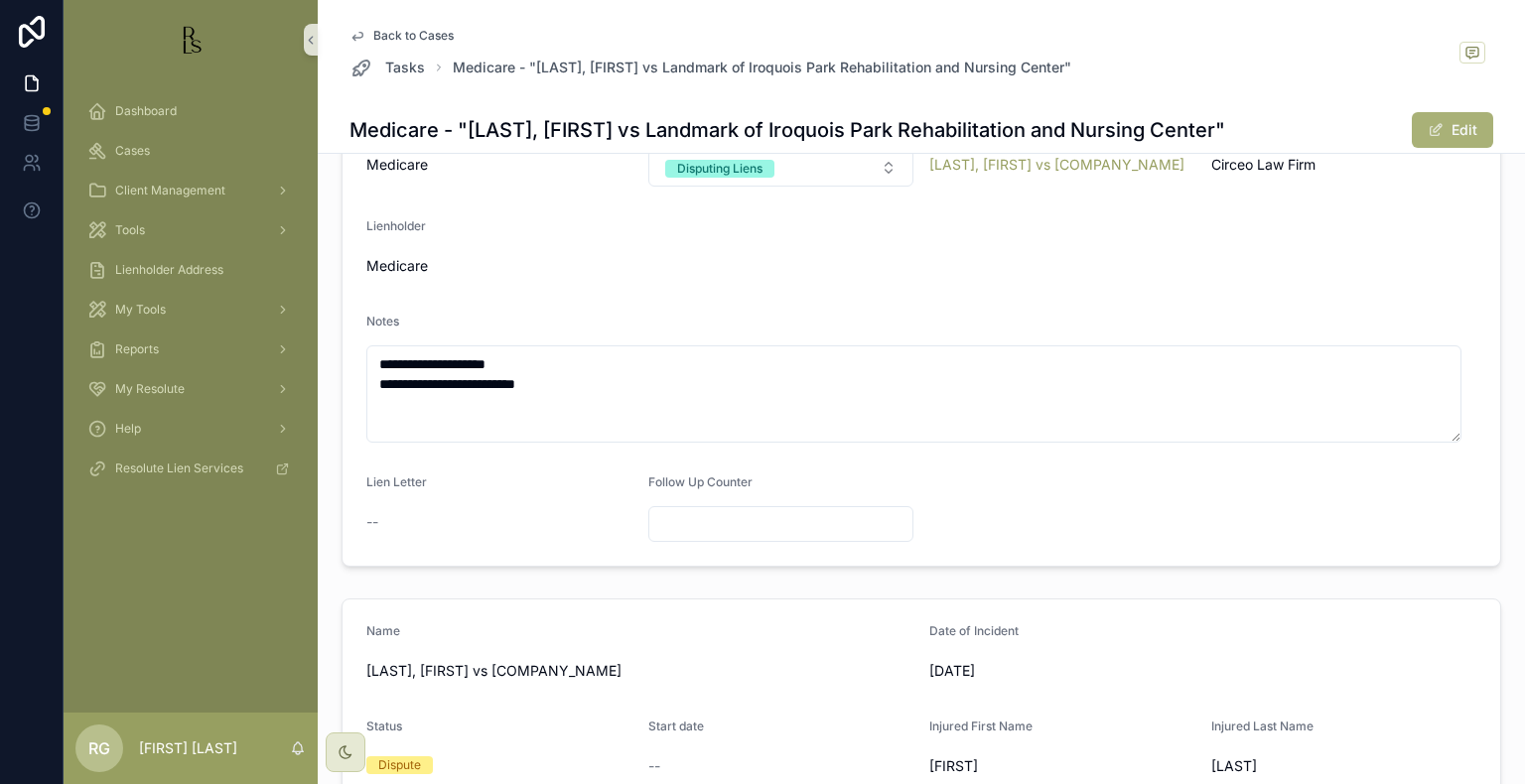 click on "Back to Cases" at bounding box center [413, 36] 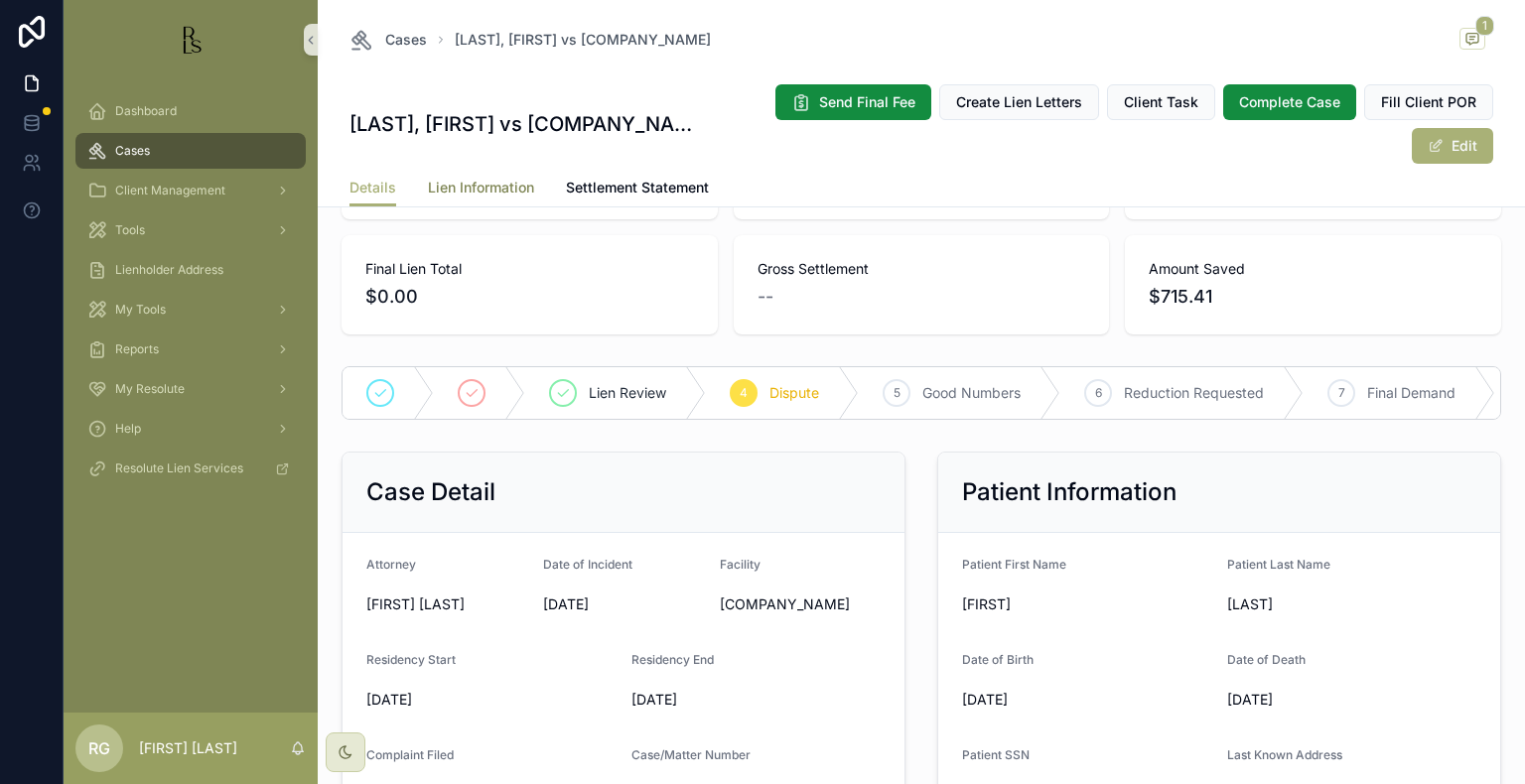 click on "Lien Information" at bounding box center (481, 188) 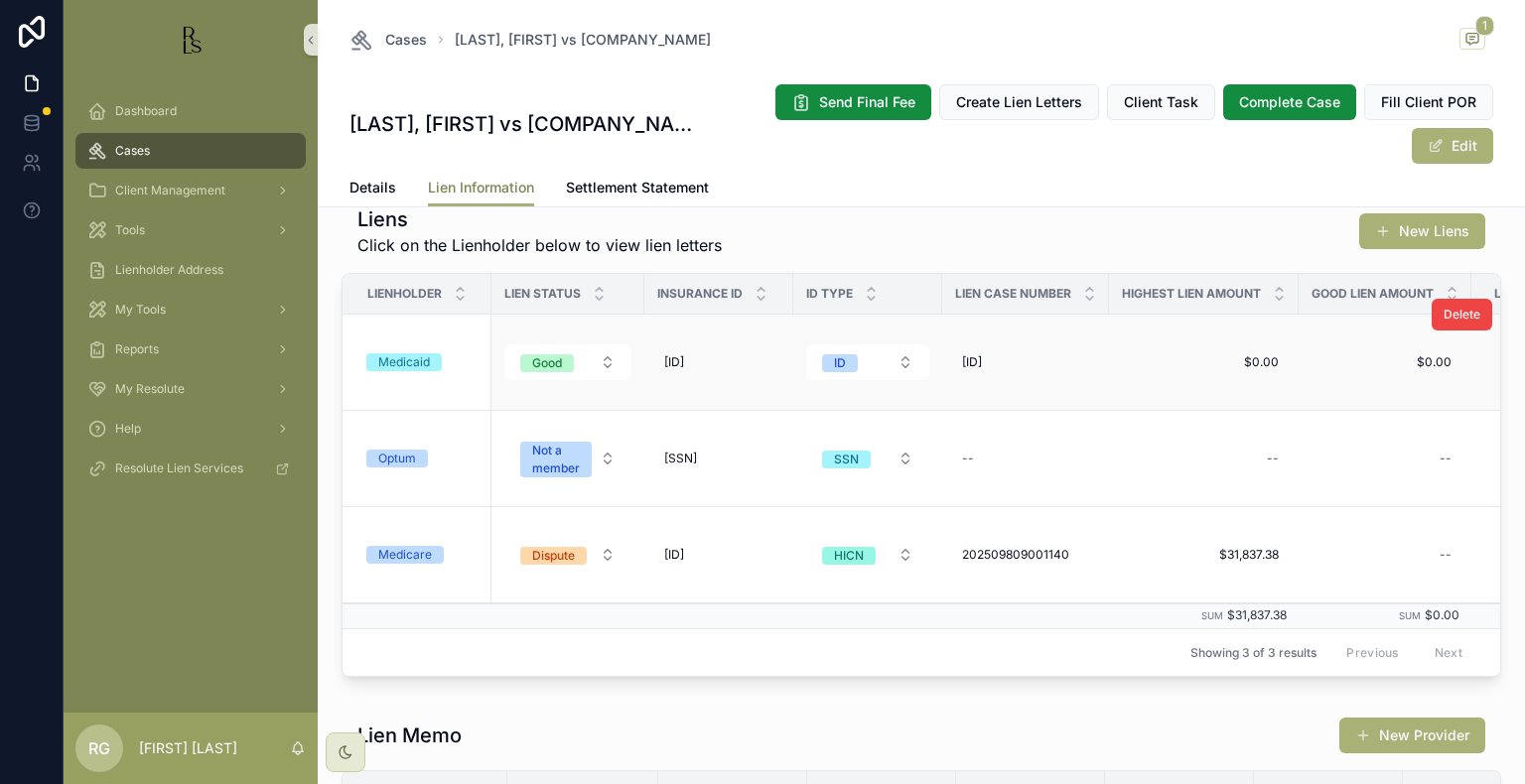 scroll, scrollTop: 198, scrollLeft: 0, axis: vertical 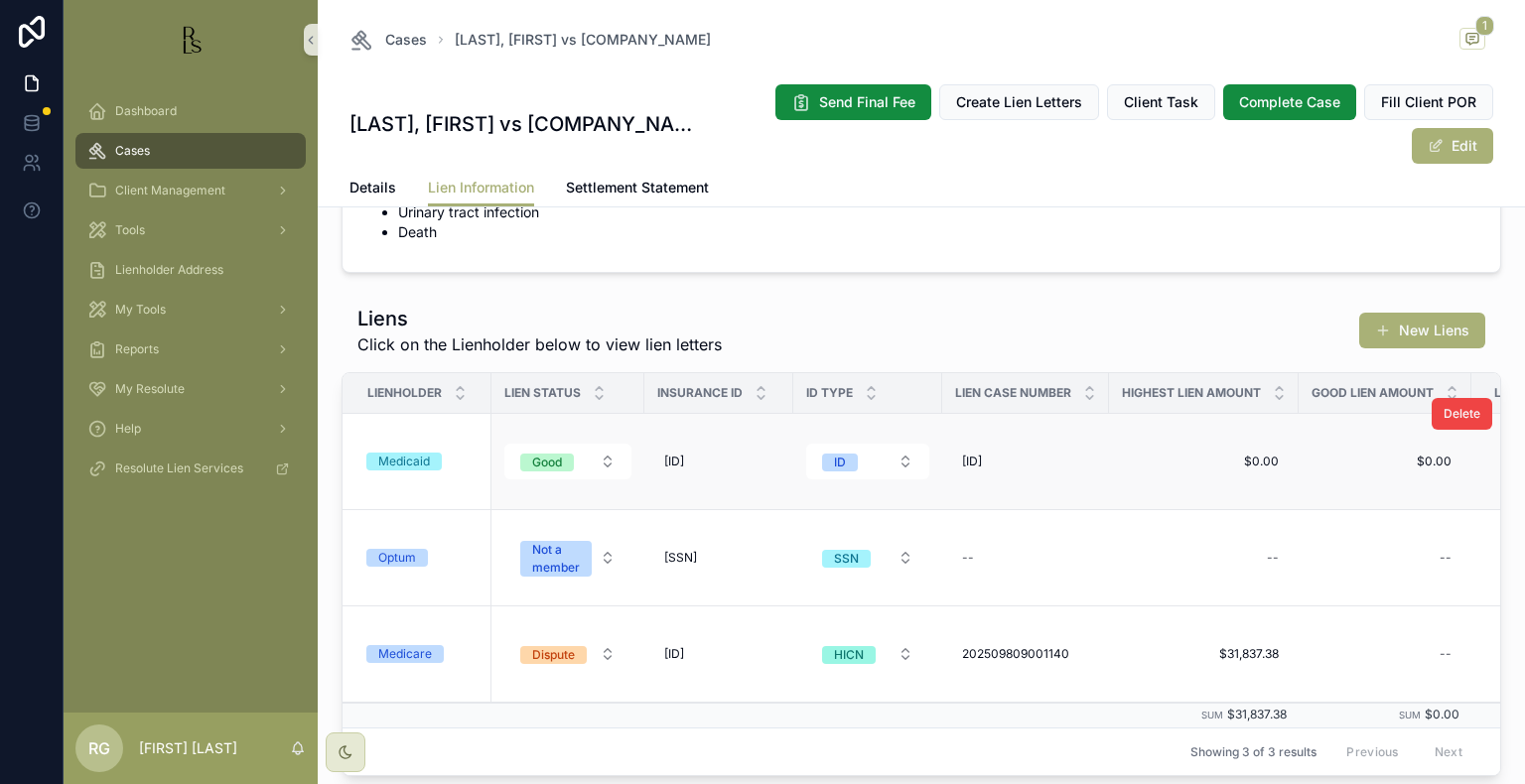 click on "Medicaid" at bounding box center (404, 461) 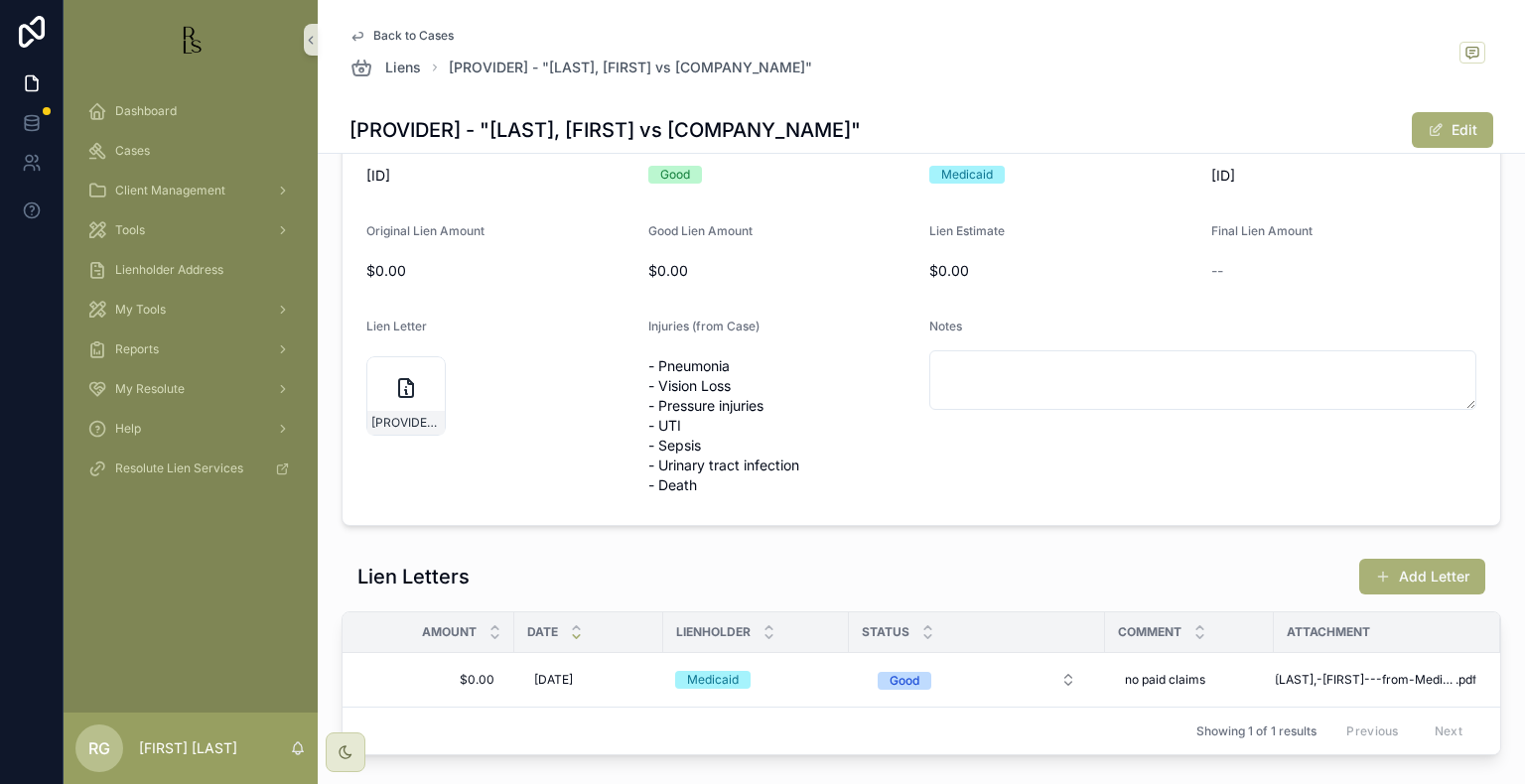 scroll, scrollTop: 321, scrollLeft: 0, axis: vertical 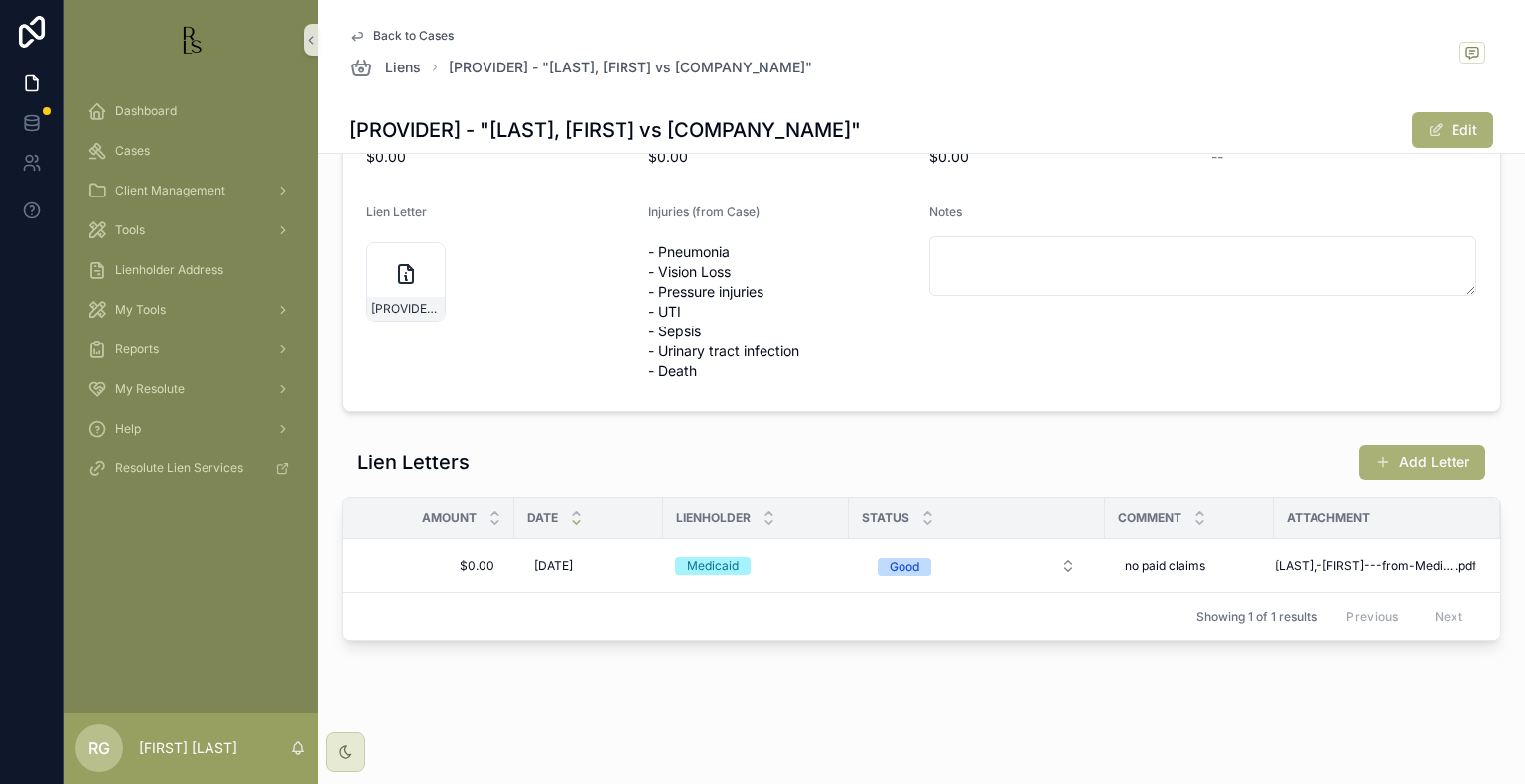click on "Back to Cases Liens Medicaid - "[LAST], [FIRST] vs [COMPANY_NAME]"" at bounding box center (921, 54) 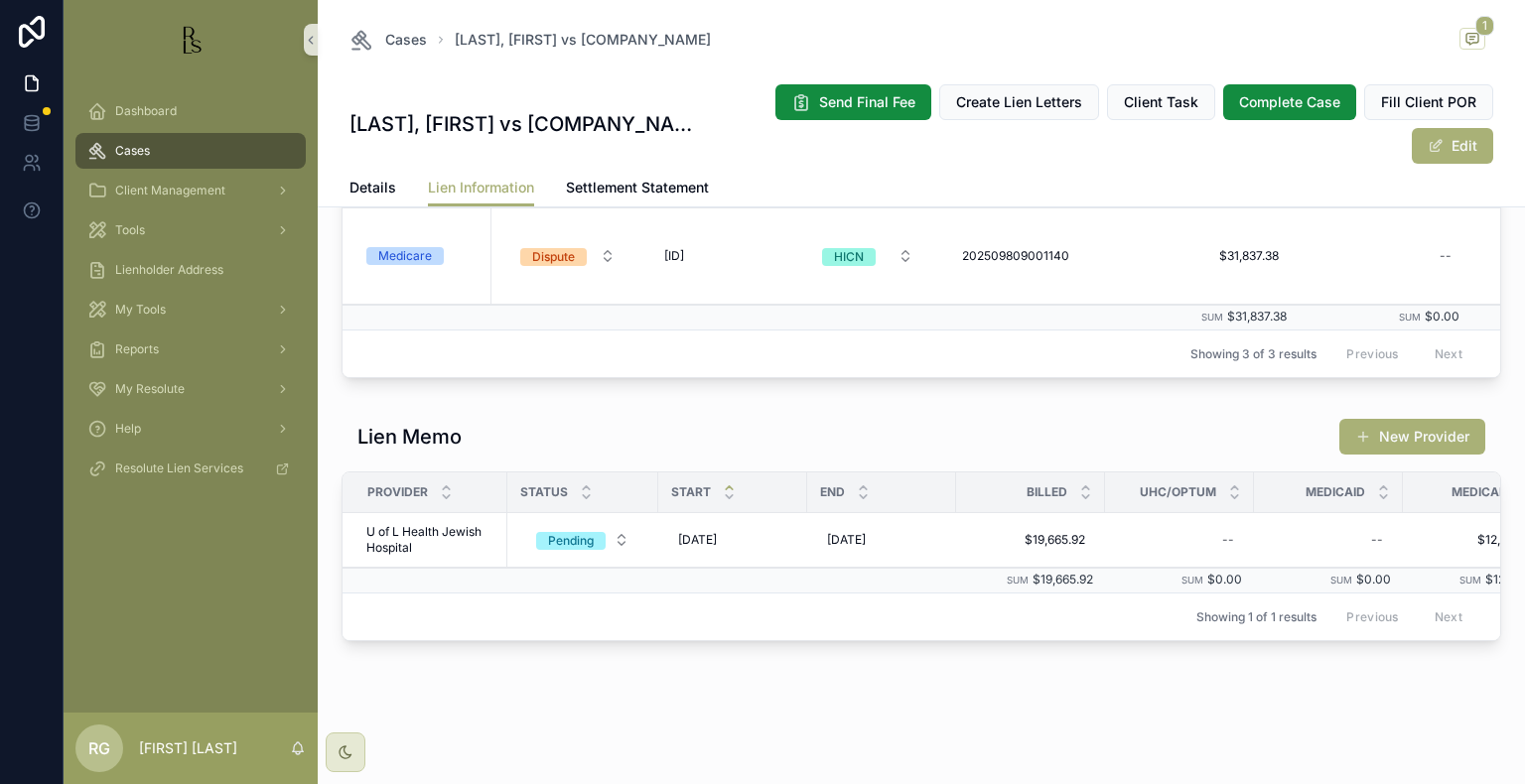 scroll, scrollTop: 618, scrollLeft: 0, axis: vertical 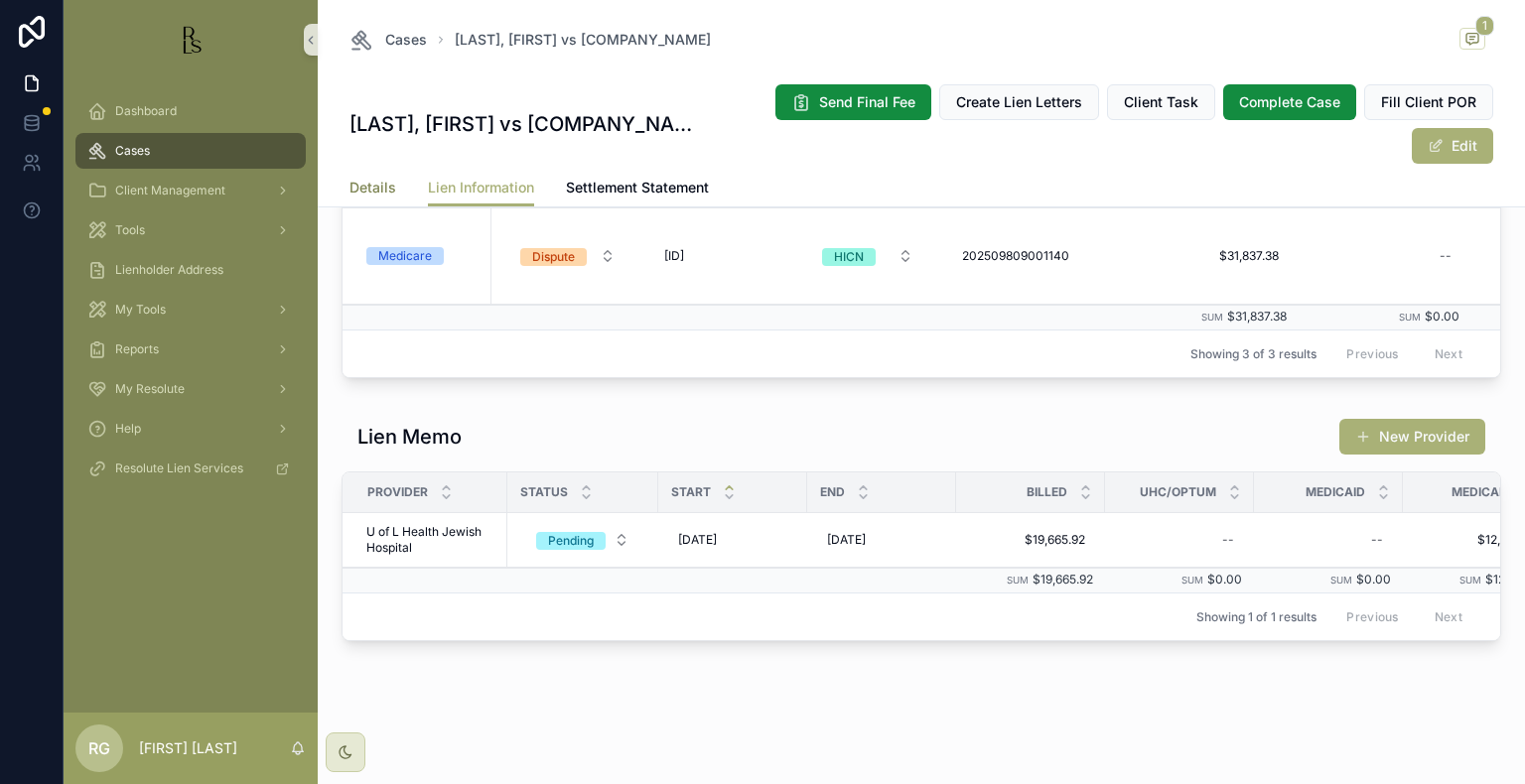 click on "Details" at bounding box center (372, 188) 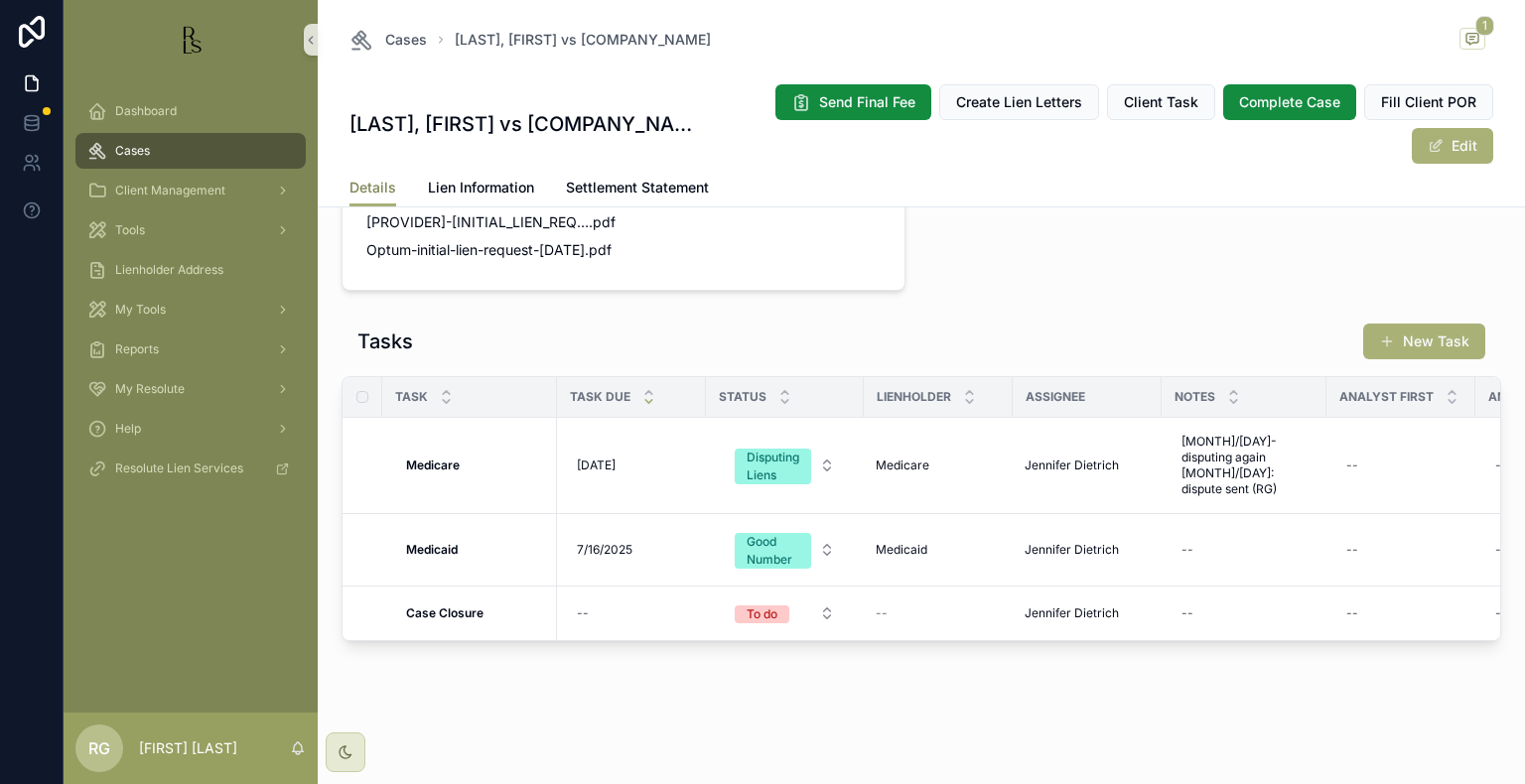 scroll, scrollTop: 1588, scrollLeft: 0, axis: vertical 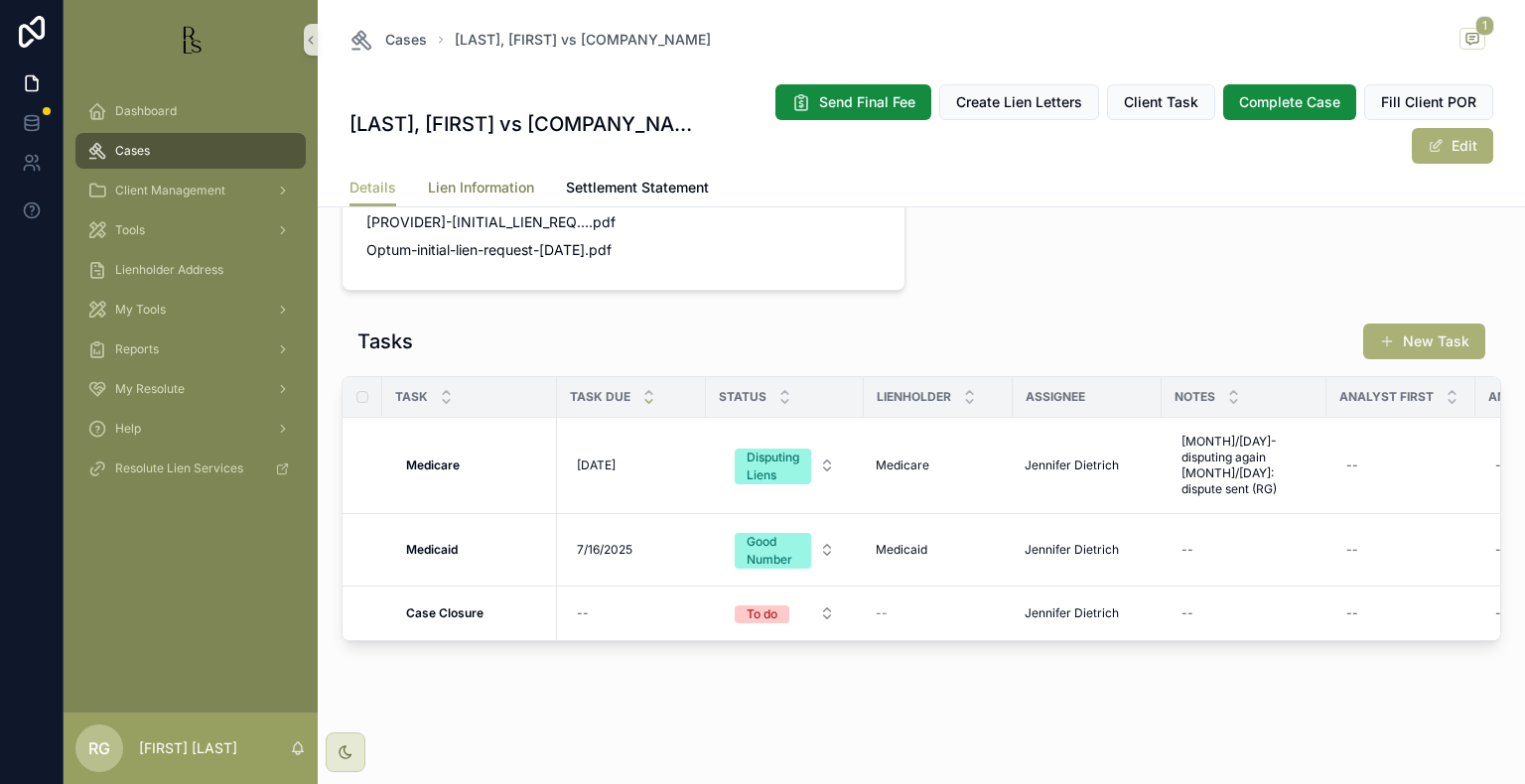 click on "Lien Information" at bounding box center [481, 188] 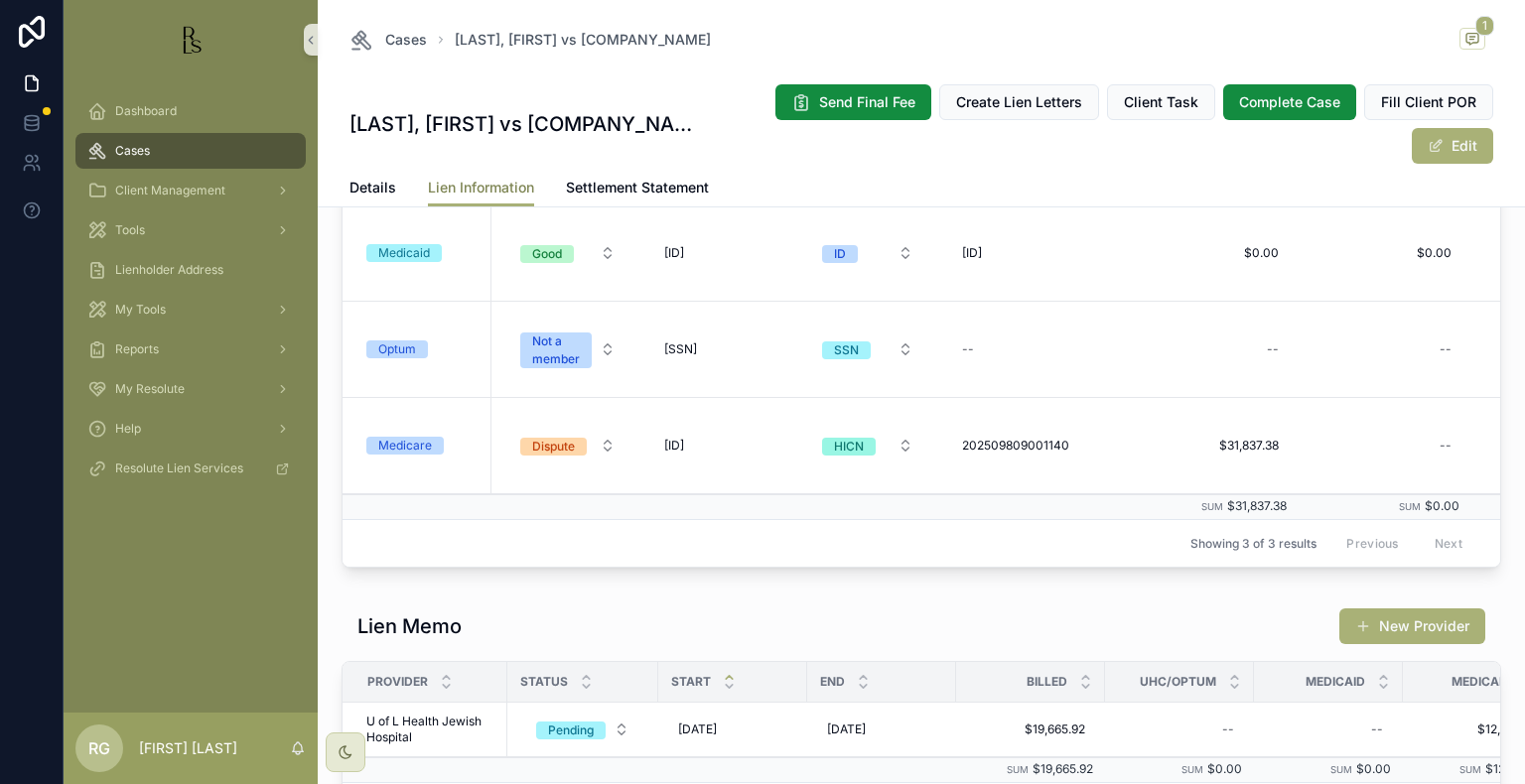 scroll, scrollTop: 496, scrollLeft: 0, axis: vertical 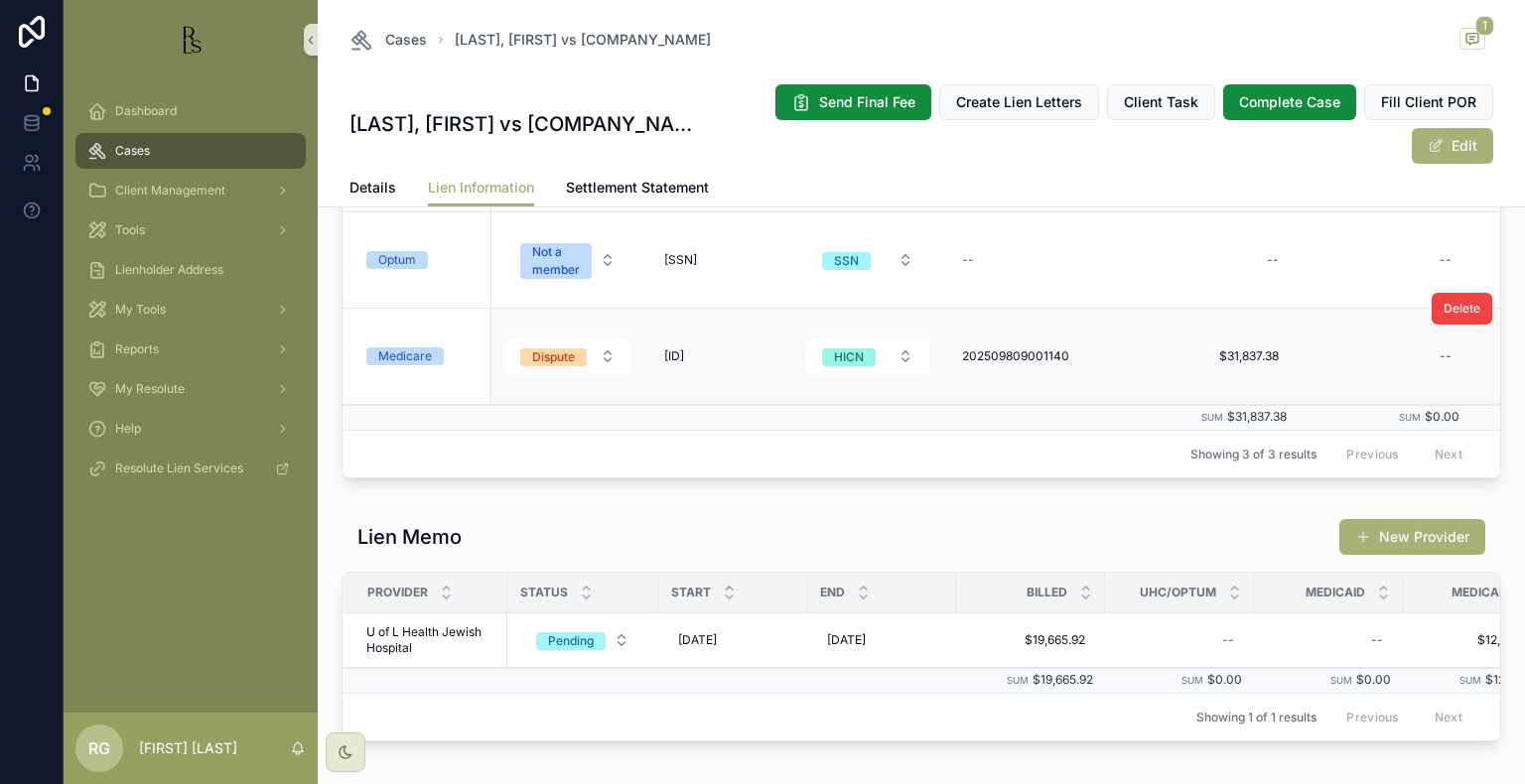 click on "Medicare" at bounding box center [405, 356] 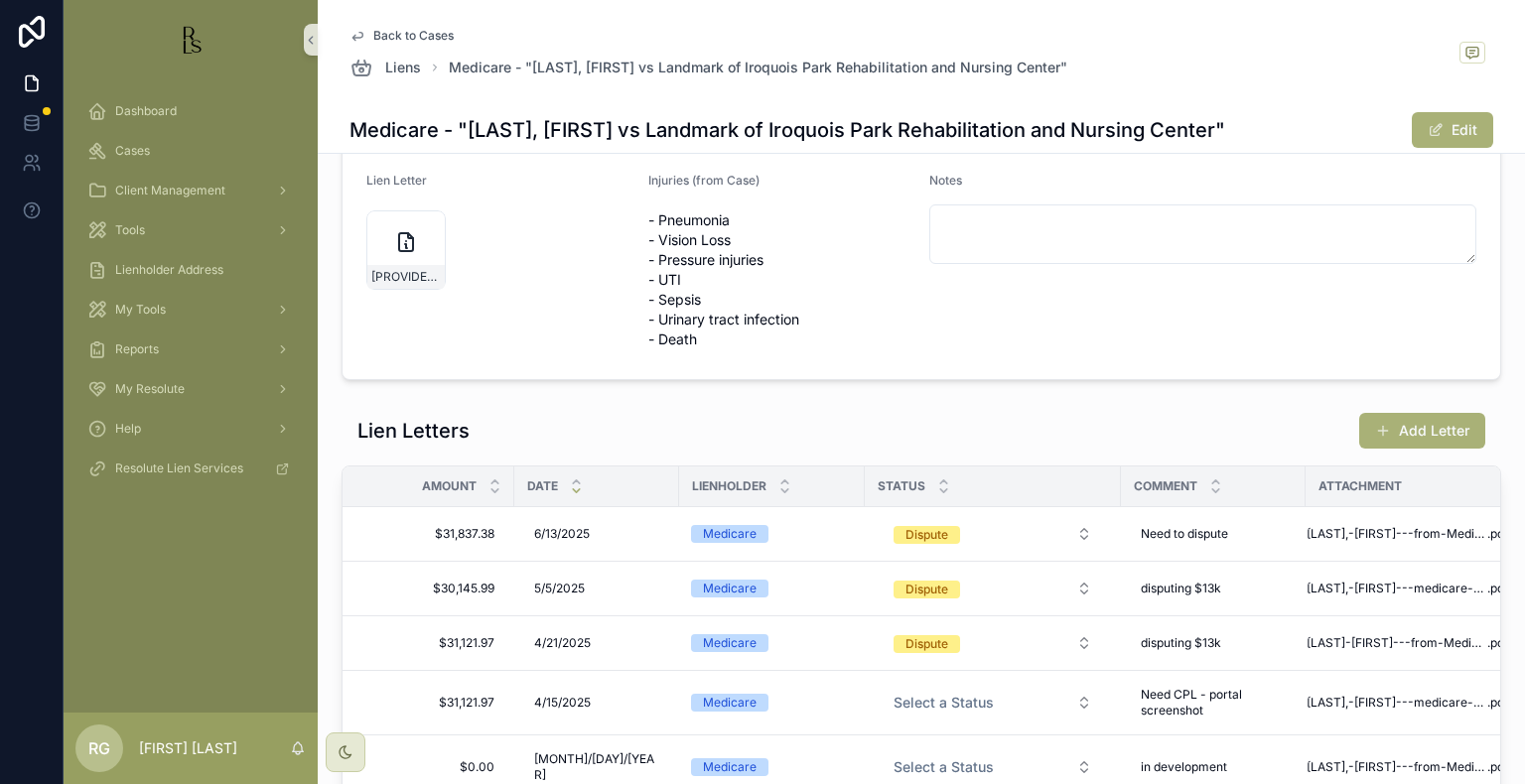 scroll, scrollTop: 548, scrollLeft: 0, axis: vertical 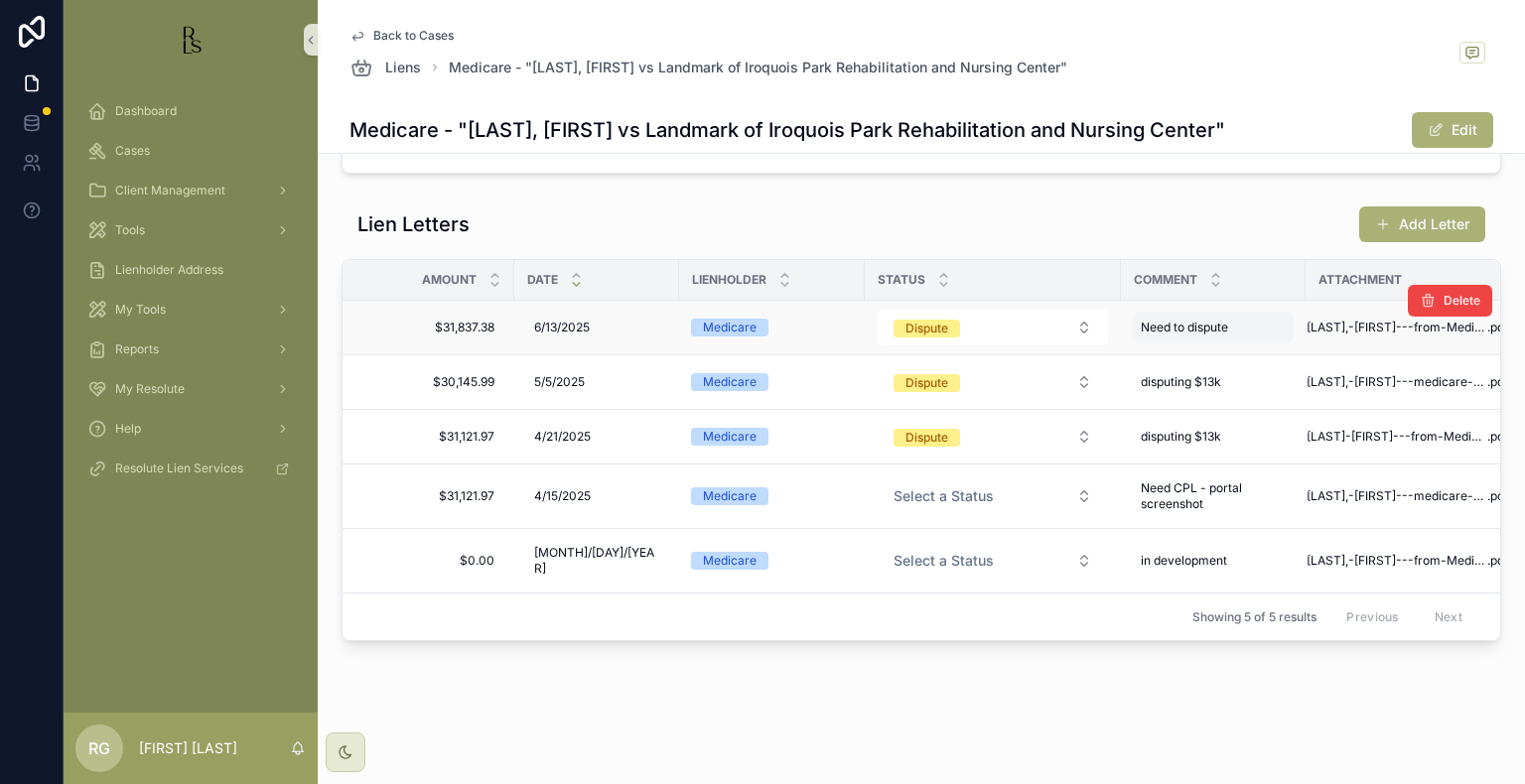 click on "Need to dispute Need to dispute" at bounding box center (1213, 327) 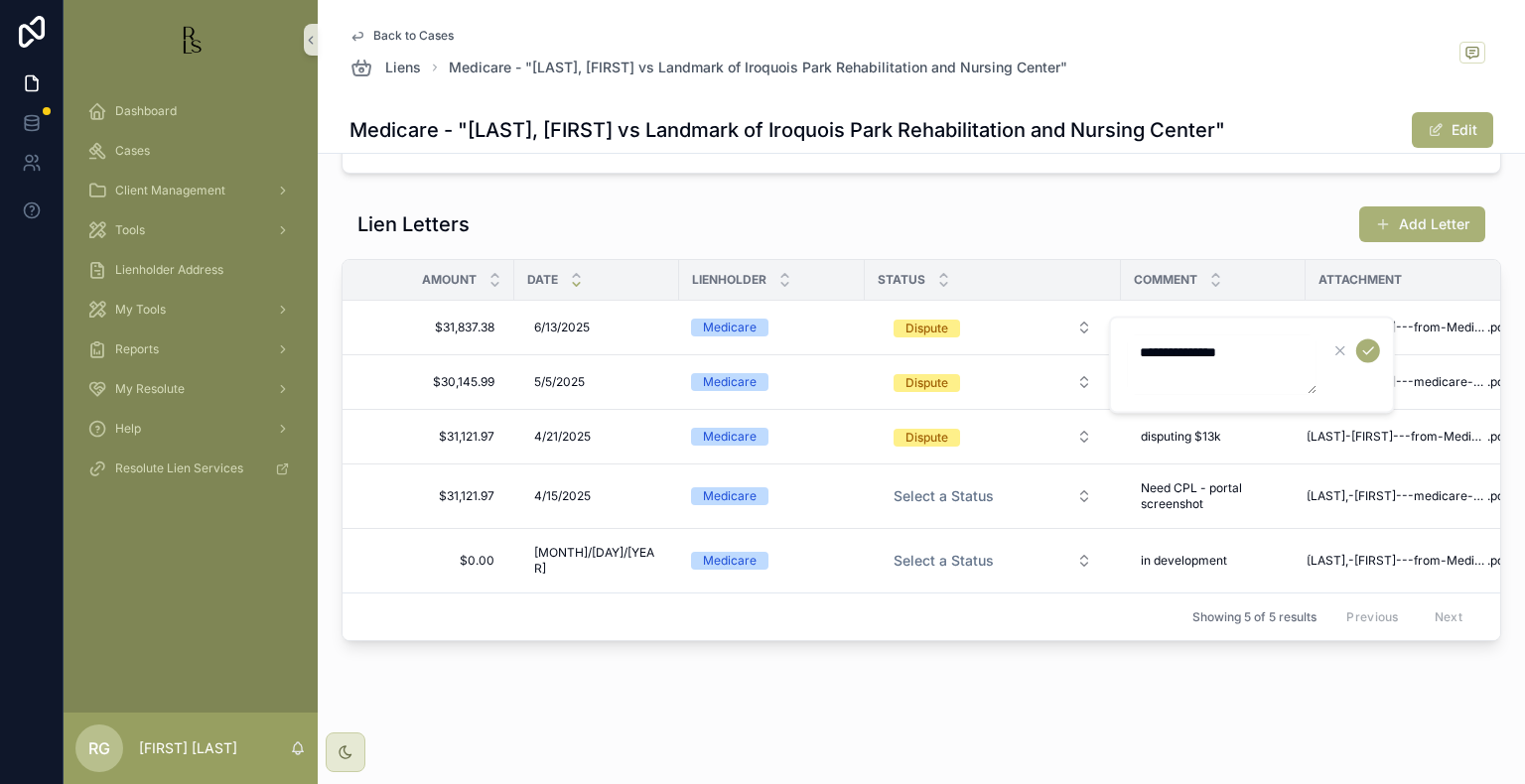 click on "**********" at bounding box center (1222, 364) 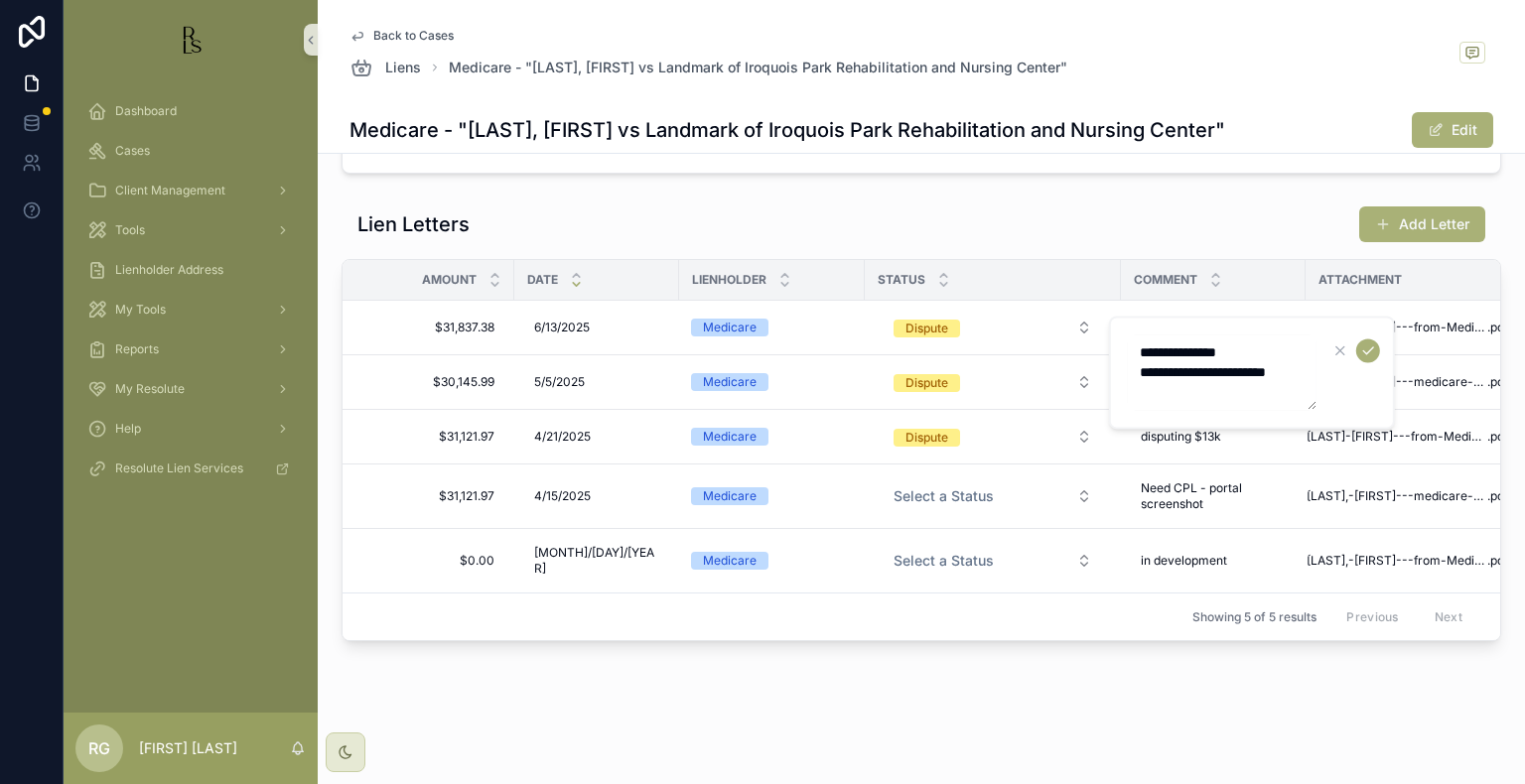click on "**********" at bounding box center [1222, 372] 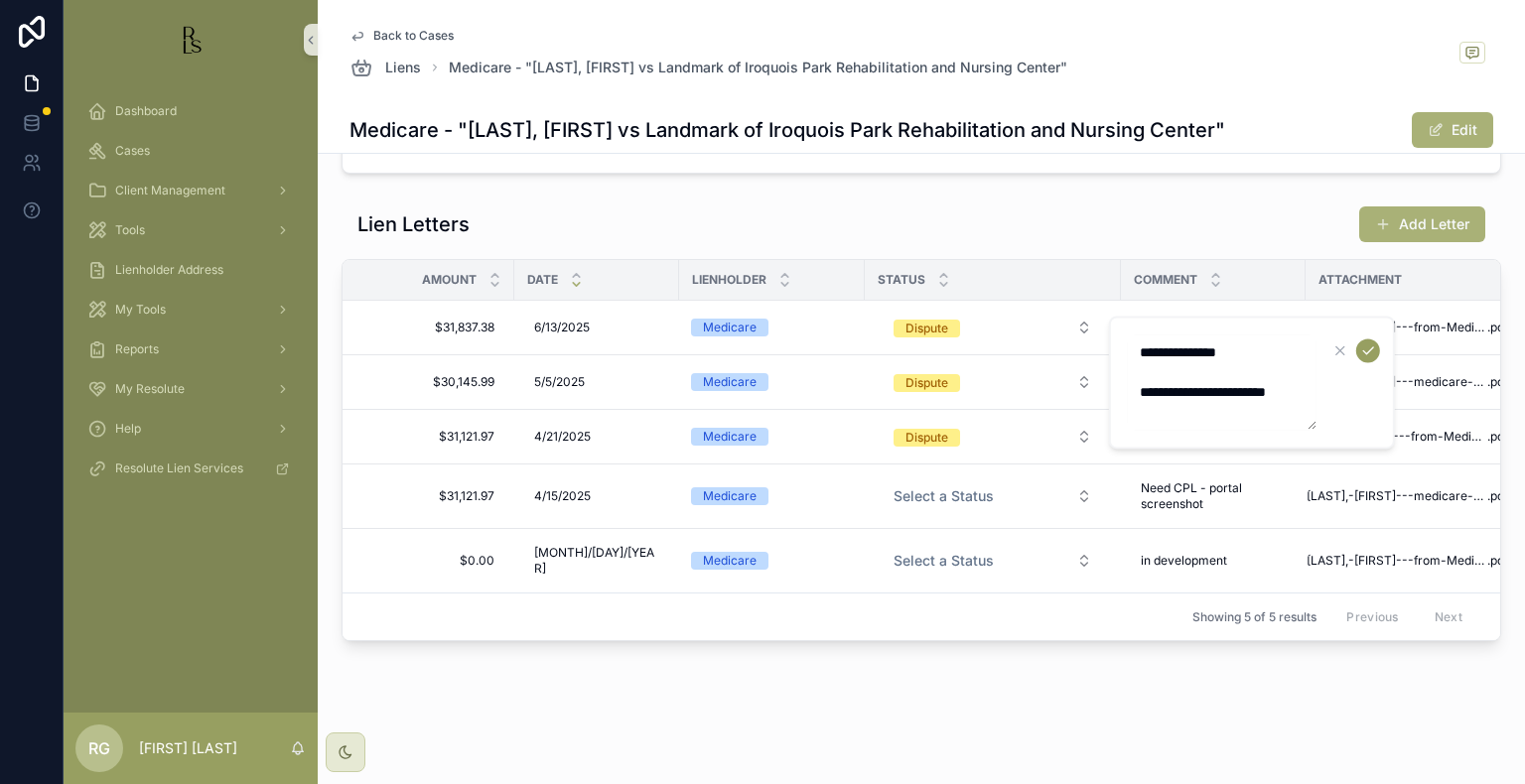 type on "**********" 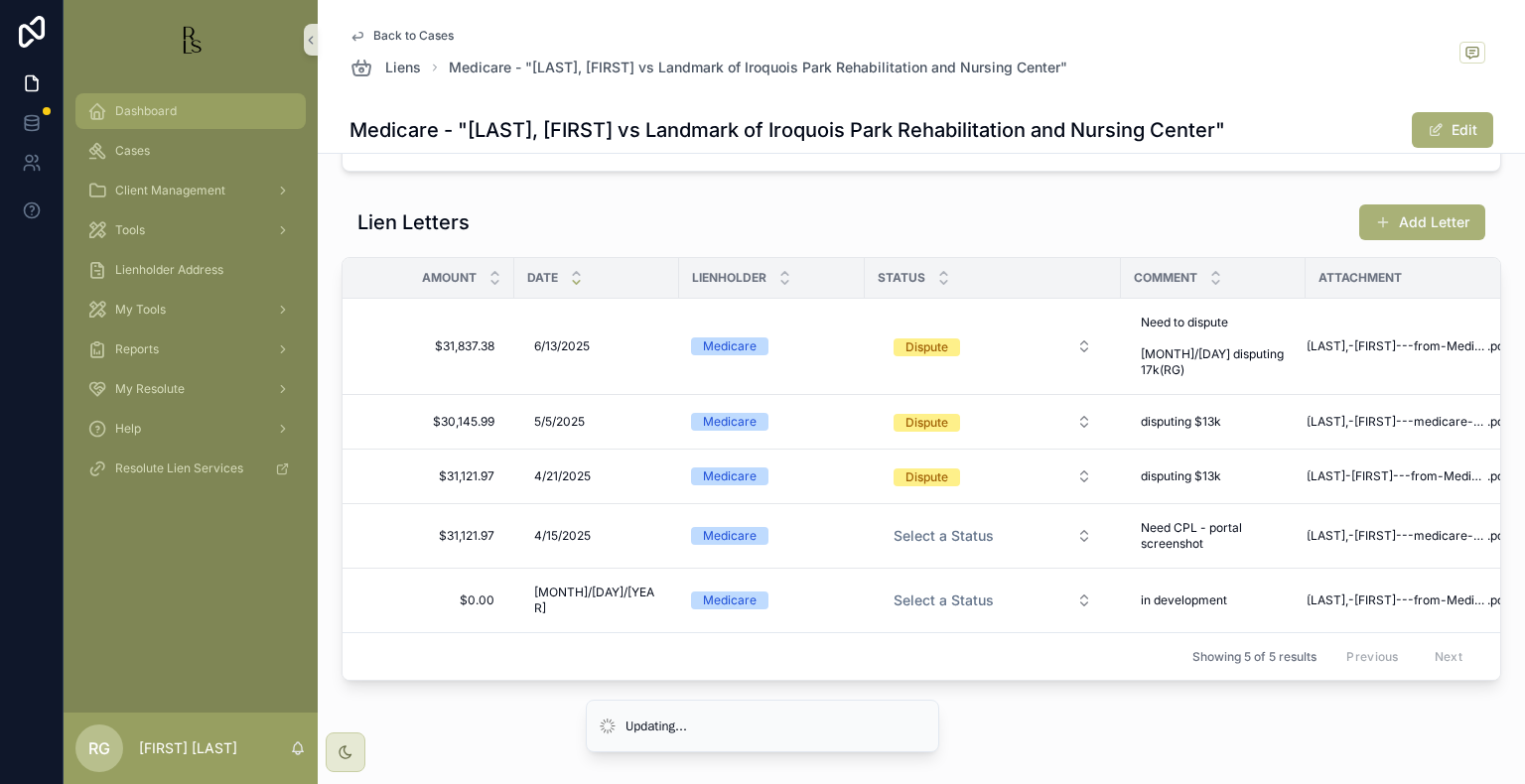 click on "Dashboard" at bounding box center (191, 111) 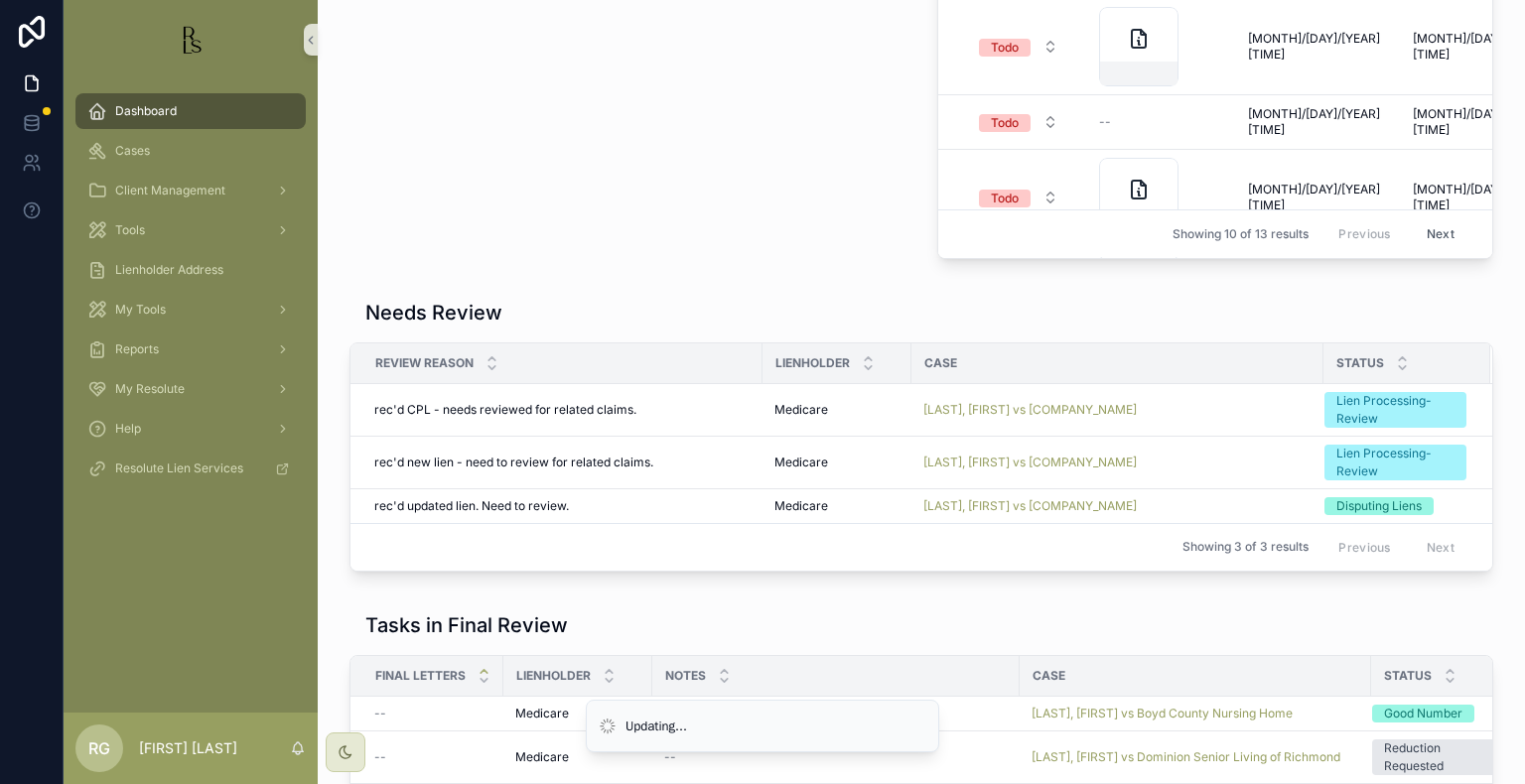 scroll, scrollTop: 1237, scrollLeft: 0, axis: vertical 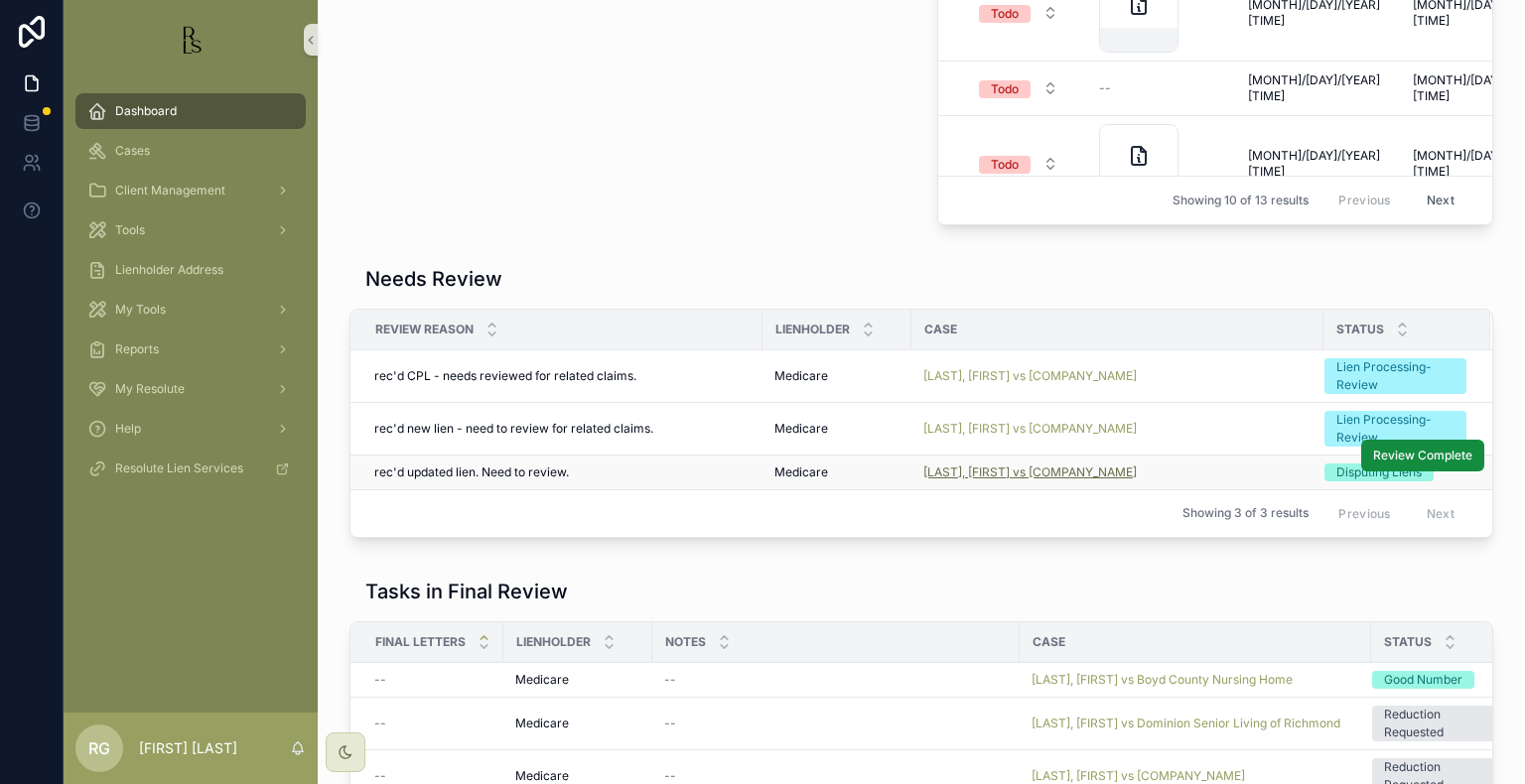 click on "[LAST], [FIRST] vs [COMPANY_NAME]" at bounding box center [1030, 472] 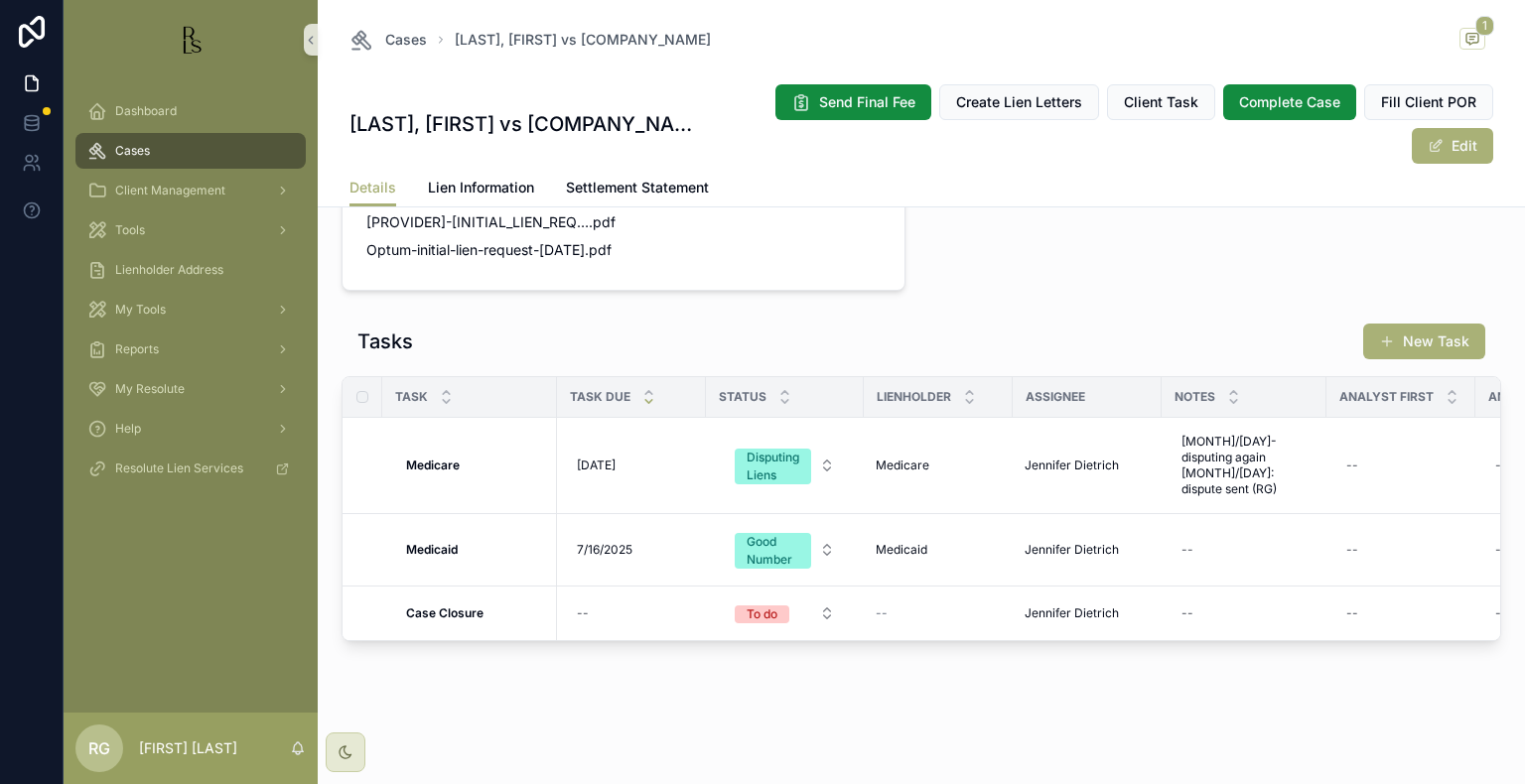 scroll, scrollTop: 1588, scrollLeft: 0, axis: vertical 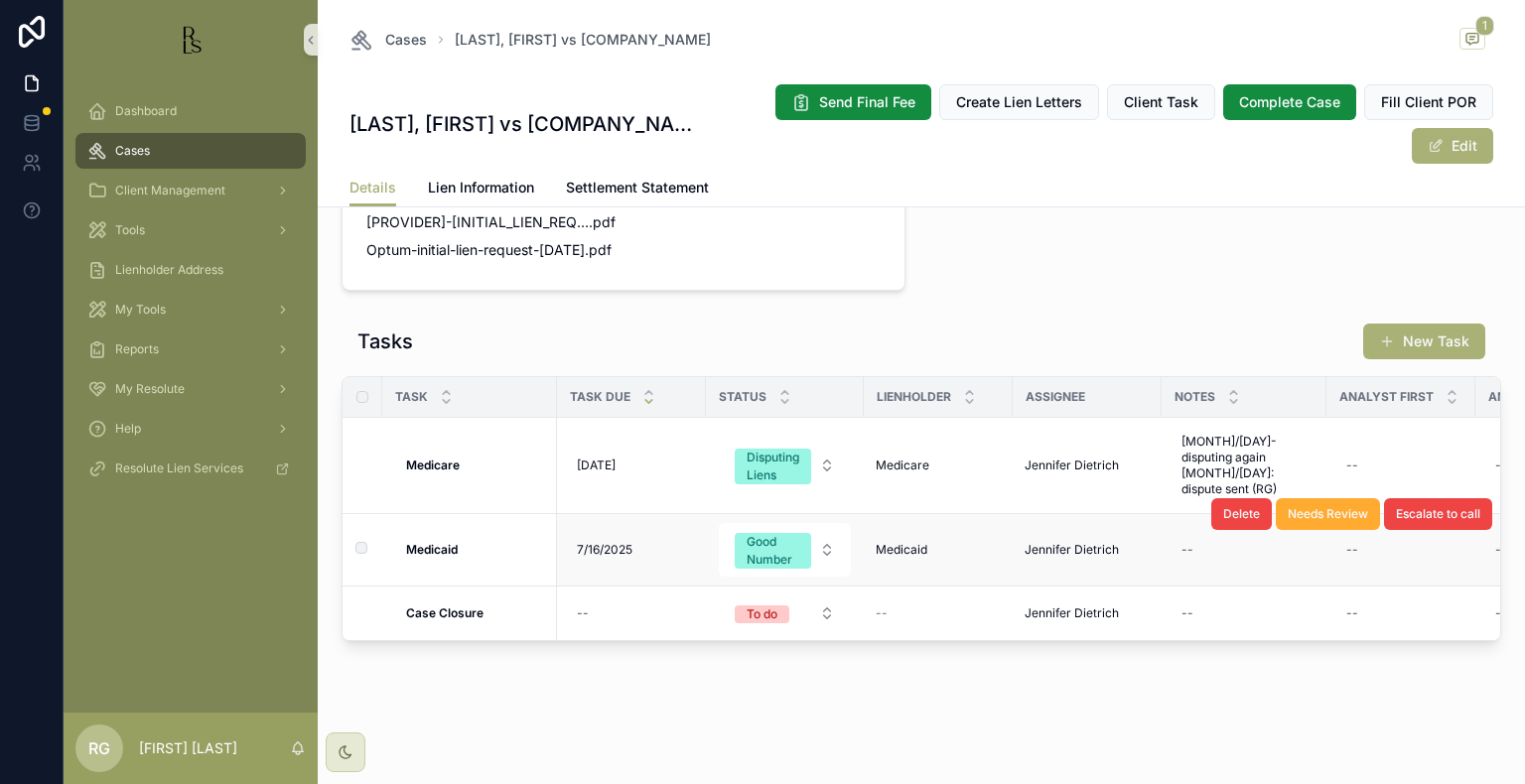 click on "Medicaid Medicaid" at bounding box center (938, 550) 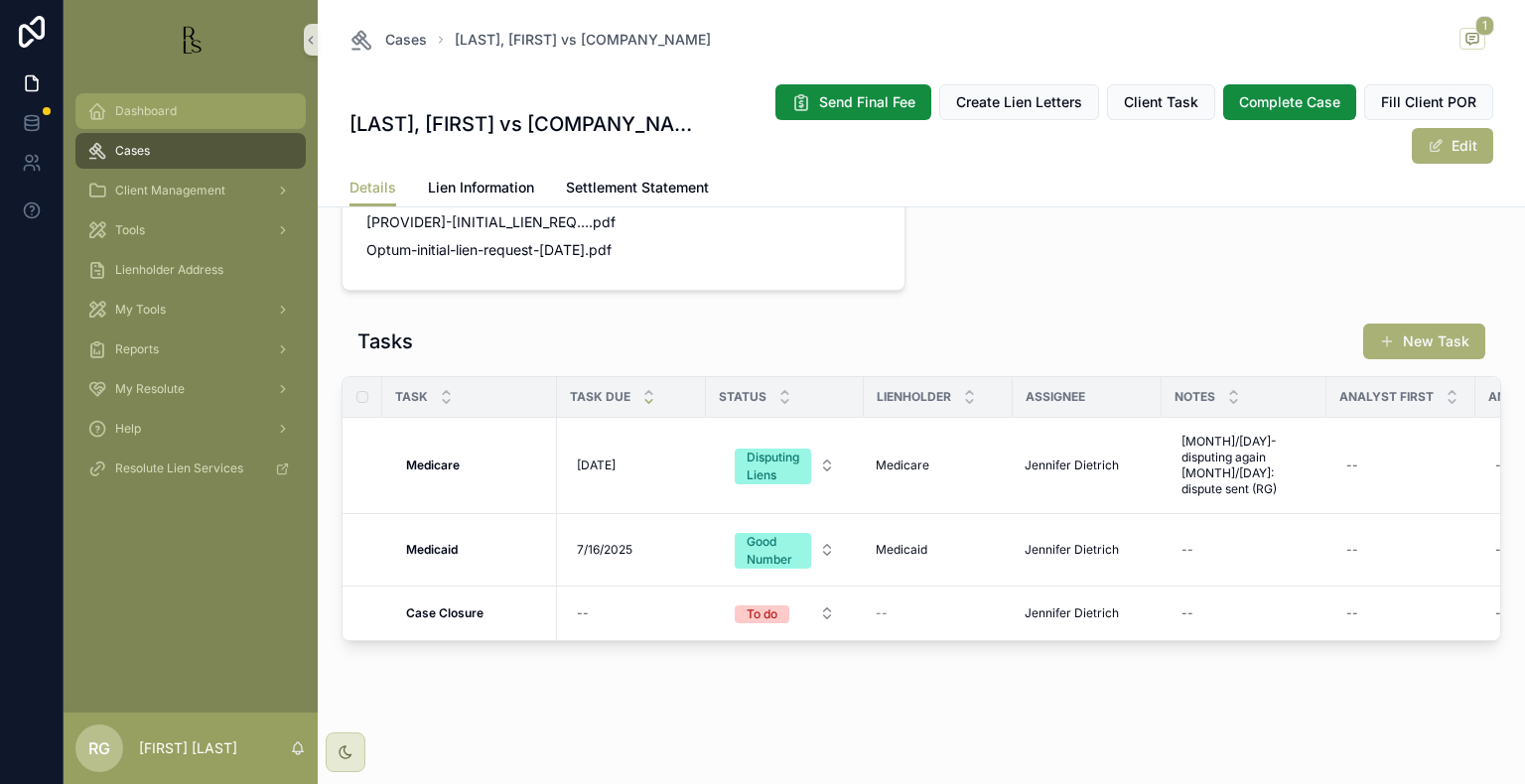 click on "Dashboard" at bounding box center (191, 111) 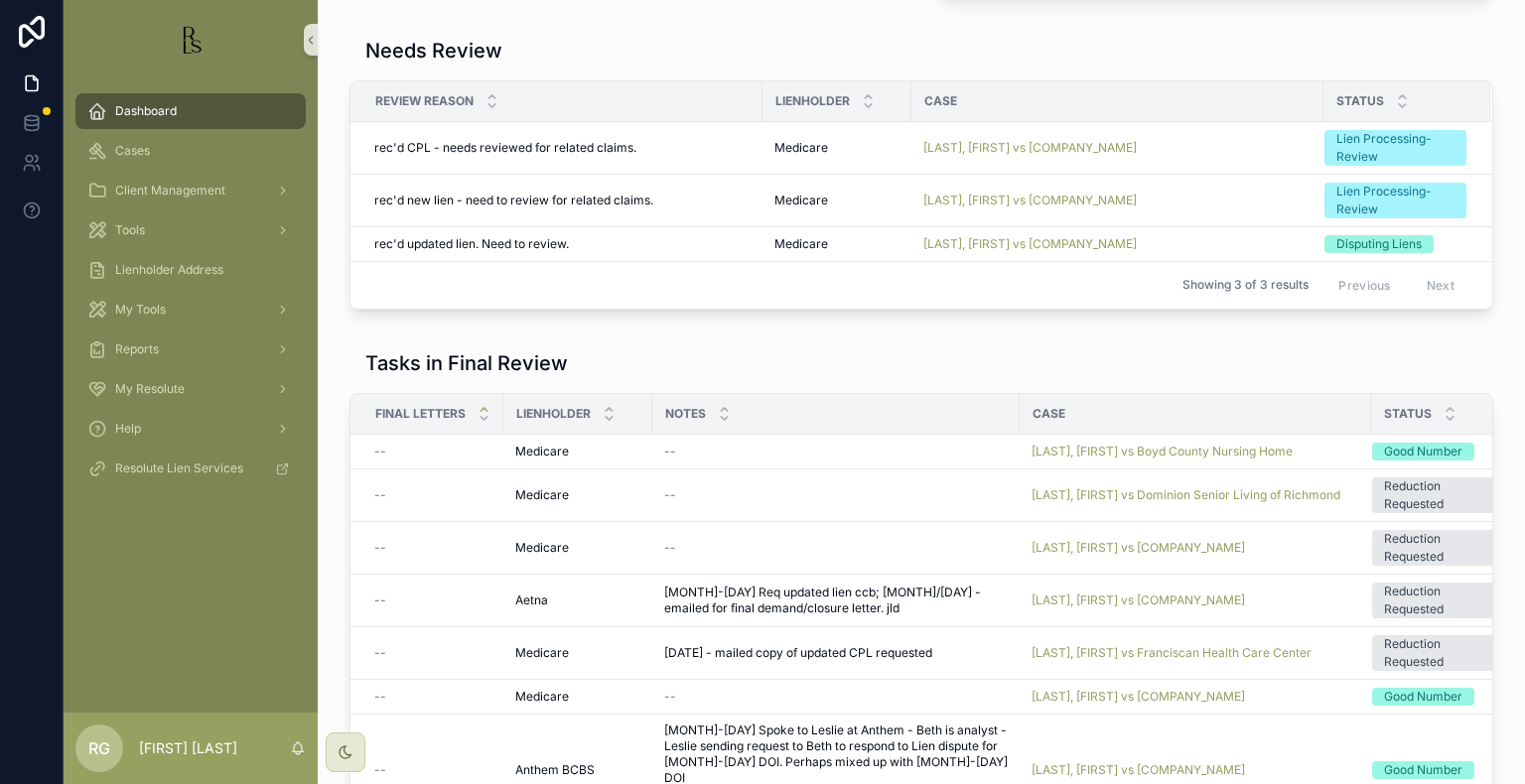 scroll, scrollTop: 1389, scrollLeft: 0, axis: vertical 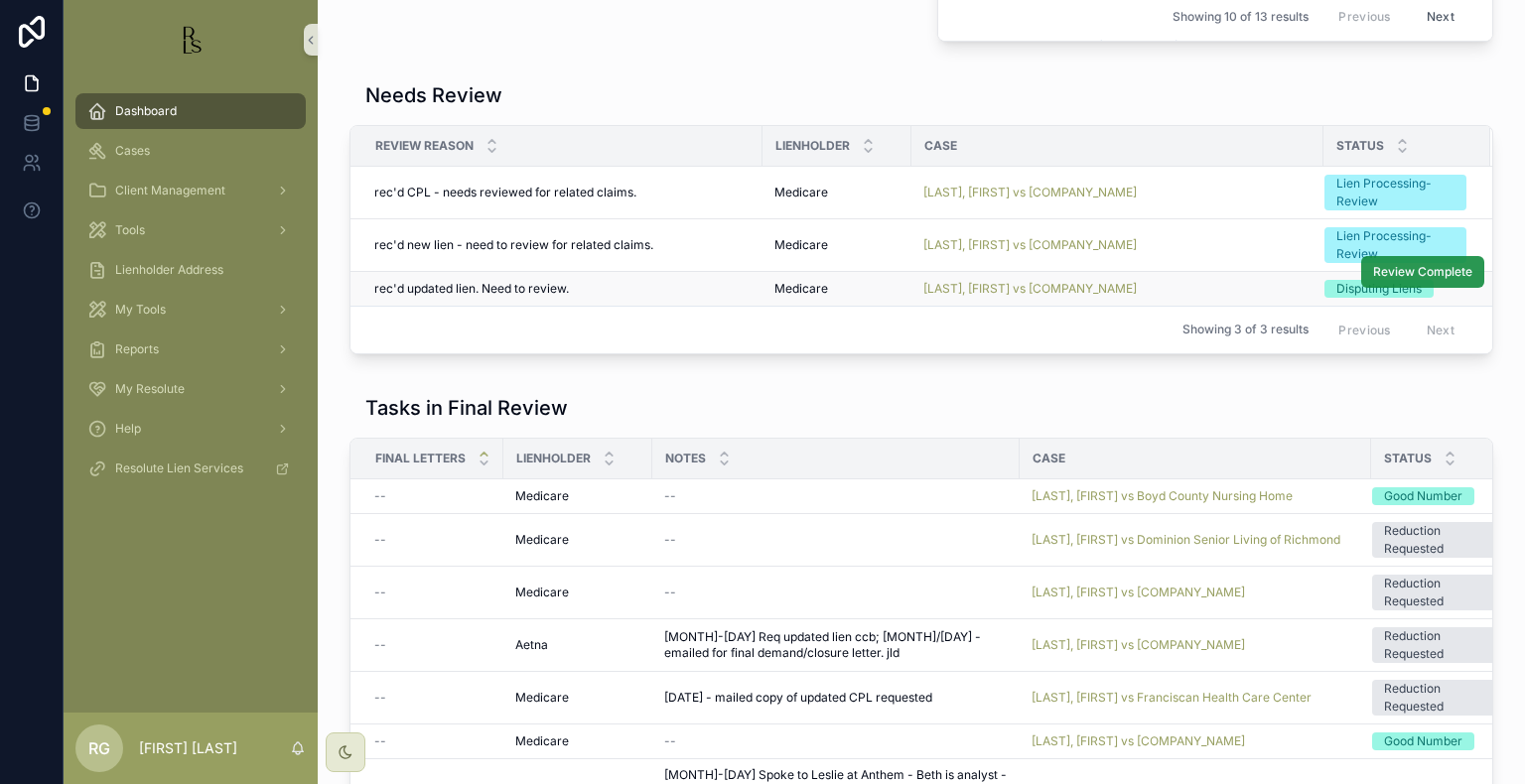 click on "Review Complete" at bounding box center [1423, 272] 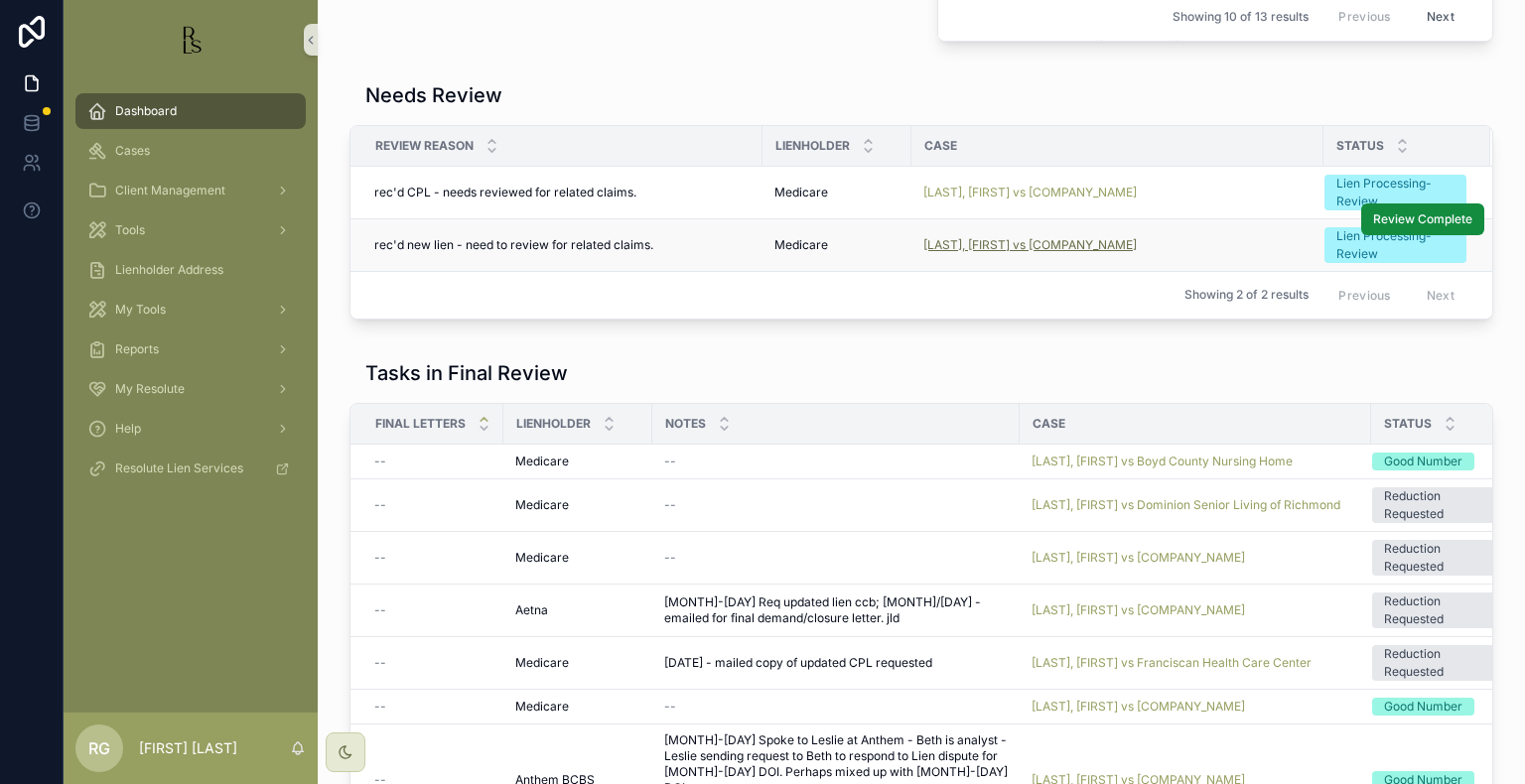 click on "[LAST], [FIRST] vs [COMPANY_NAME]" at bounding box center [1030, 245] 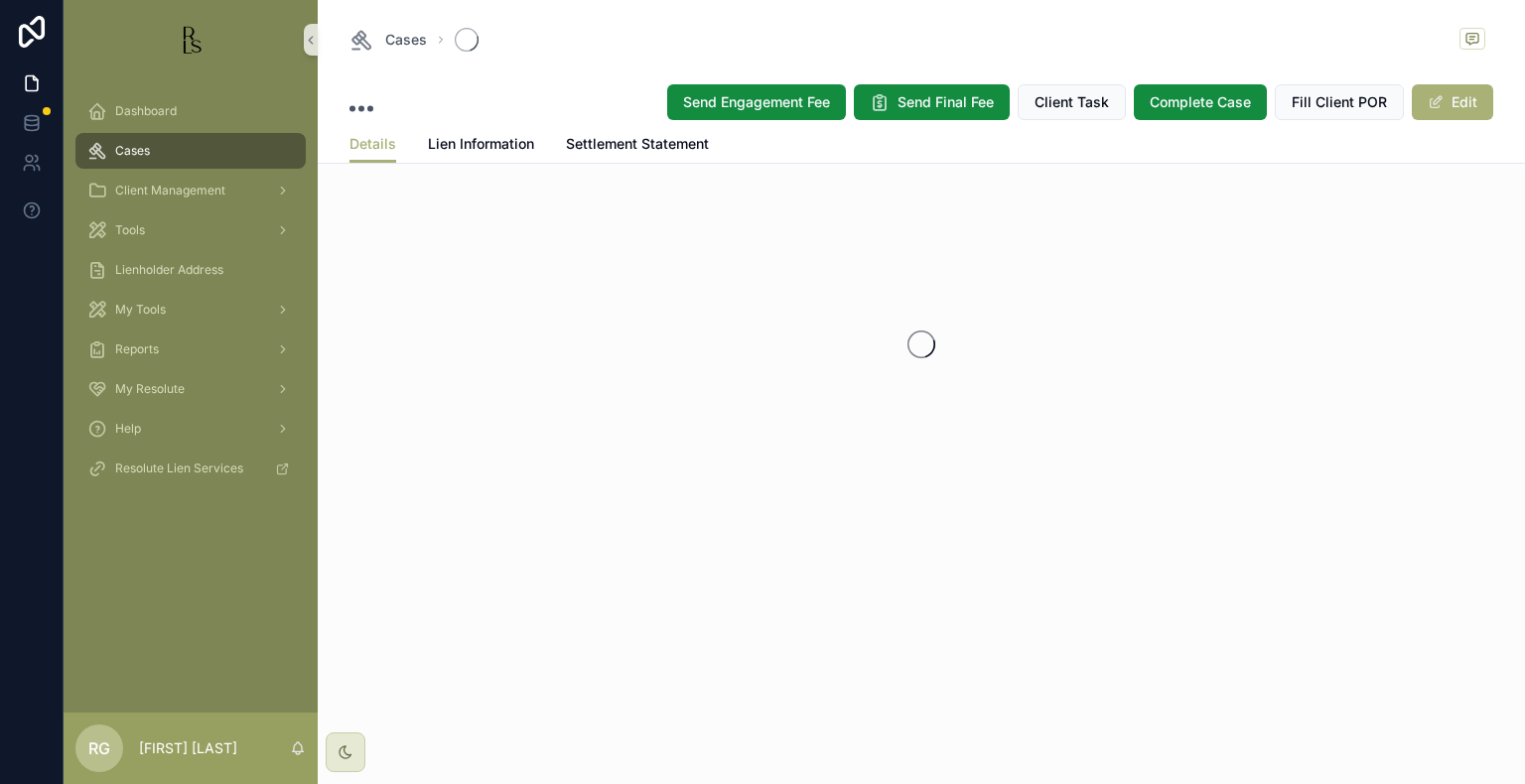 scroll, scrollTop: 0, scrollLeft: 0, axis: both 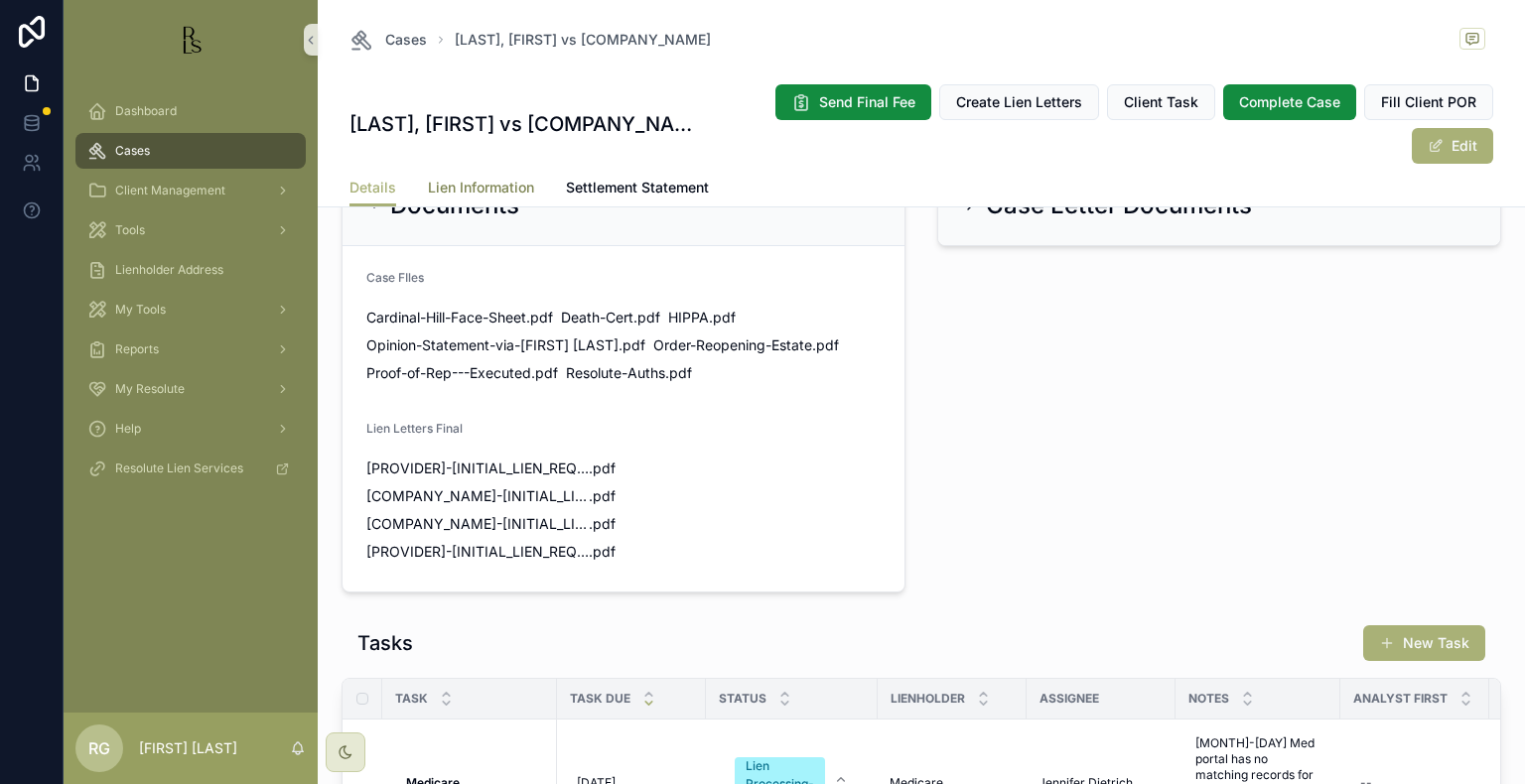 click on "Lien Information" at bounding box center [481, 188] 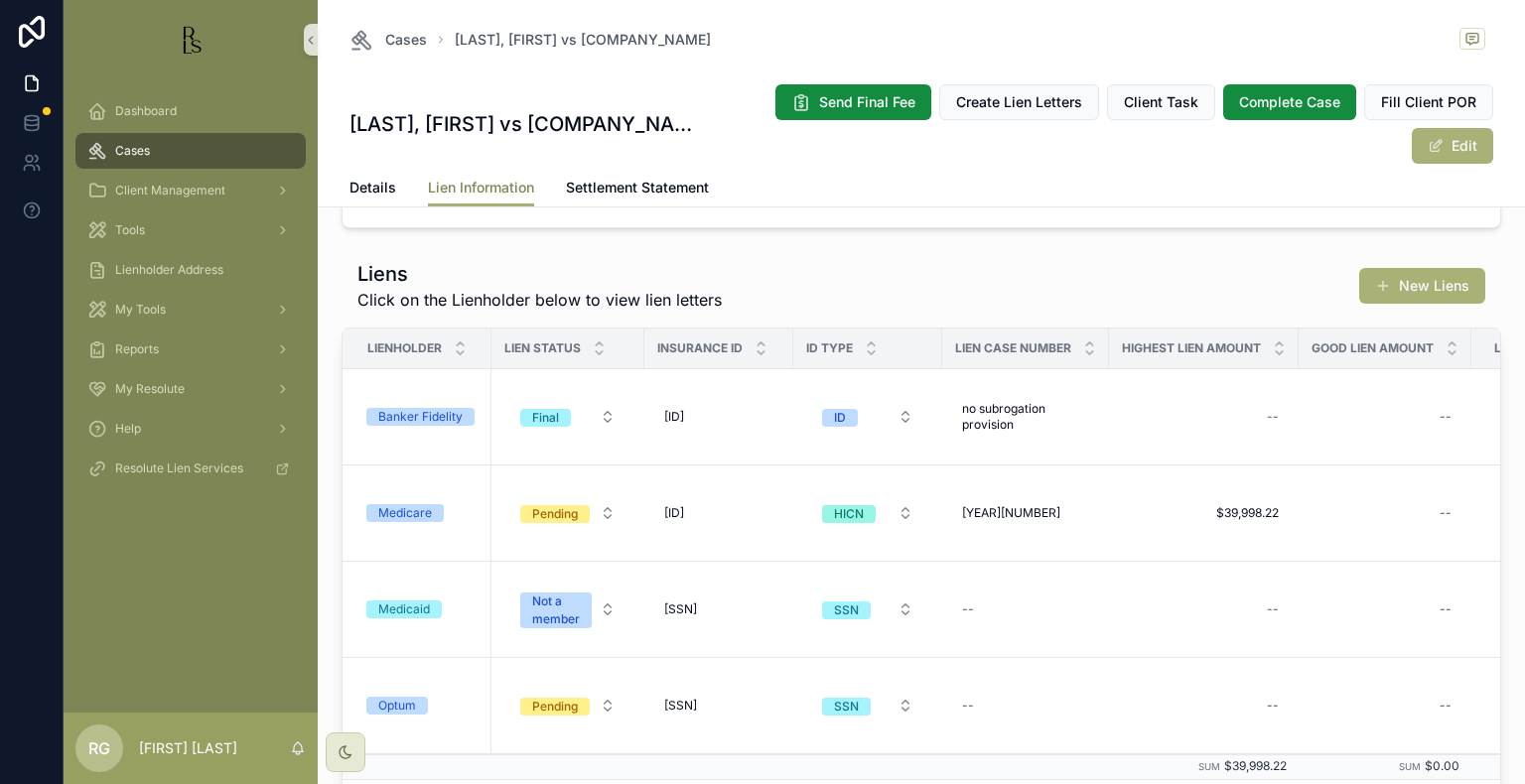 scroll, scrollTop: 397, scrollLeft: 0, axis: vertical 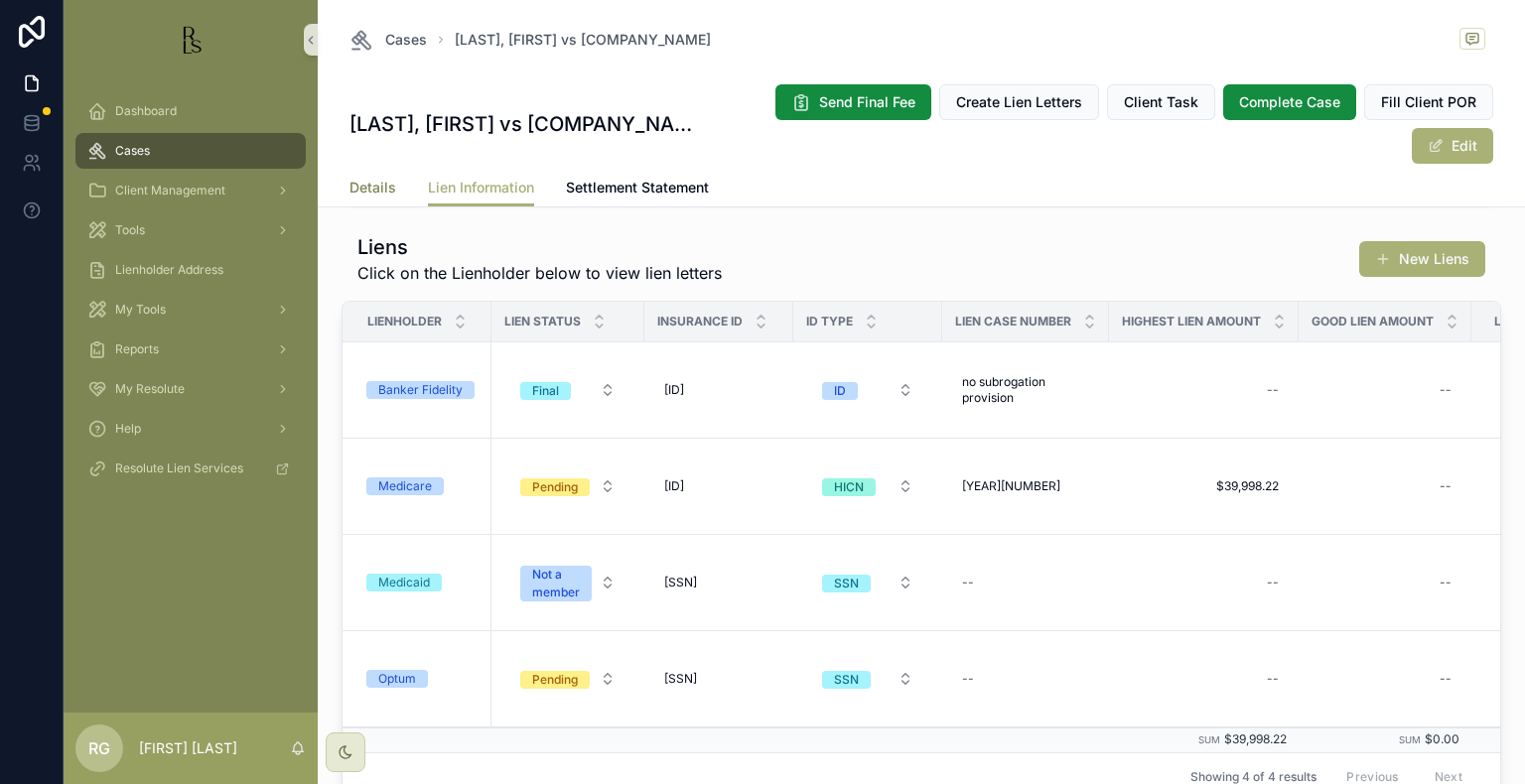 click on "Details" at bounding box center [372, 188] 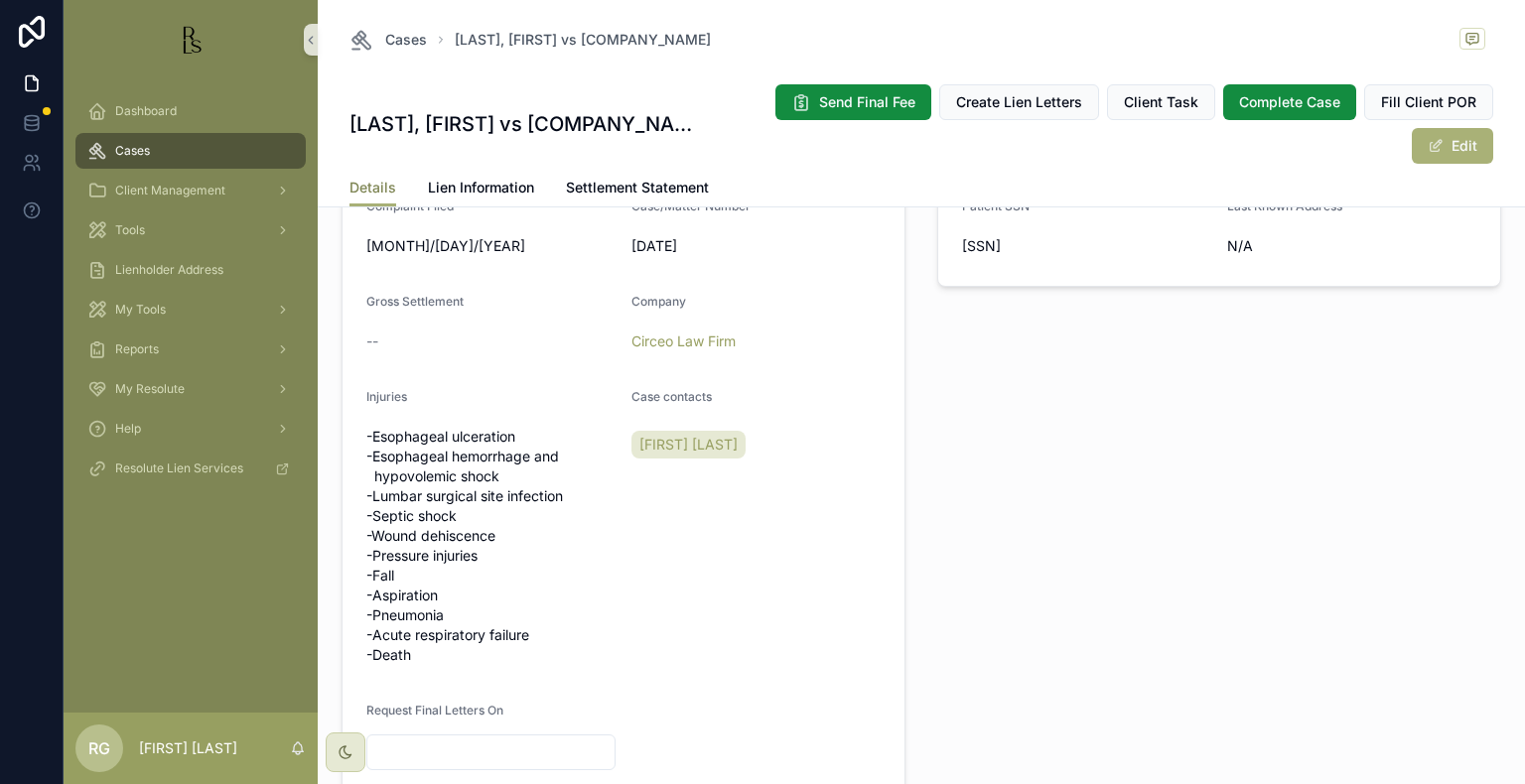 scroll, scrollTop: 695, scrollLeft: 0, axis: vertical 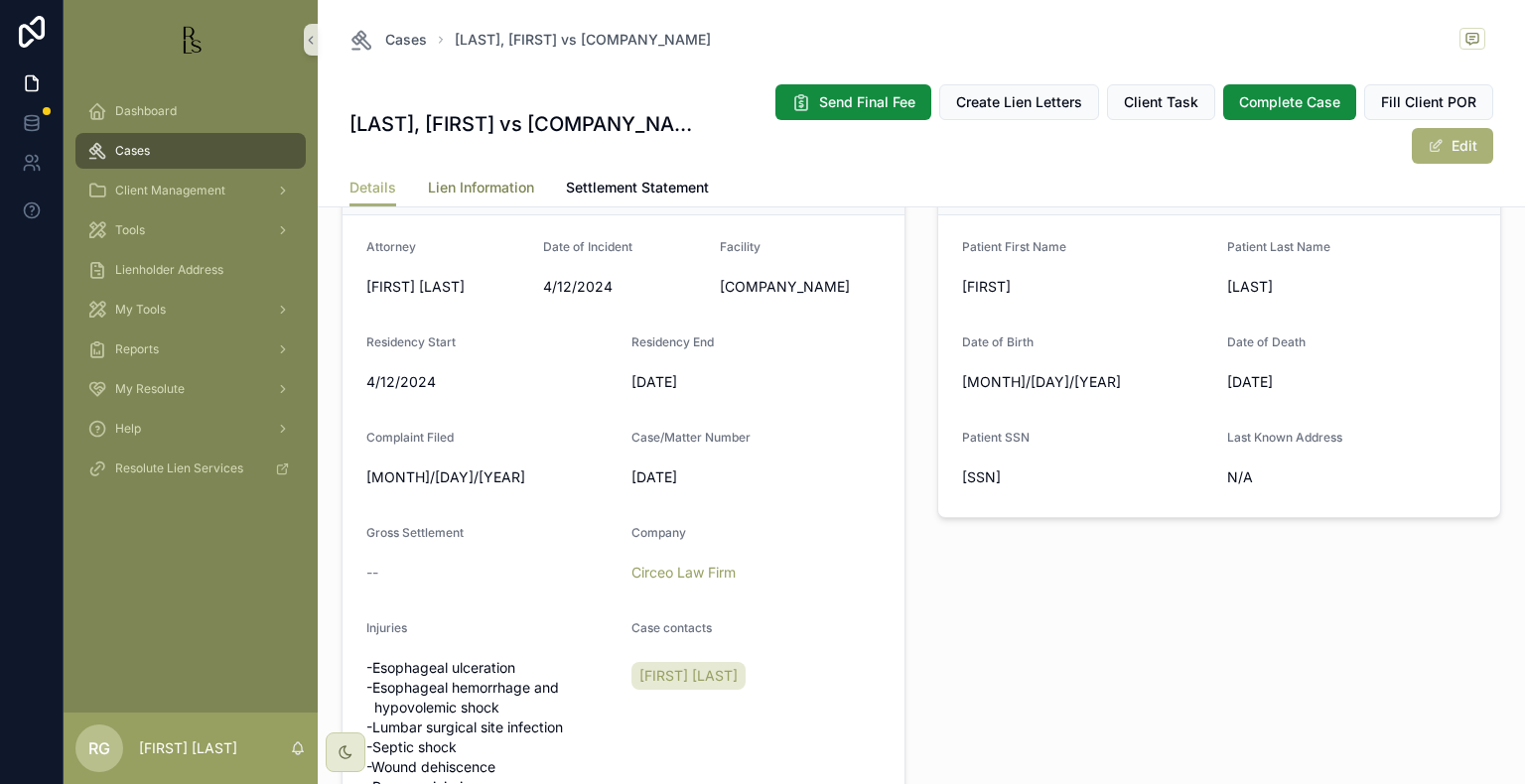 drag, startPoint x: 428, startPoint y: 185, endPoint x: 485, endPoint y: 200, distance: 58.940648 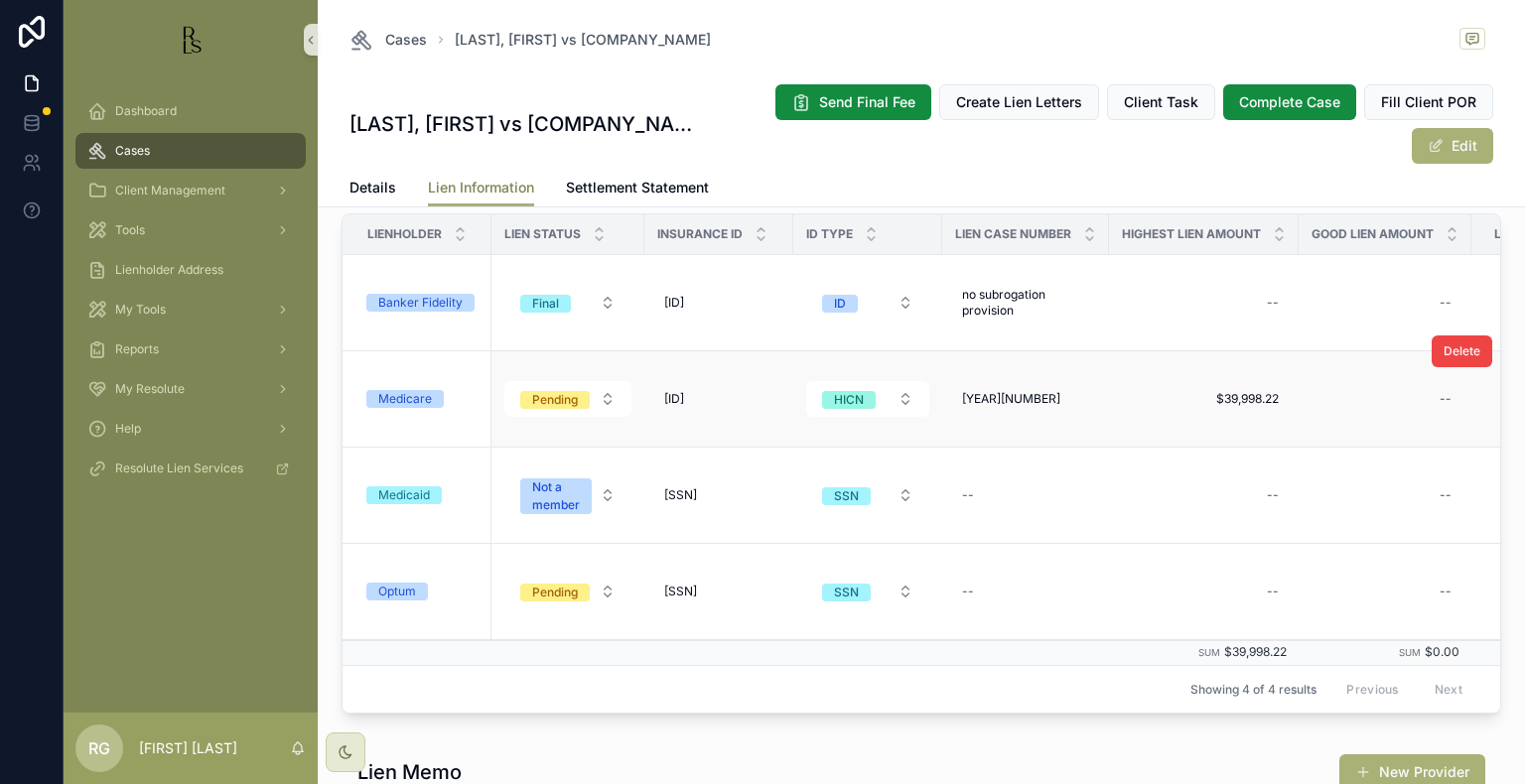 scroll, scrollTop: 496, scrollLeft: 0, axis: vertical 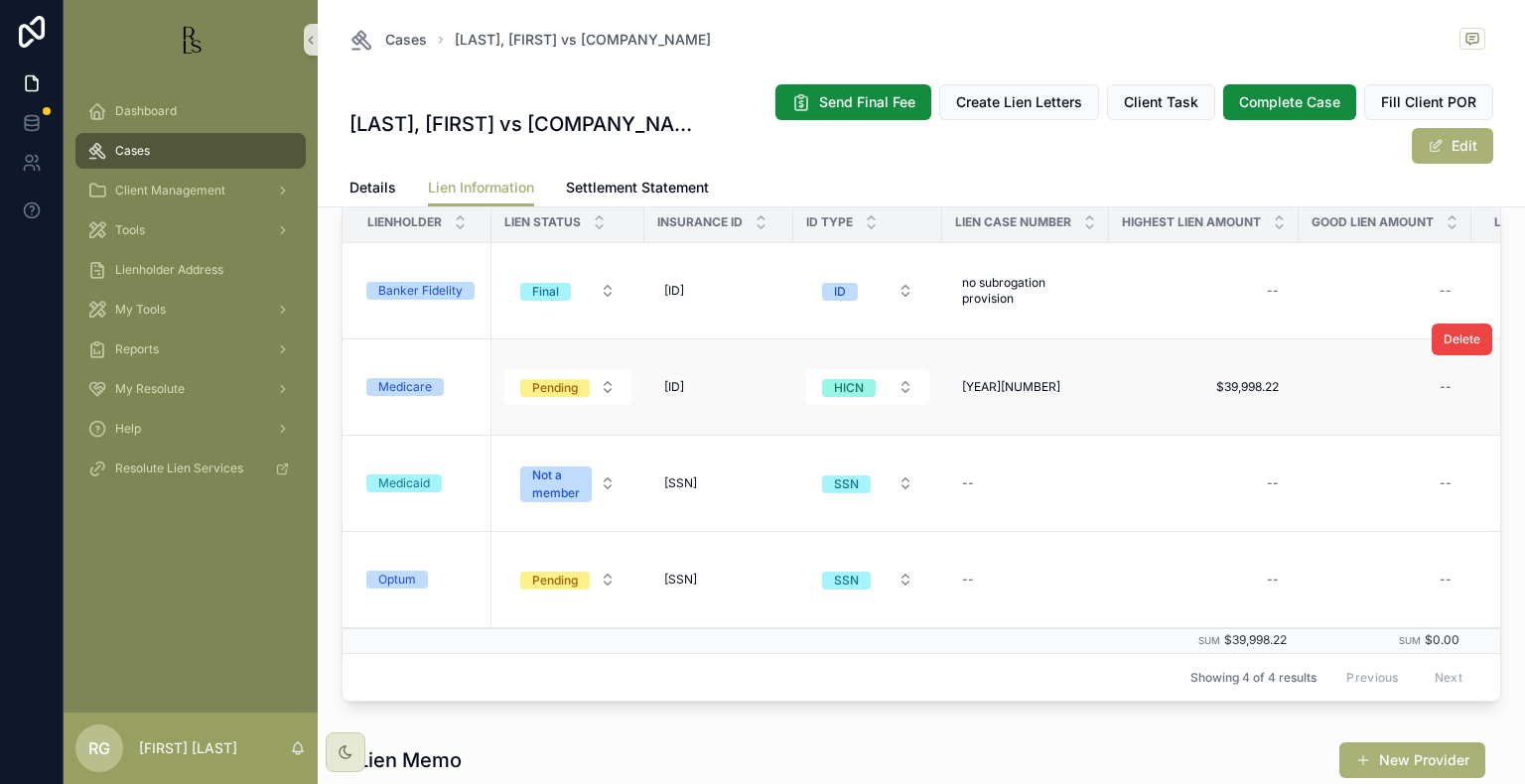 click on "[ID] [ID]" at bounding box center [719, 387] 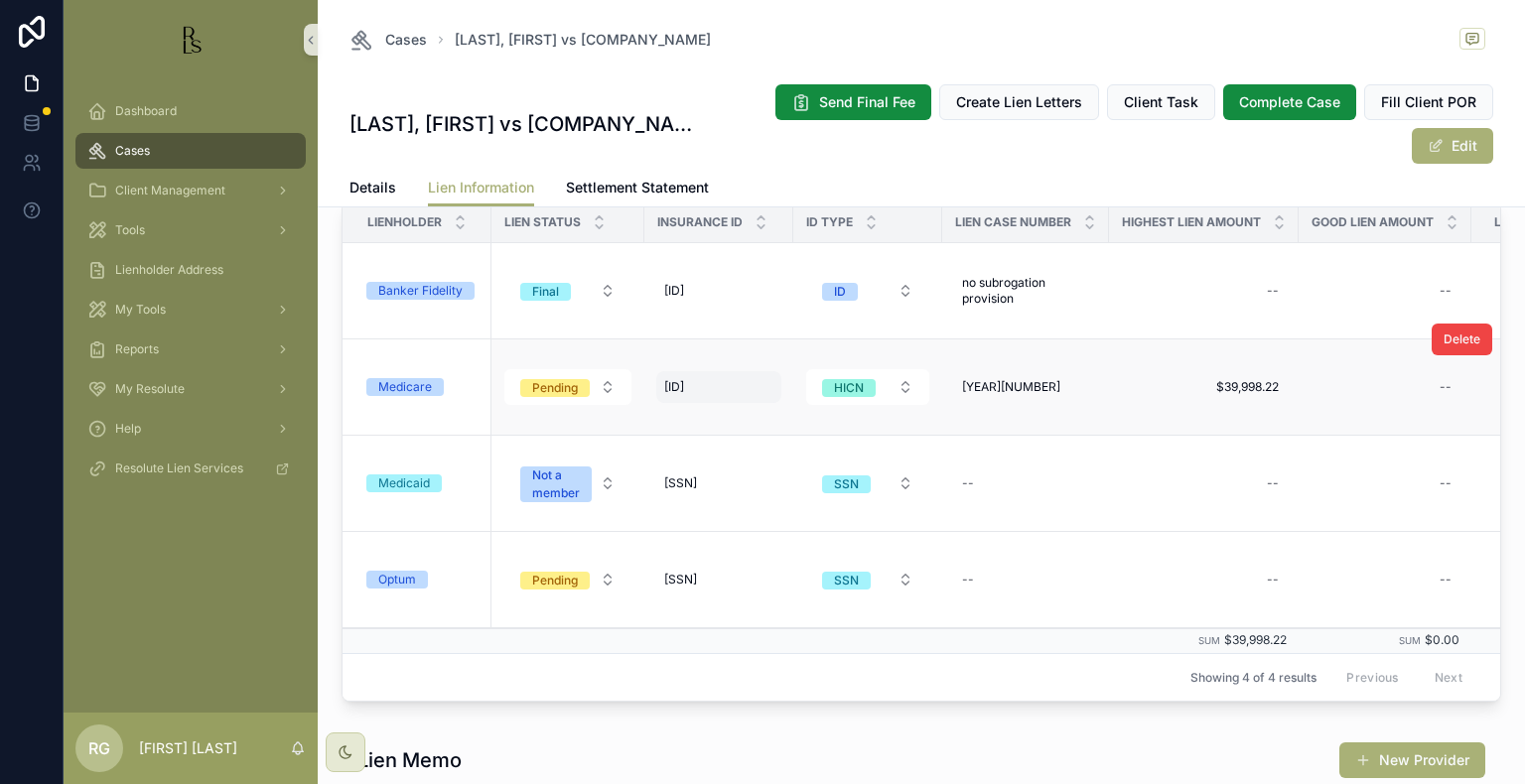 click on "[ID] [ID]" at bounding box center [719, 387] 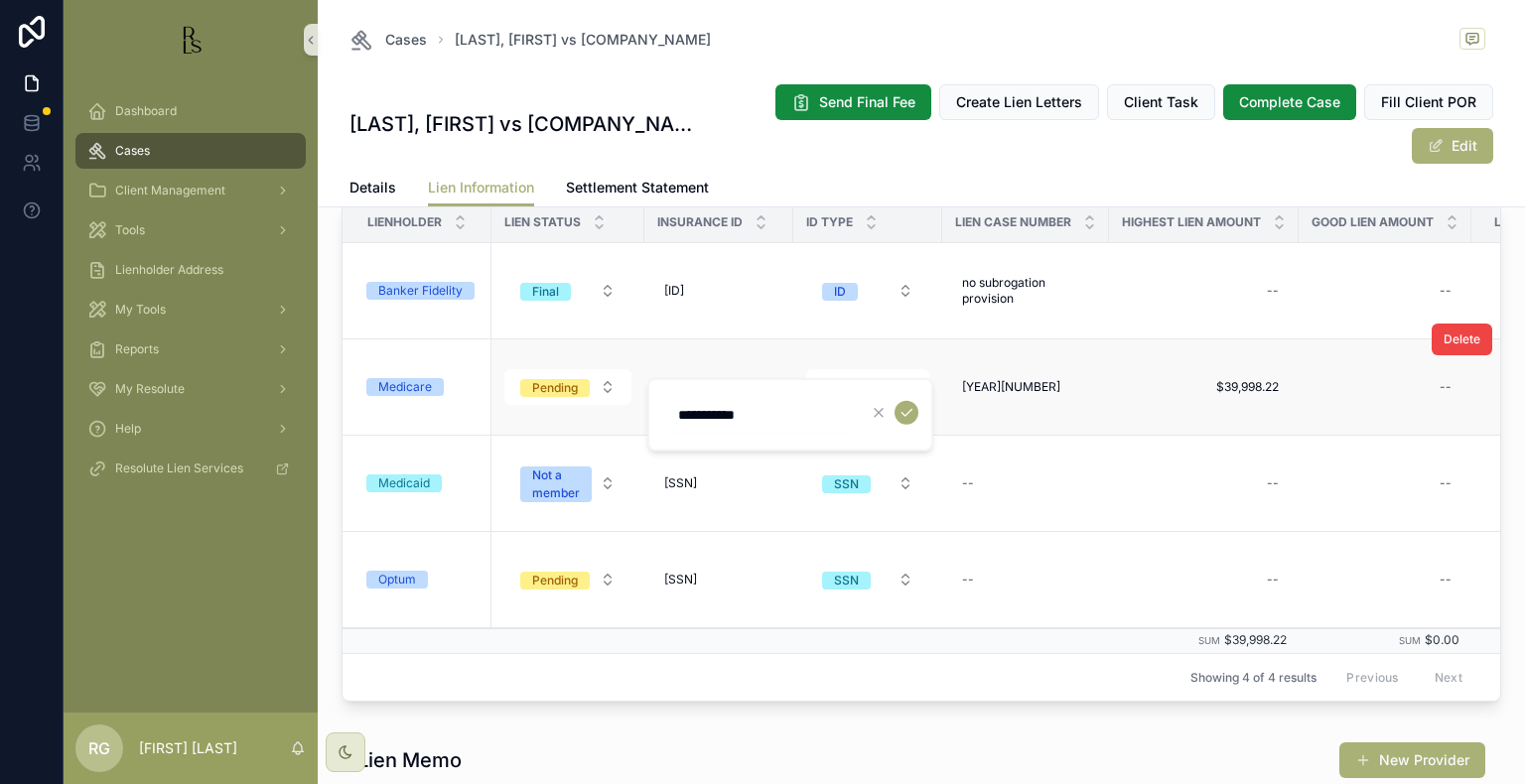 drag, startPoint x: 790, startPoint y: 423, endPoint x: 646, endPoint y: 417, distance: 144.12495 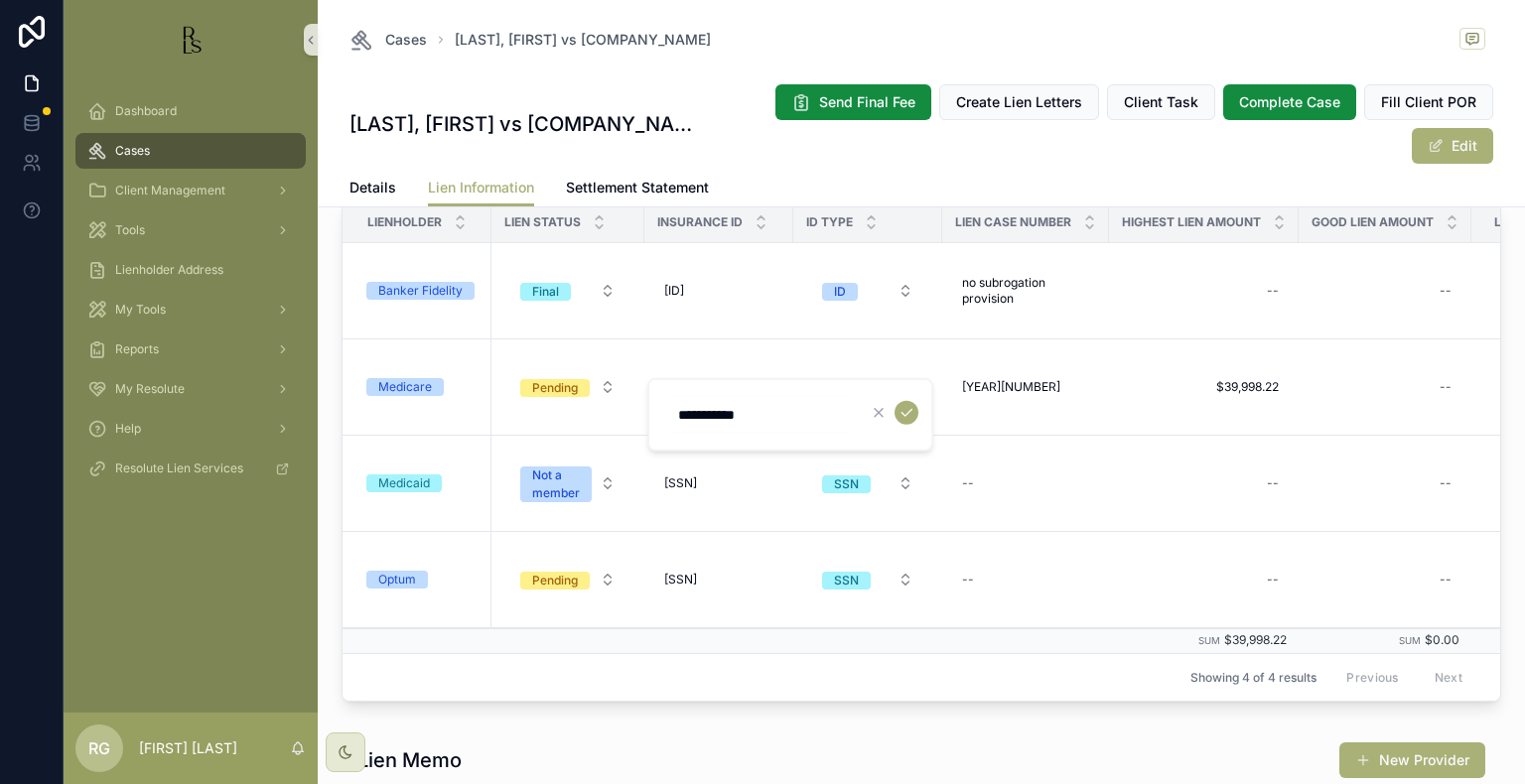 drag, startPoint x: 787, startPoint y: 419, endPoint x: 663, endPoint y: 420, distance: 124.004 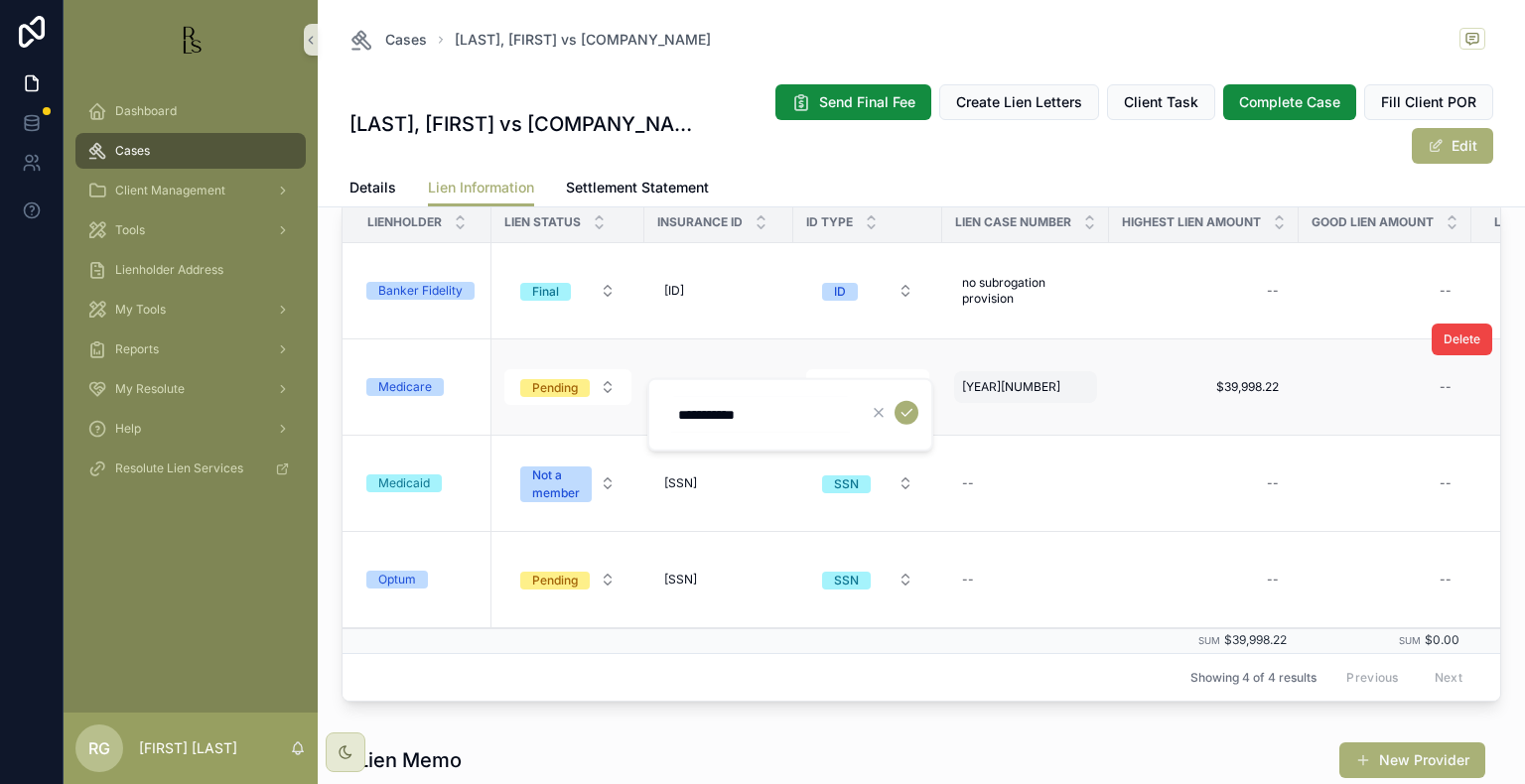 click on "[YEAR][NUMBER] [YEAR][NUMBER]" at bounding box center (1026, 387) 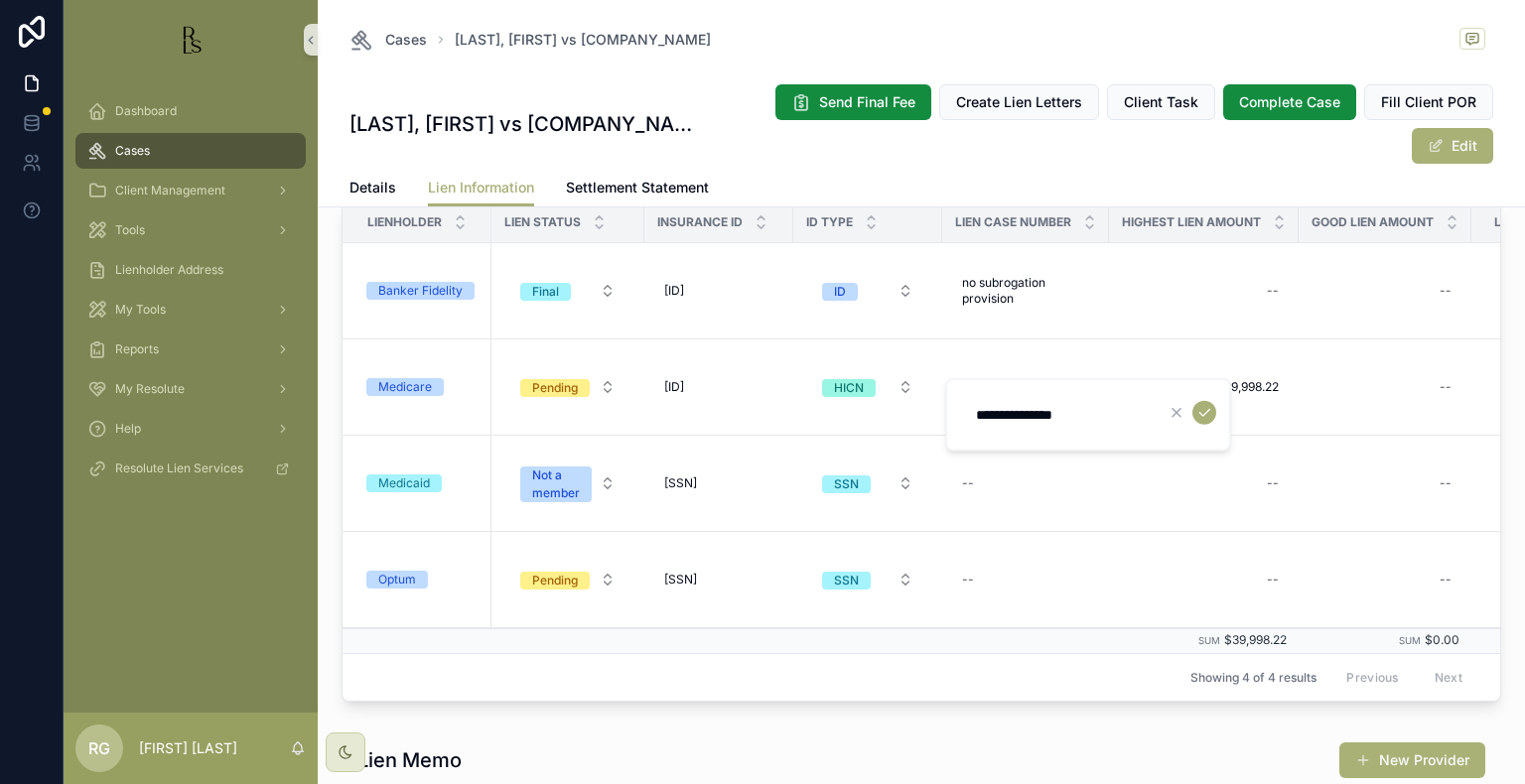 drag, startPoint x: 1106, startPoint y: 423, endPoint x: 969, endPoint y: 415, distance: 137.23338 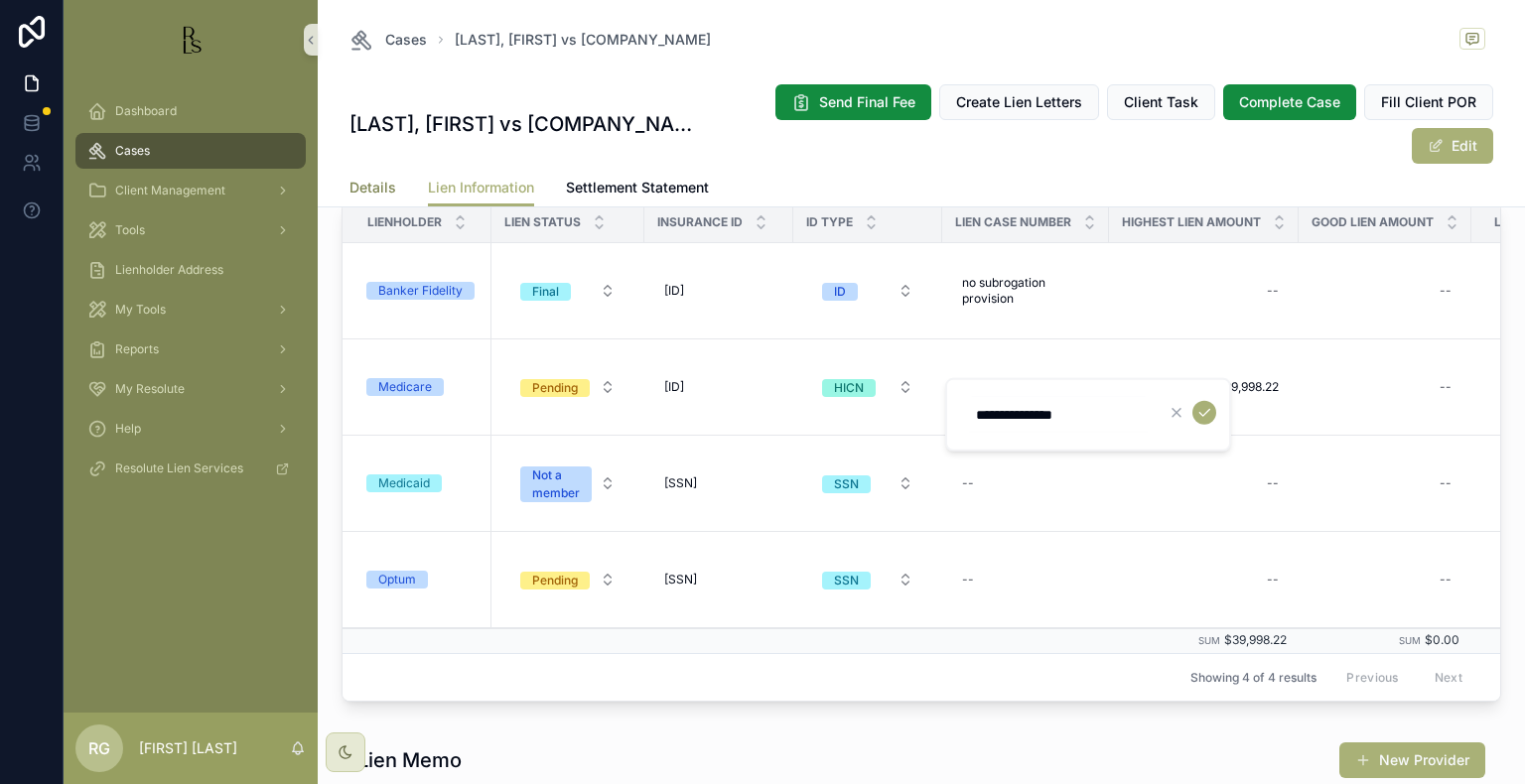 click on "Details" at bounding box center (372, 188) 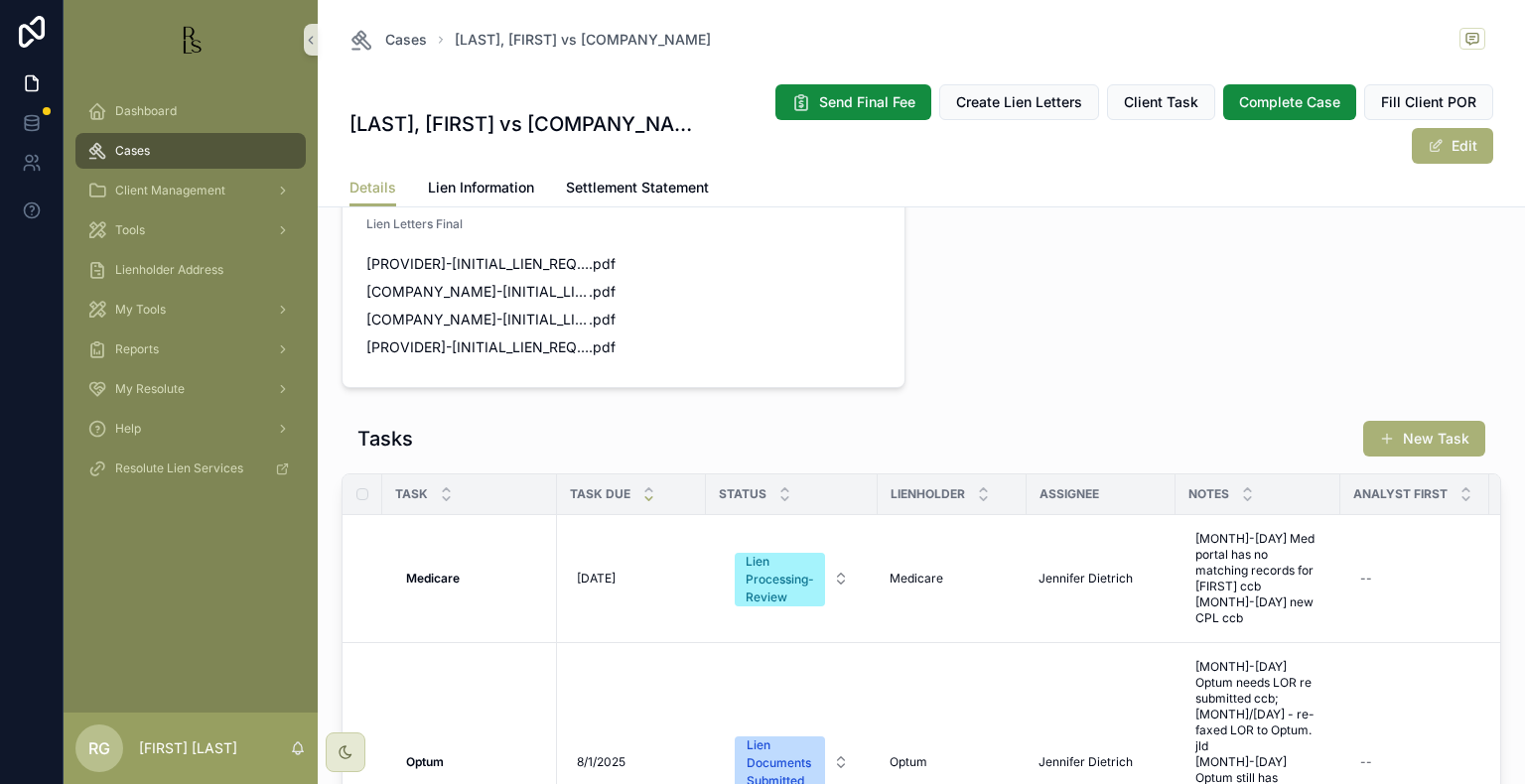scroll, scrollTop: 1687, scrollLeft: 0, axis: vertical 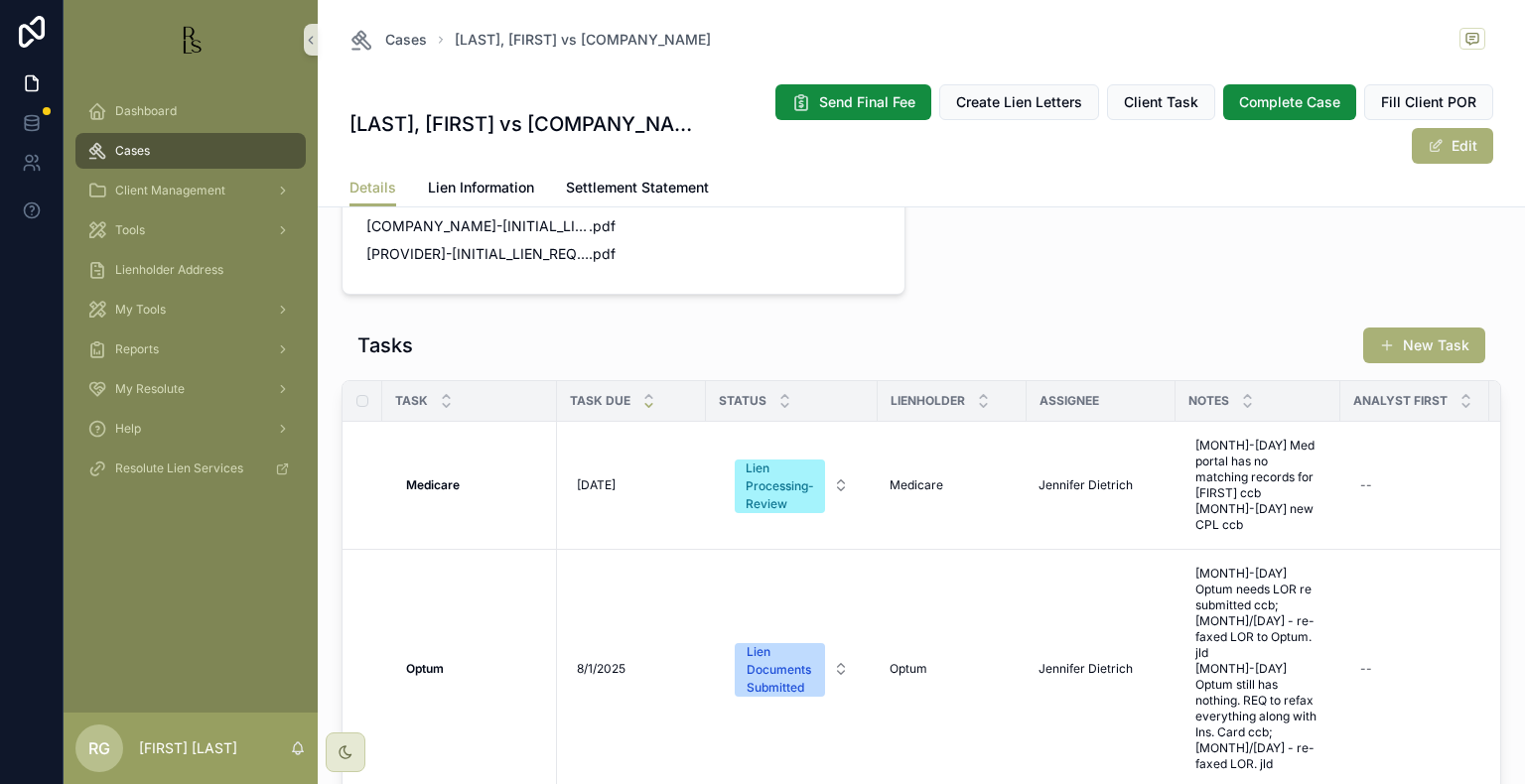click on "Case Letter Documents" at bounding box center [1219, 80] 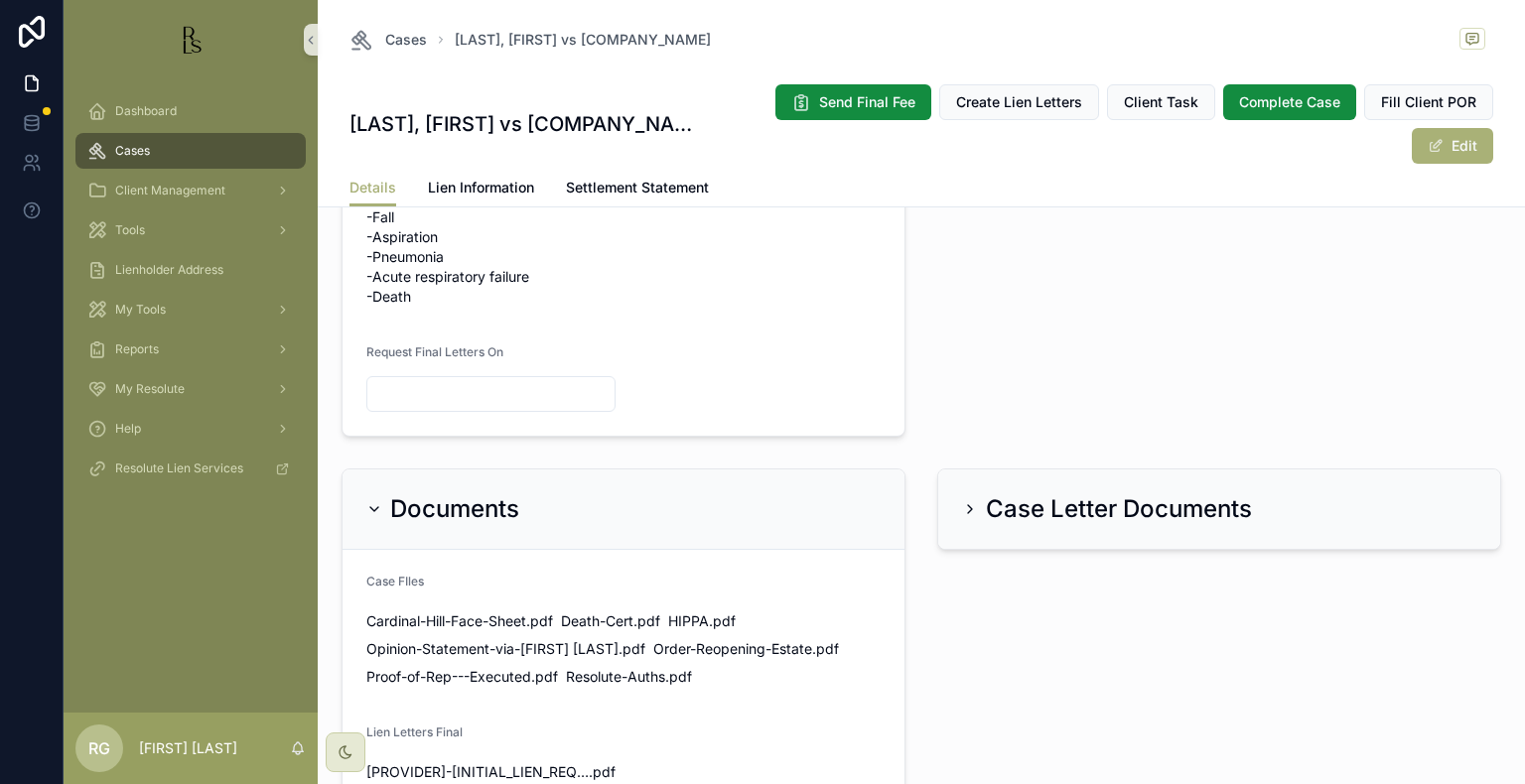 scroll, scrollTop: 1191, scrollLeft: 0, axis: vertical 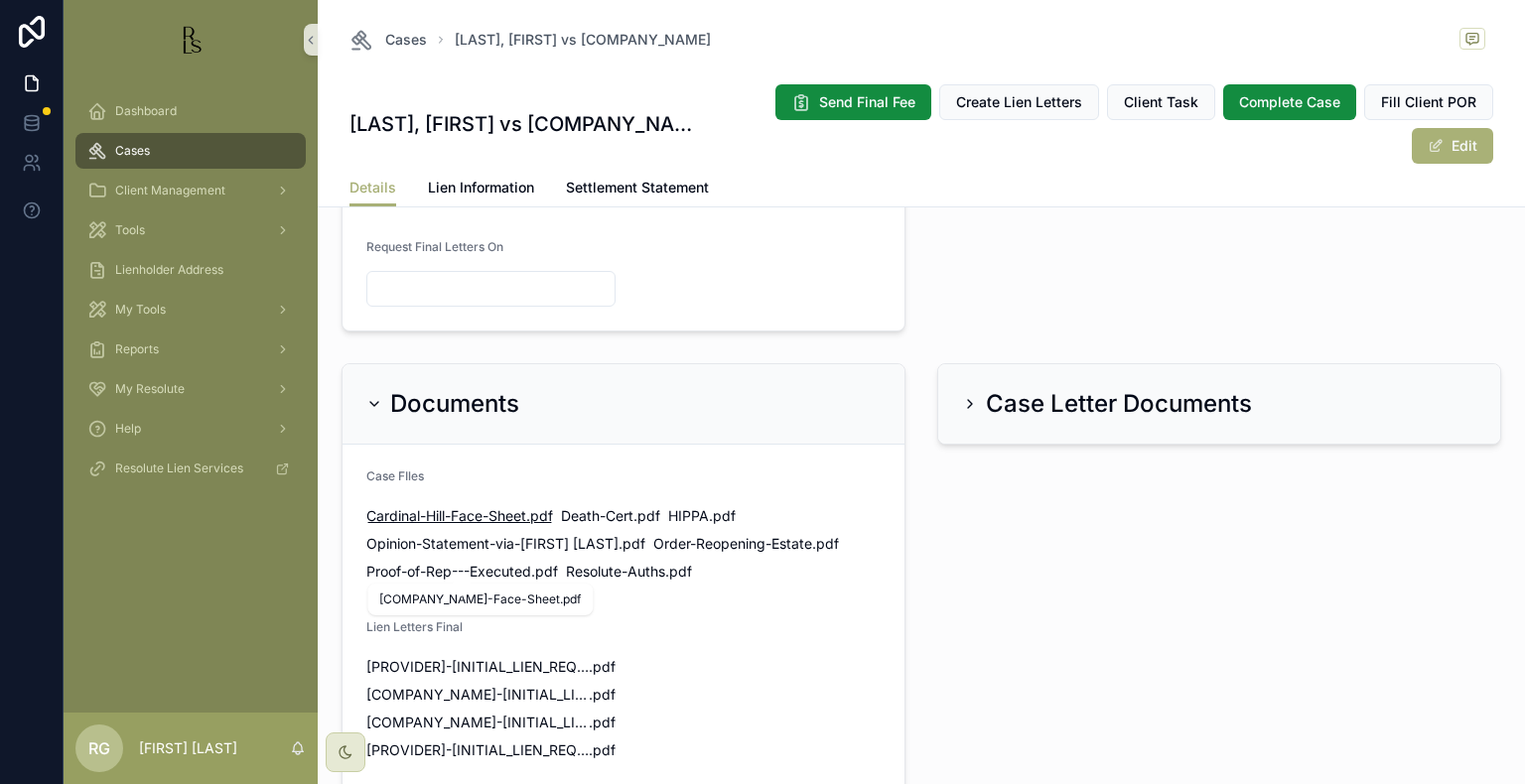 click on "Cardinal-Hill-Face-Sheet" at bounding box center (446, 516) 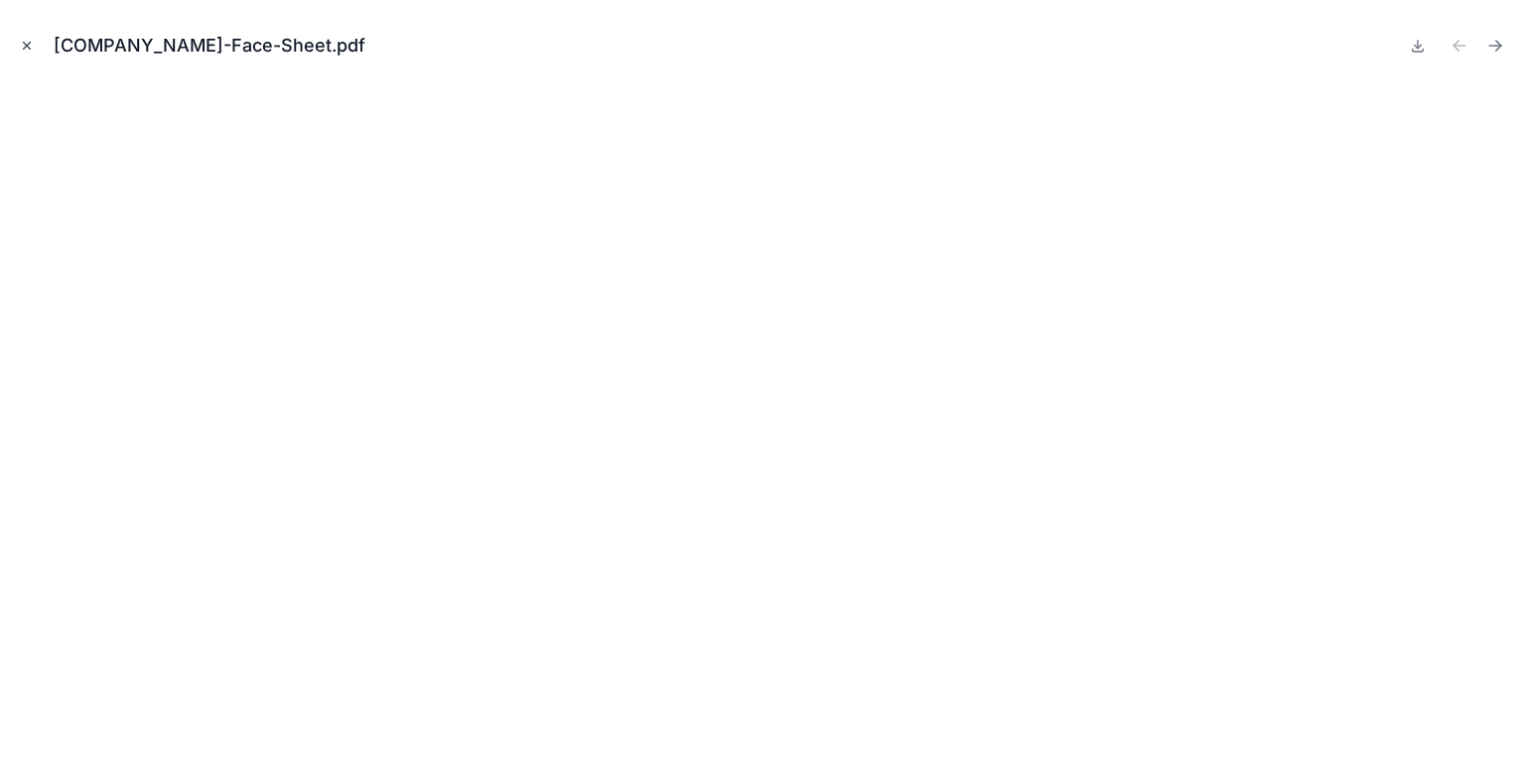 click at bounding box center (27, 46) 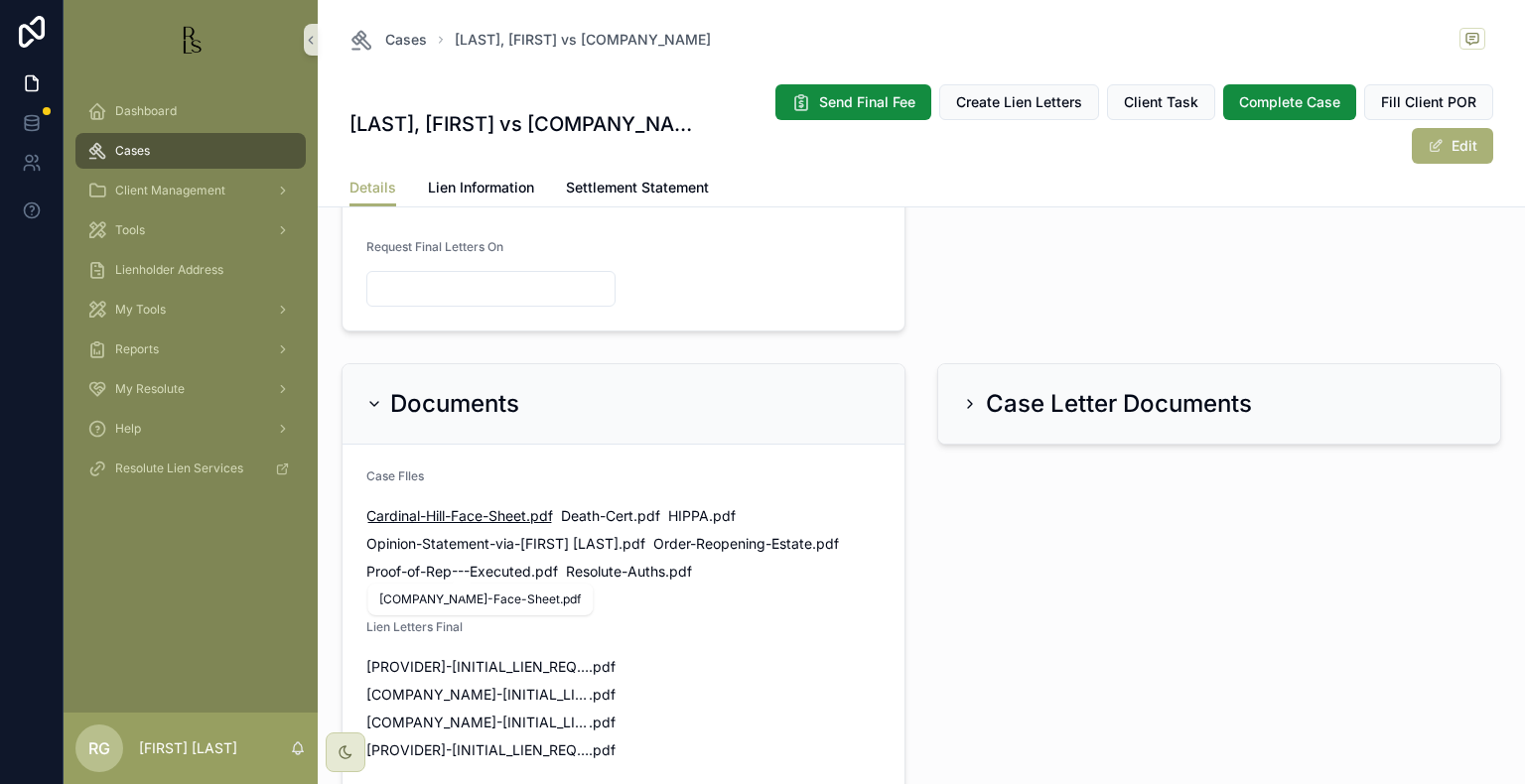 click on "Cardinal-Hill-Face-Sheet" at bounding box center (446, 516) 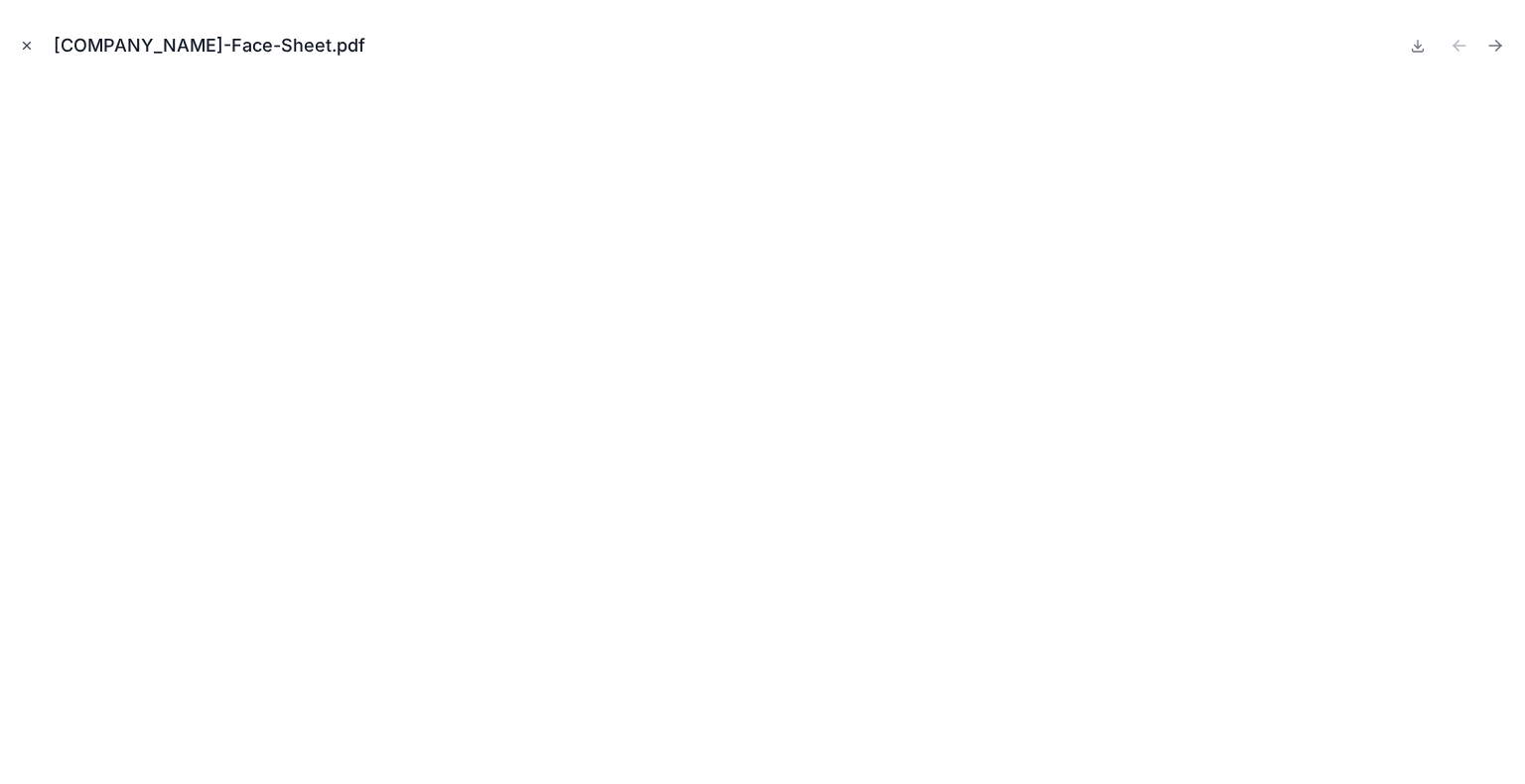 click 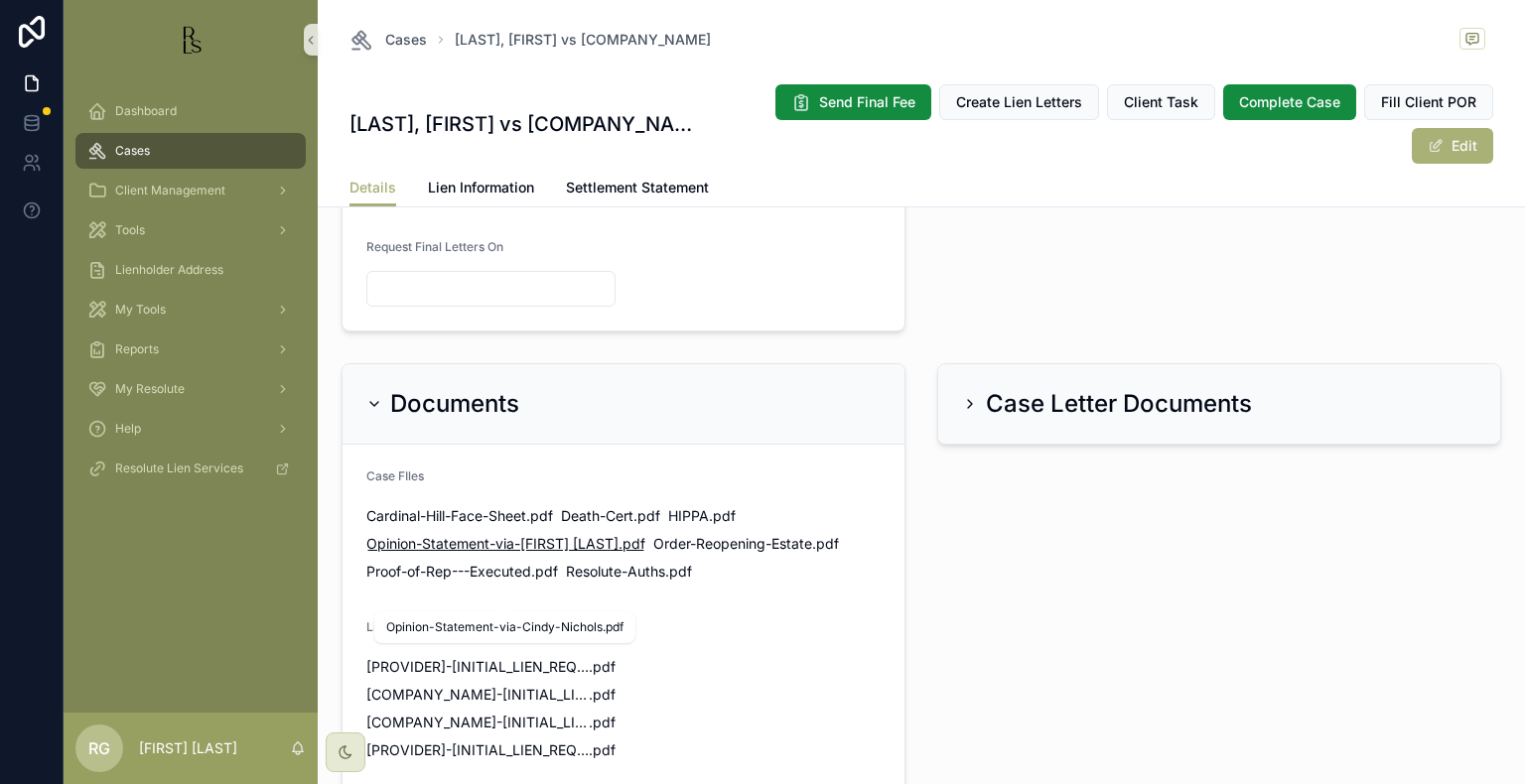 click on "Opinion-Statement-via-[FIRST] [LAST]" at bounding box center (492, 544) 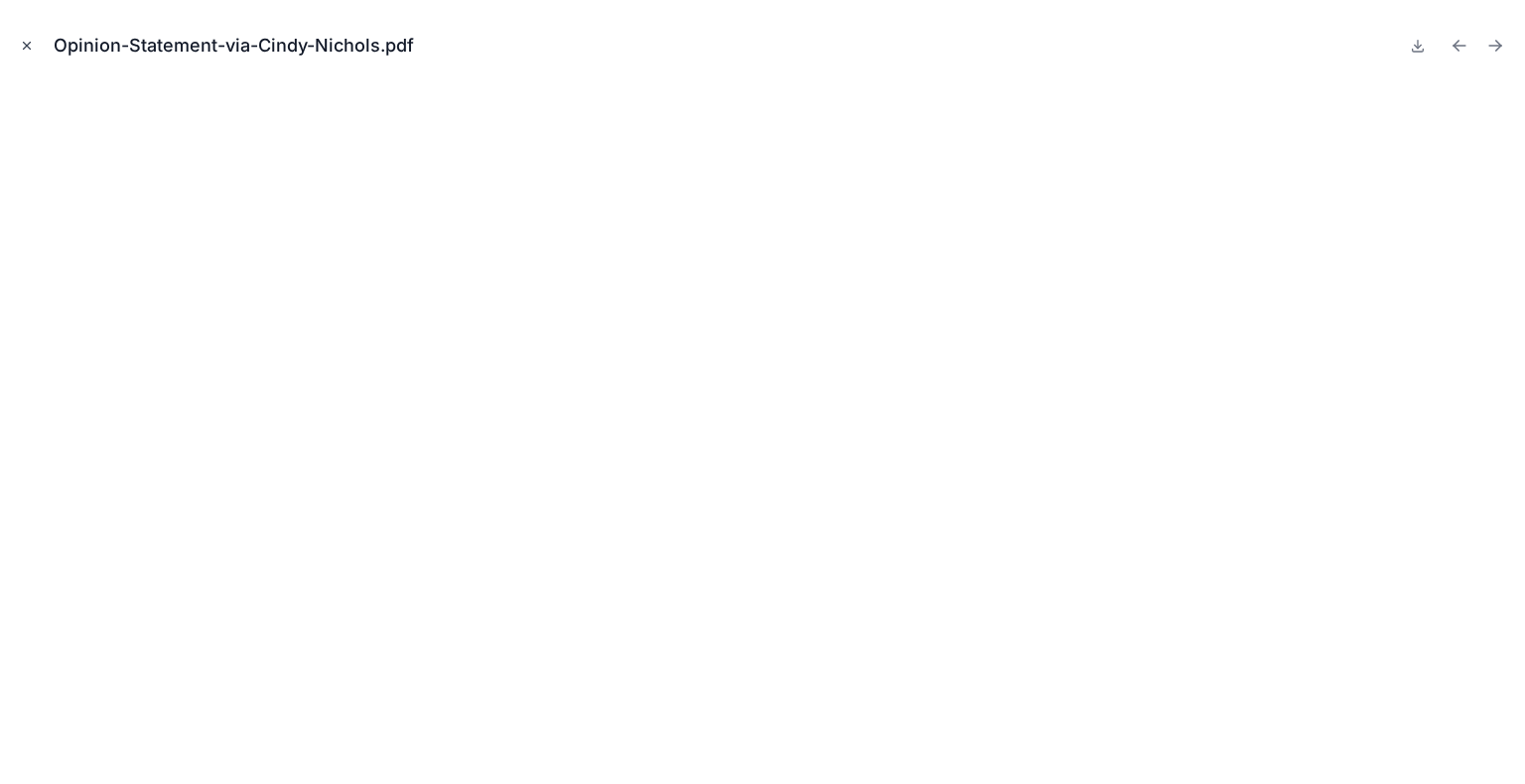 click 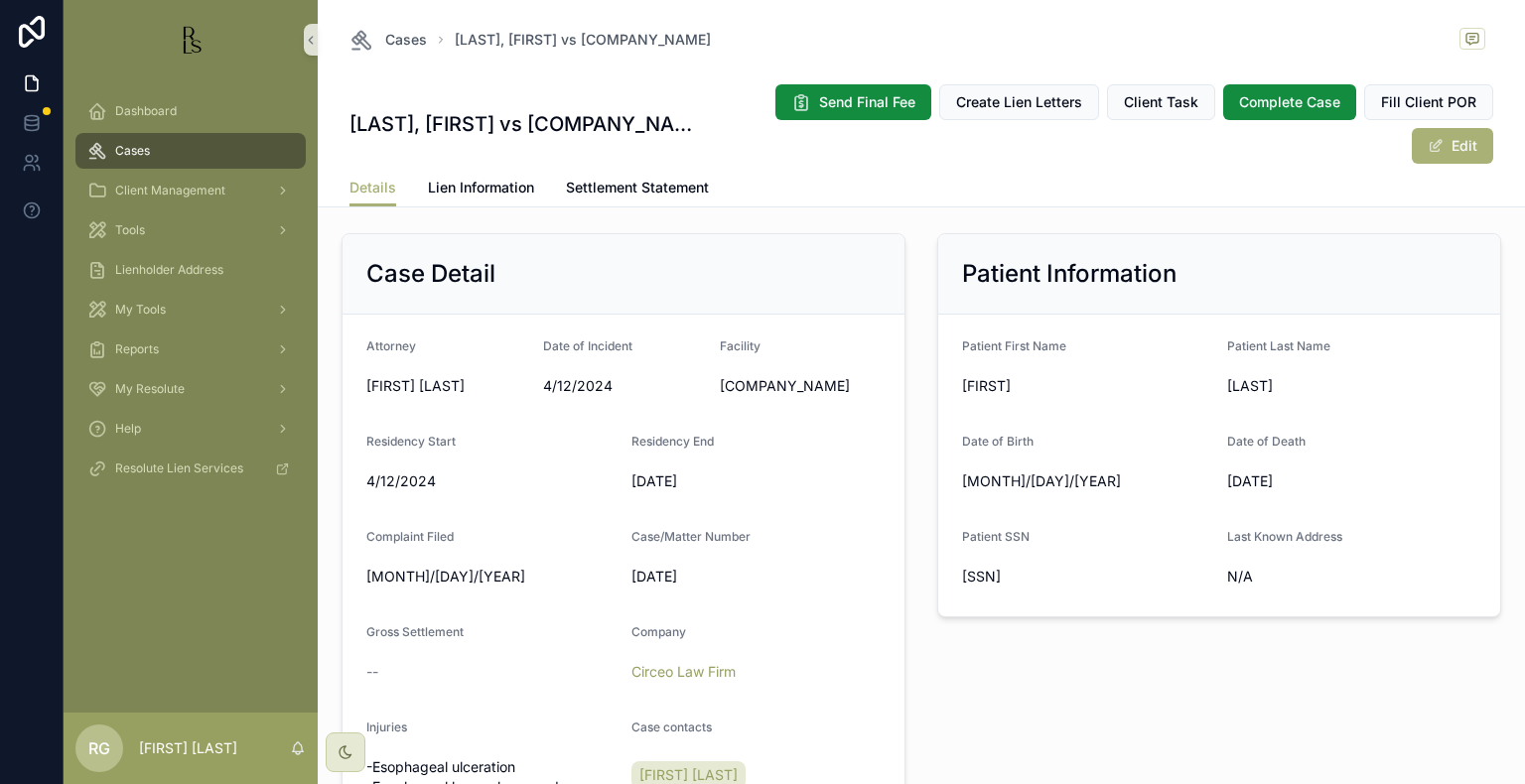 scroll, scrollTop: 397, scrollLeft: 0, axis: vertical 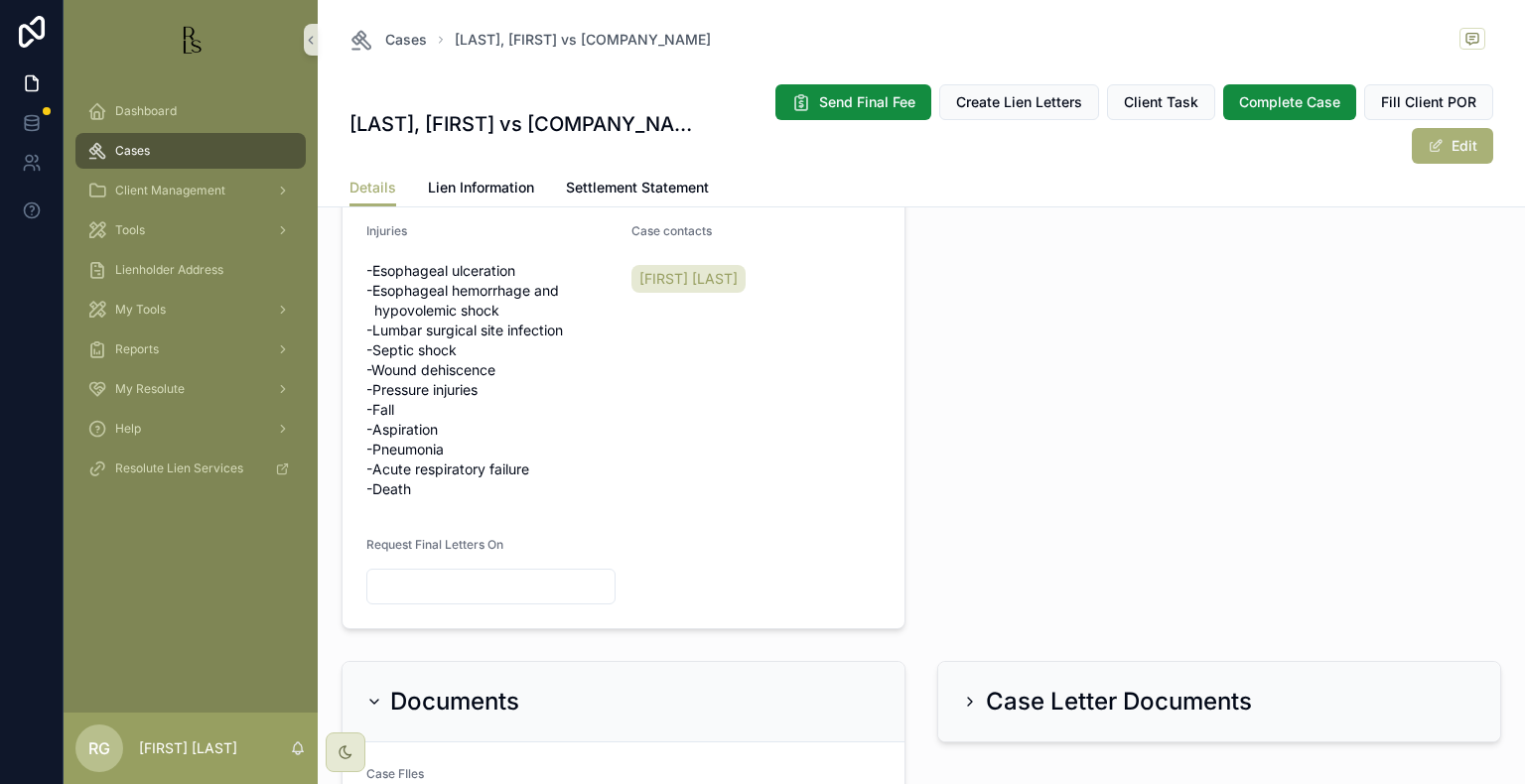 click on "-Esophageal ulceration
-Esophageal hemorrhage and
hypovolemic shock
-Lumbar surgical site infection
-Septic shock
-Wound dehiscence
-Pressure injuries
-Fall
-Aspiration
-Pneumonia
-Acute respiratory failure
-Death" at bounding box center (490, 380) 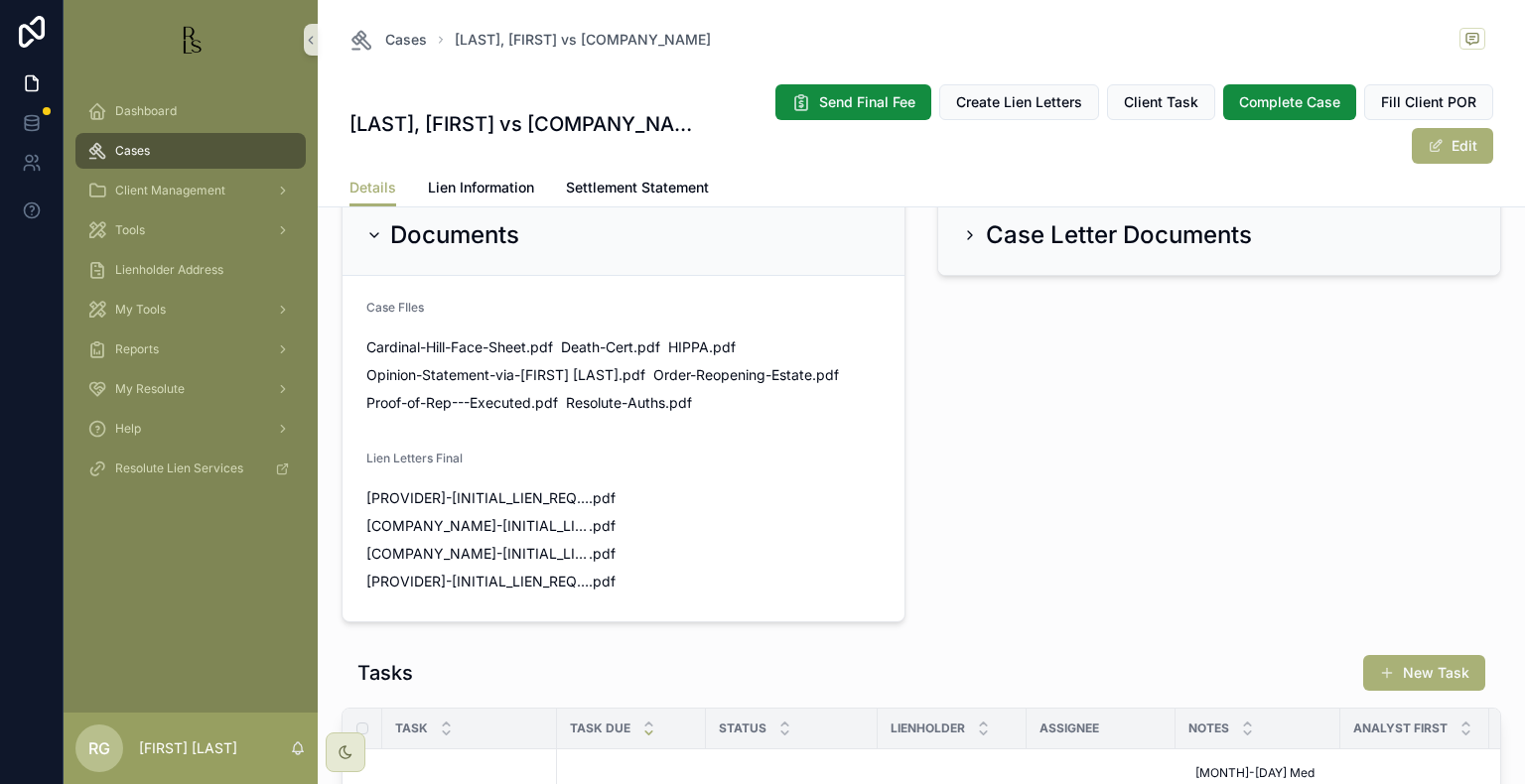 scroll, scrollTop: 1389, scrollLeft: 0, axis: vertical 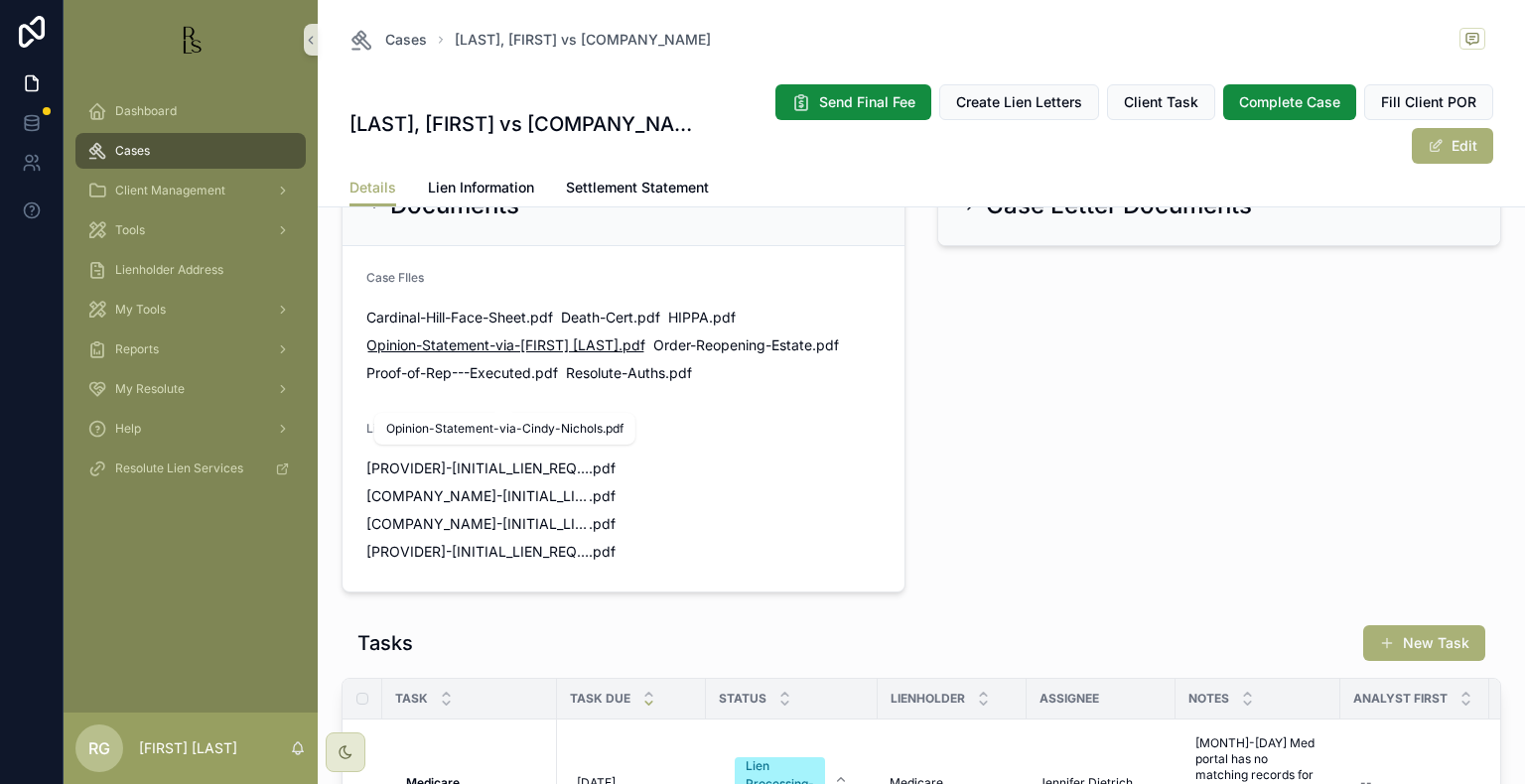 click on "Opinion-Statement-via-[FIRST] [LAST]" at bounding box center [492, 345] 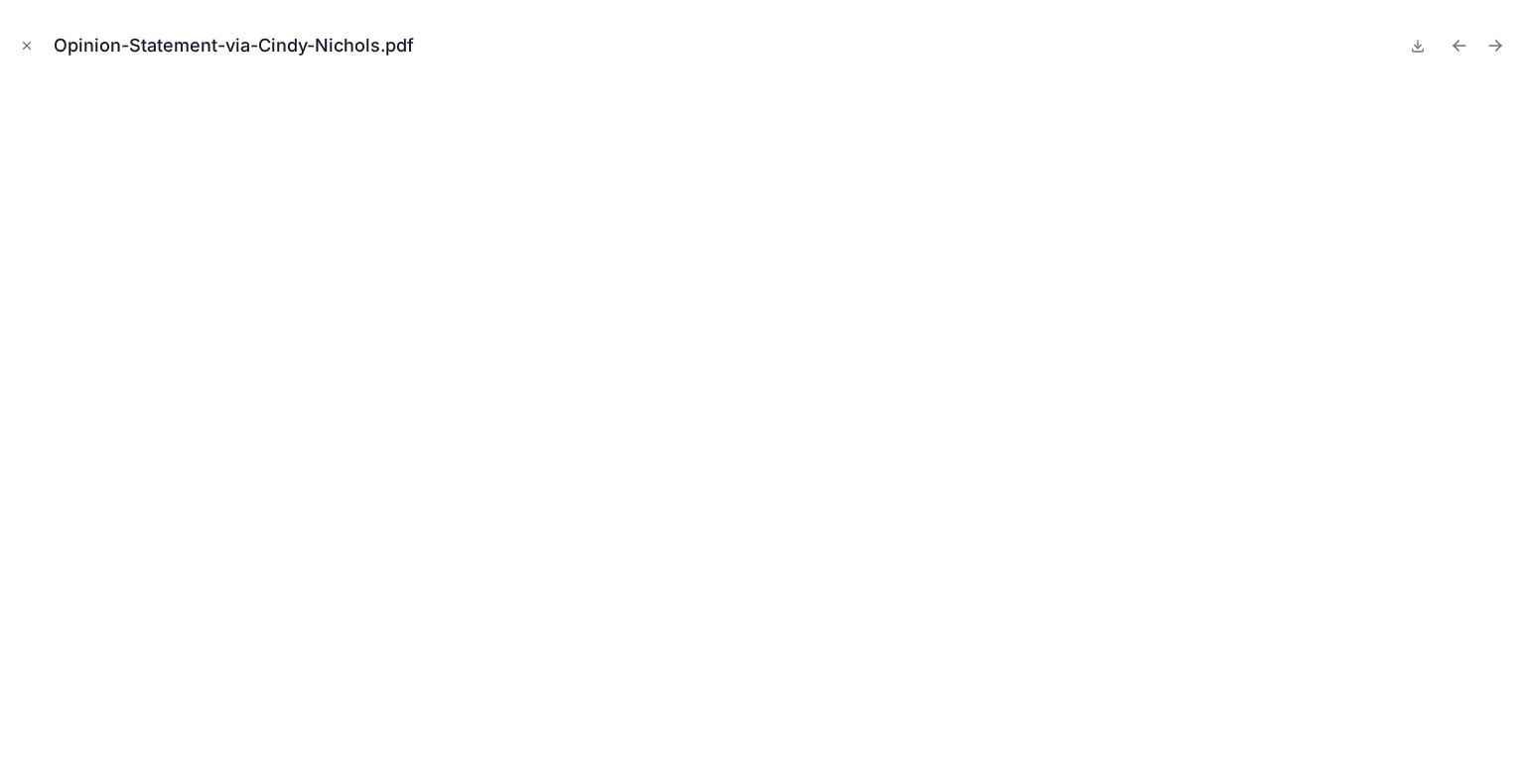drag, startPoint x: 28, startPoint y: 42, endPoint x: 98, endPoint y: 42, distance: 70 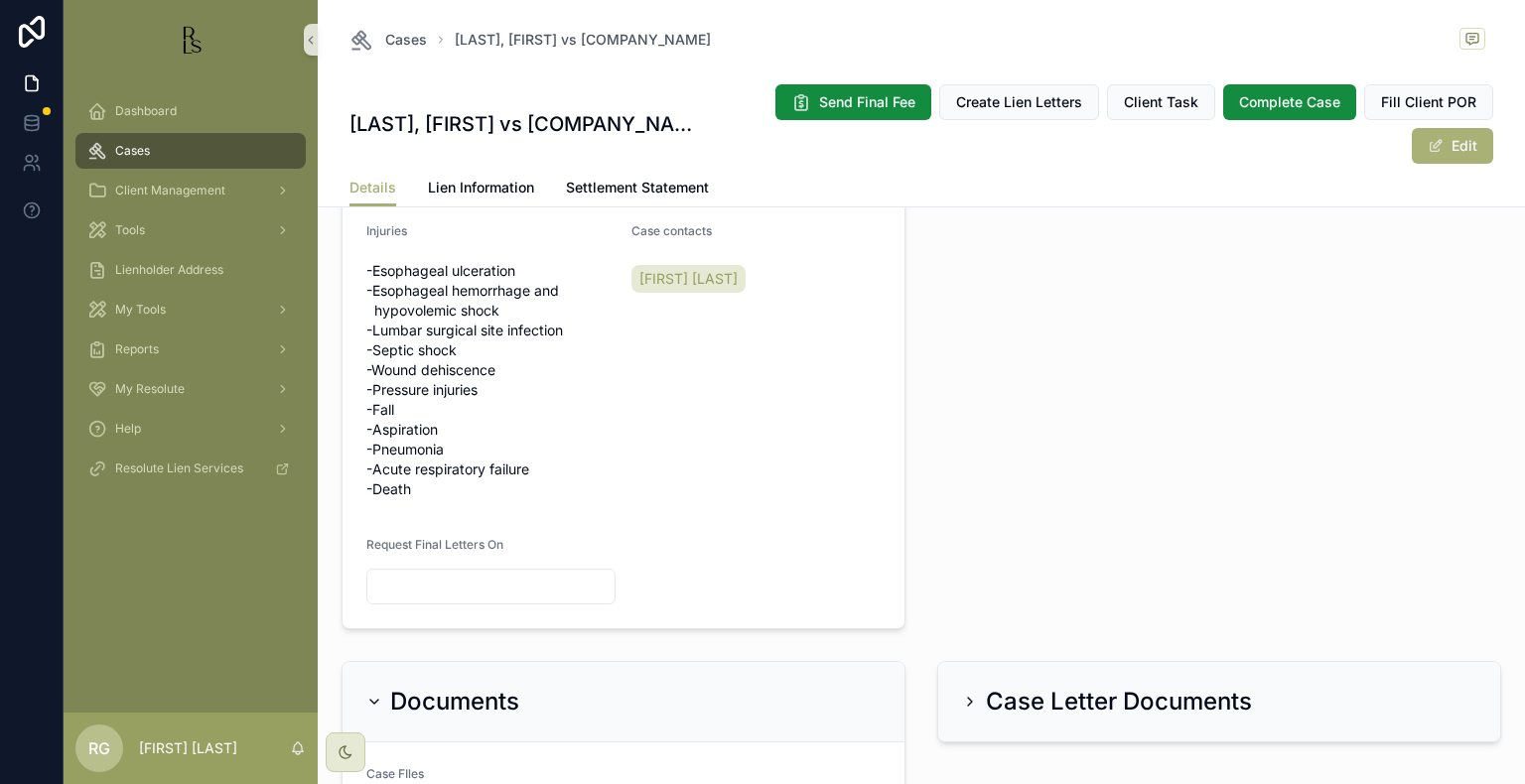 scroll, scrollTop: 595, scrollLeft: 0, axis: vertical 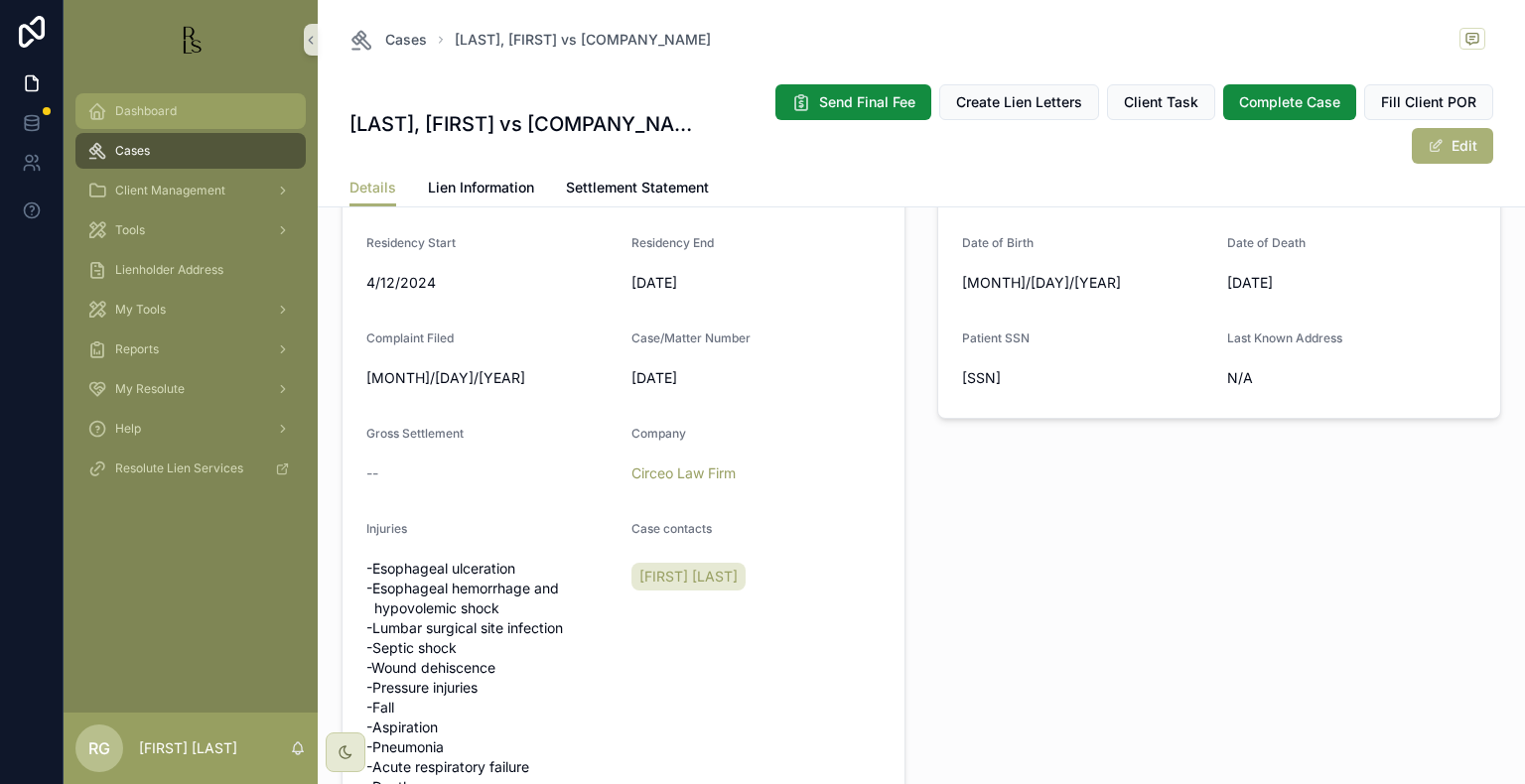 click on "Dashboard" at bounding box center [191, 111] 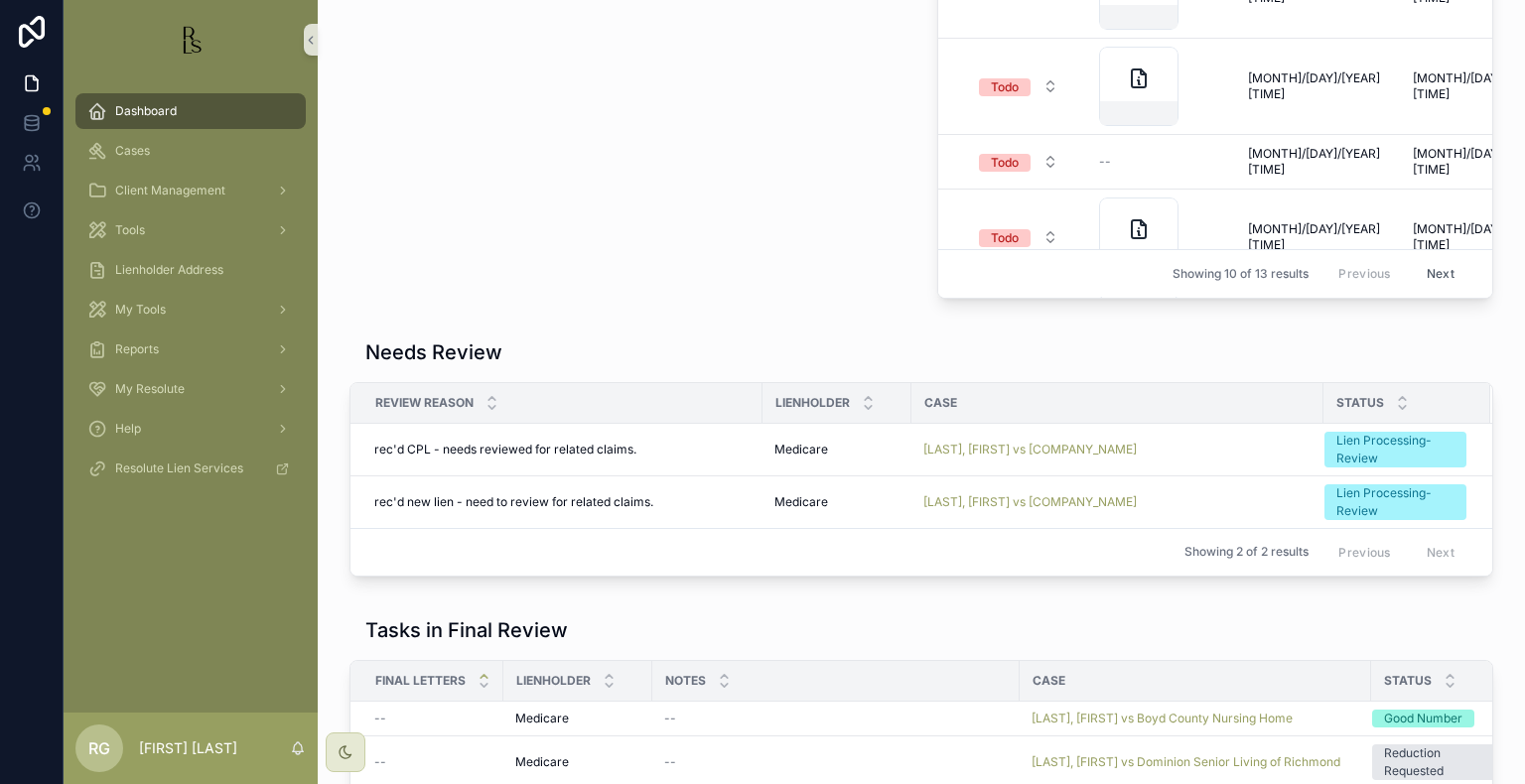 scroll, scrollTop: 1489, scrollLeft: 0, axis: vertical 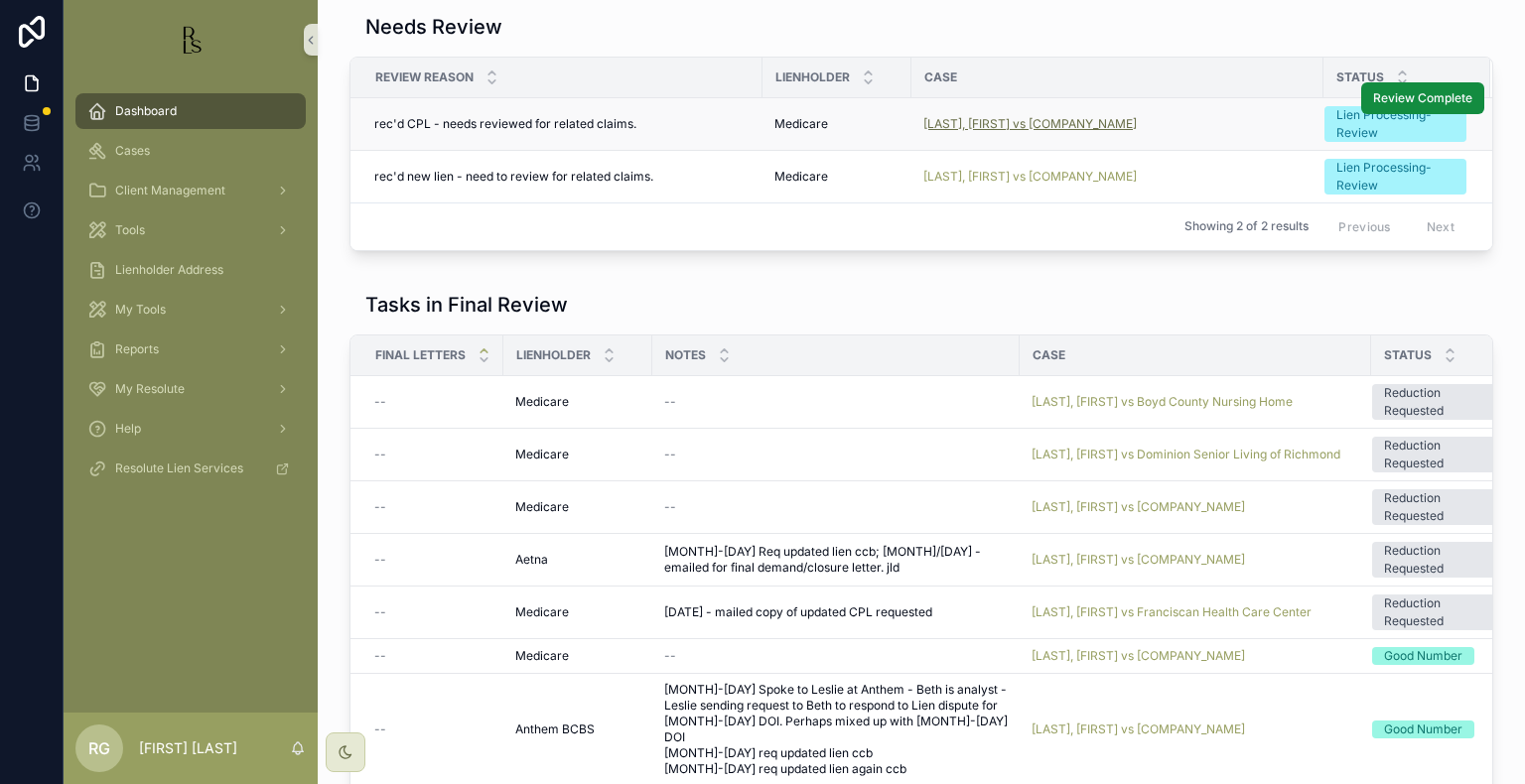 click on "[LAST], [FIRST] vs [COMPANY_NAME]" at bounding box center (1030, 124) 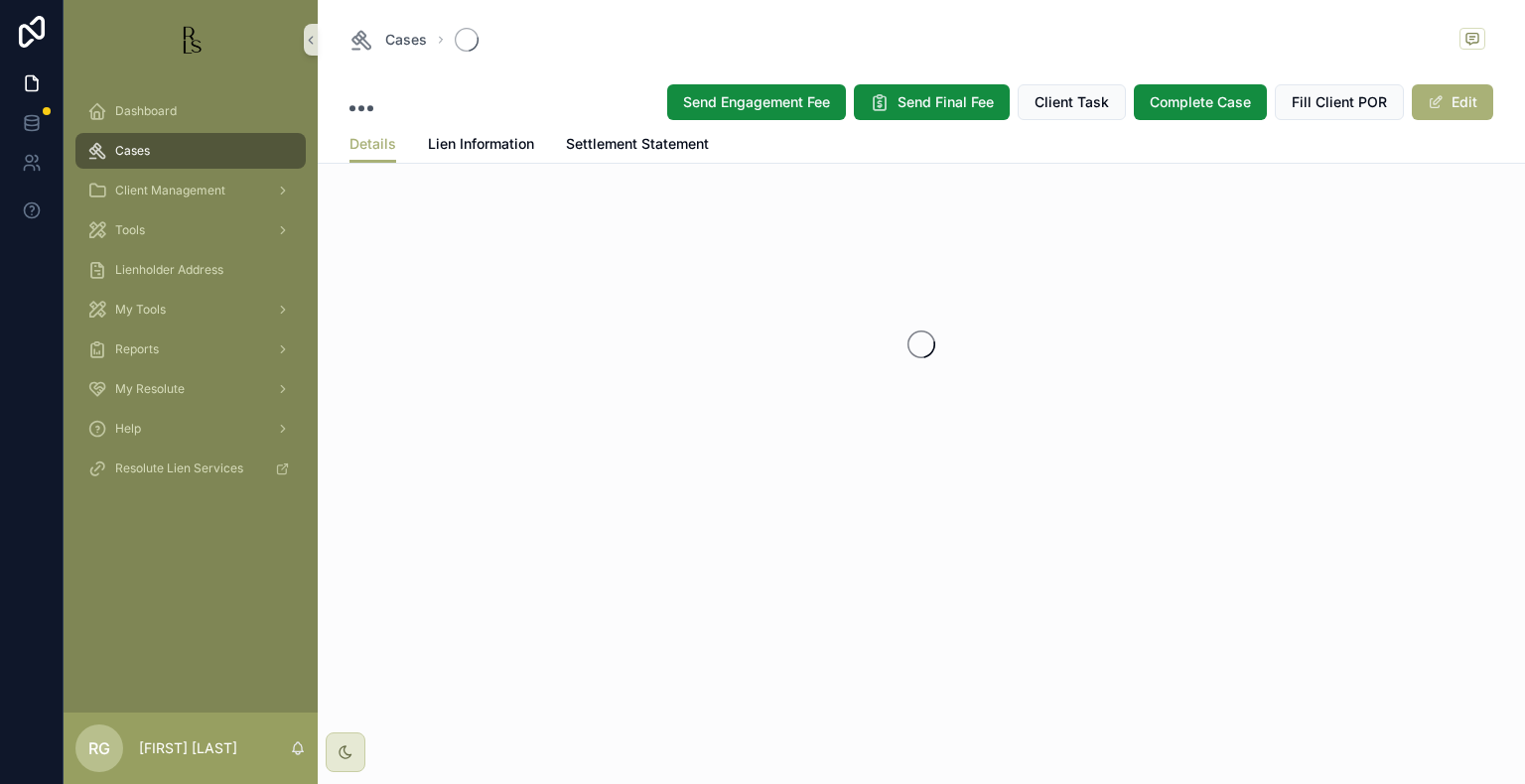 scroll, scrollTop: 0, scrollLeft: 0, axis: both 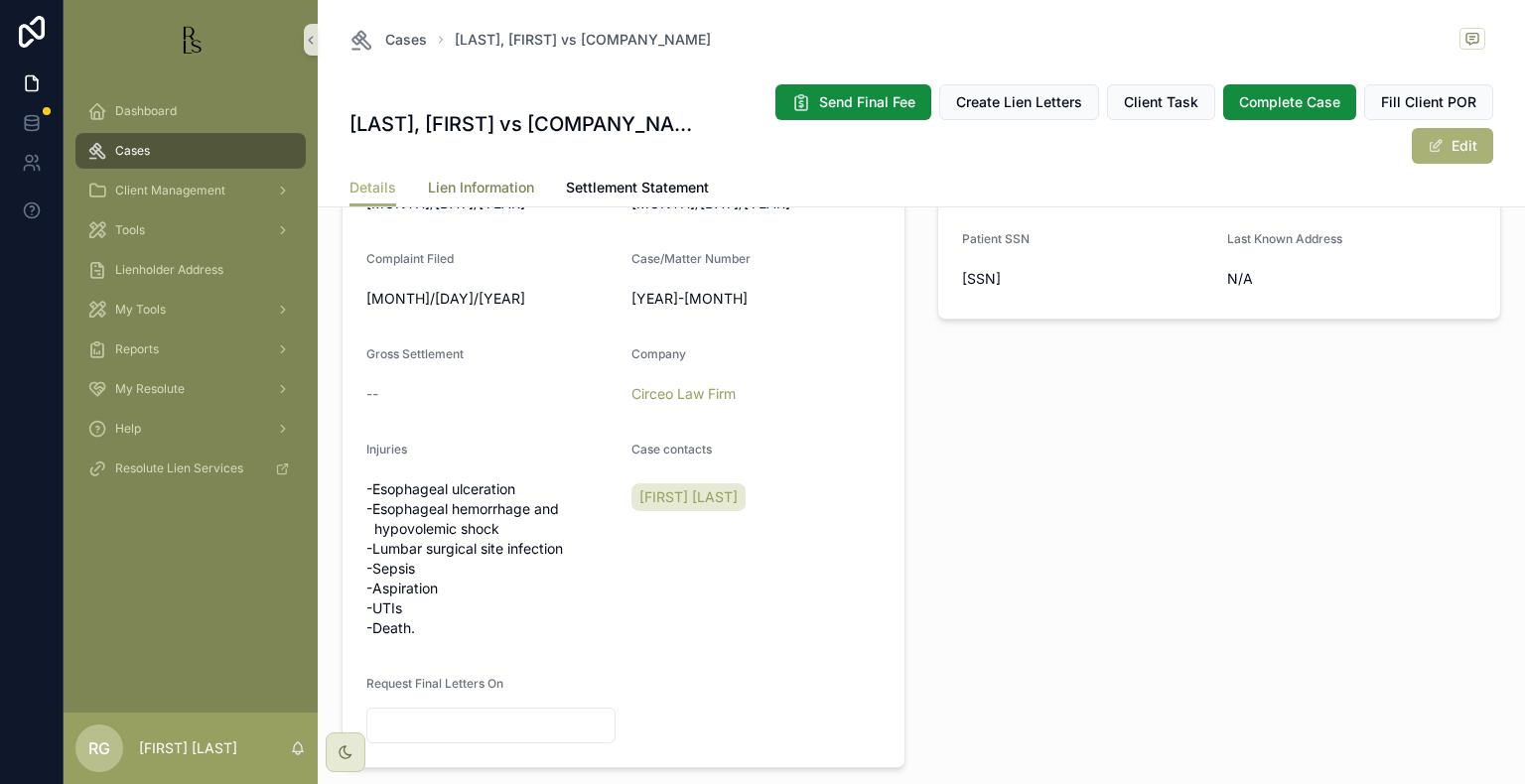 click on "Lien Information" at bounding box center [481, 188] 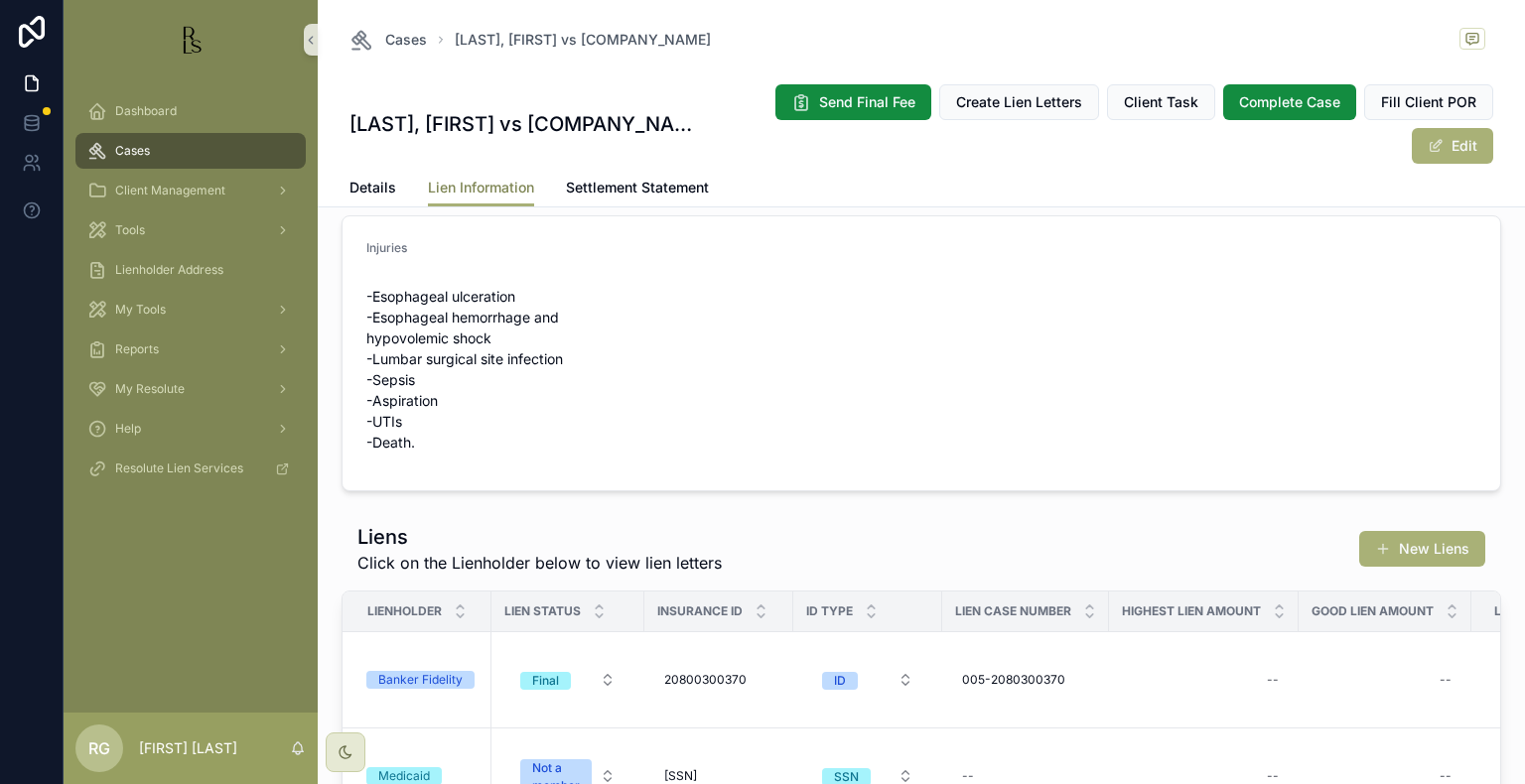 scroll, scrollTop: 0, scrollLeft: 0, axis: both 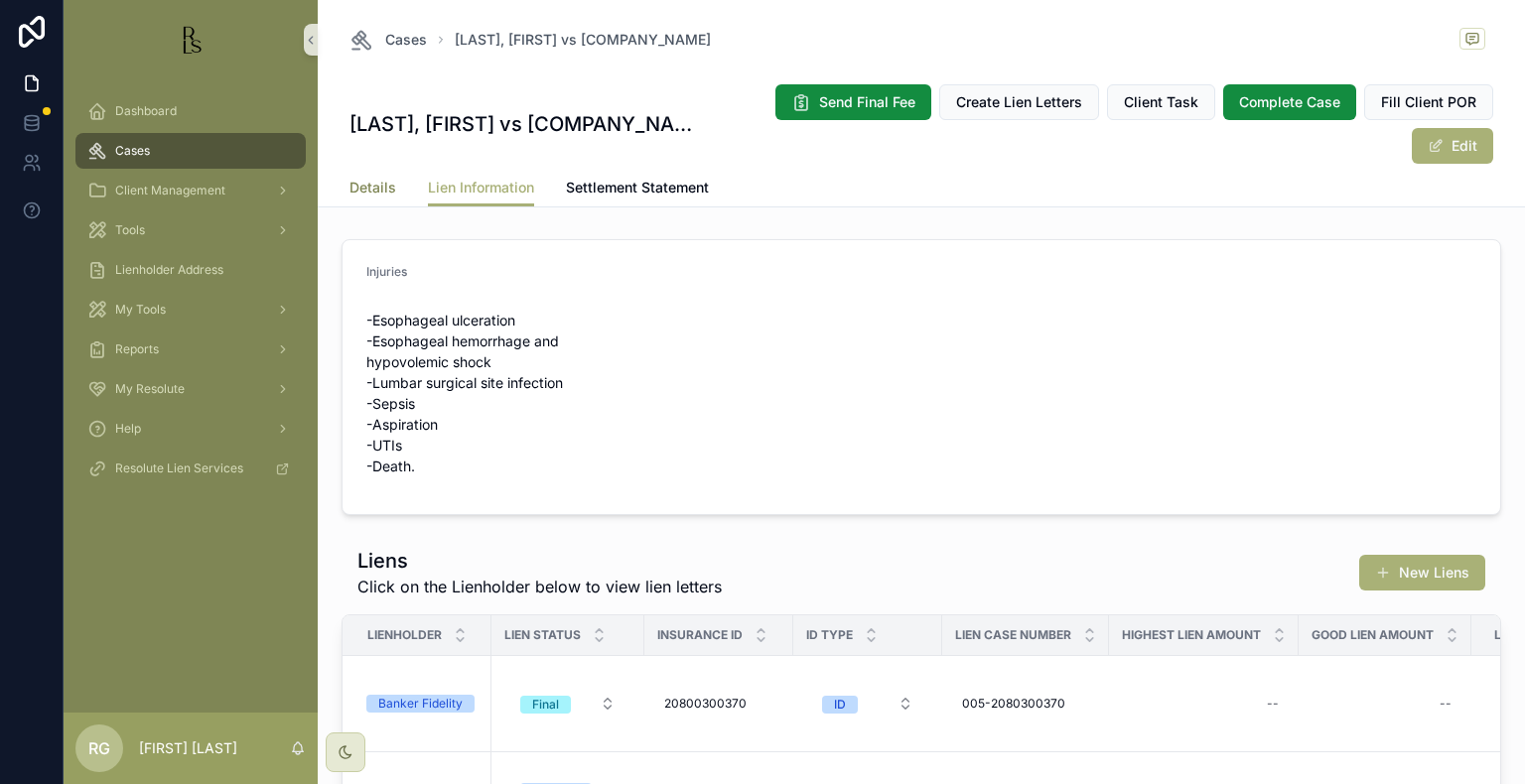click on "Details" at bounding box center [372, 188] 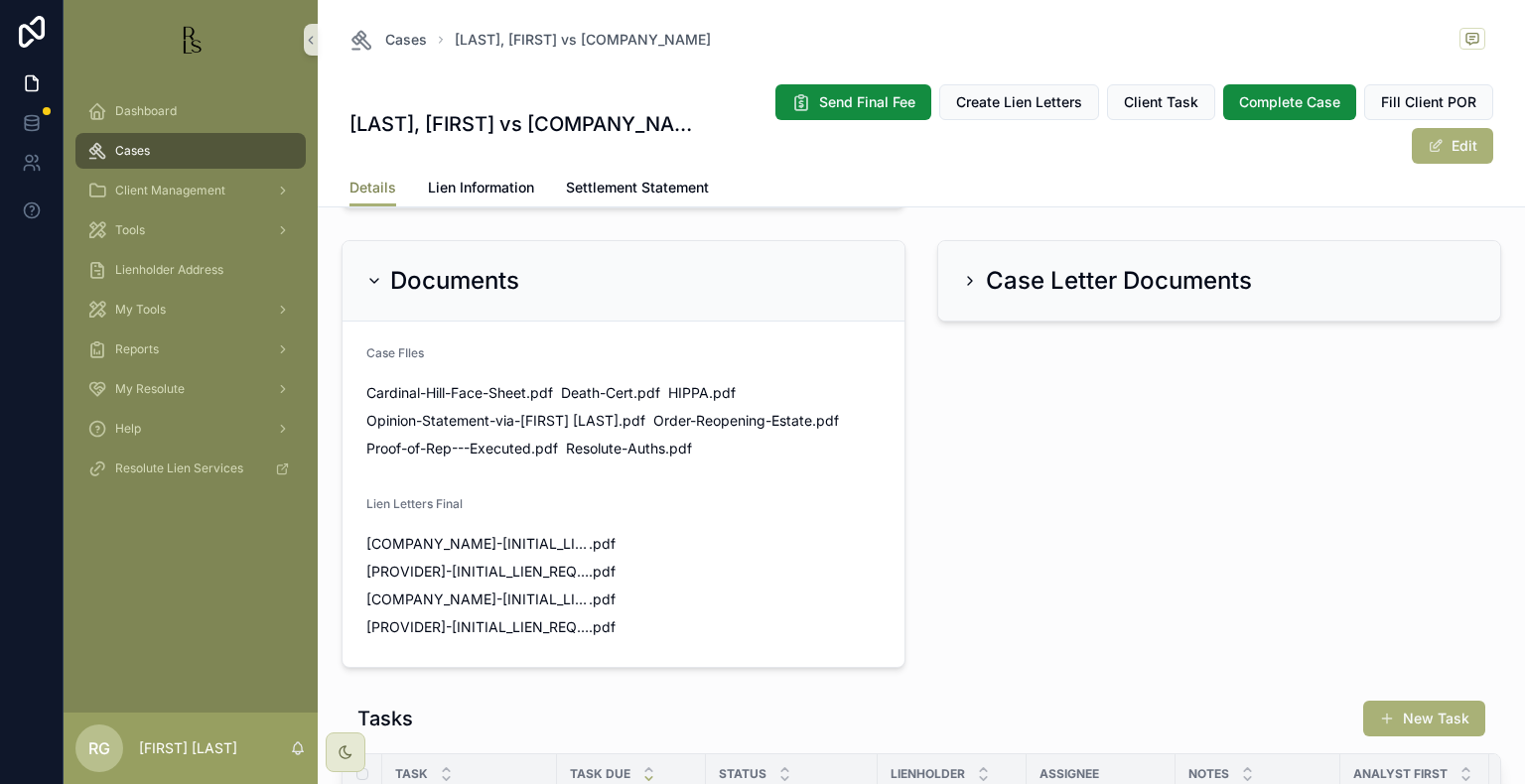 scroll, scrollTop: 1290, scrollLeft: 0, axis: vertical 